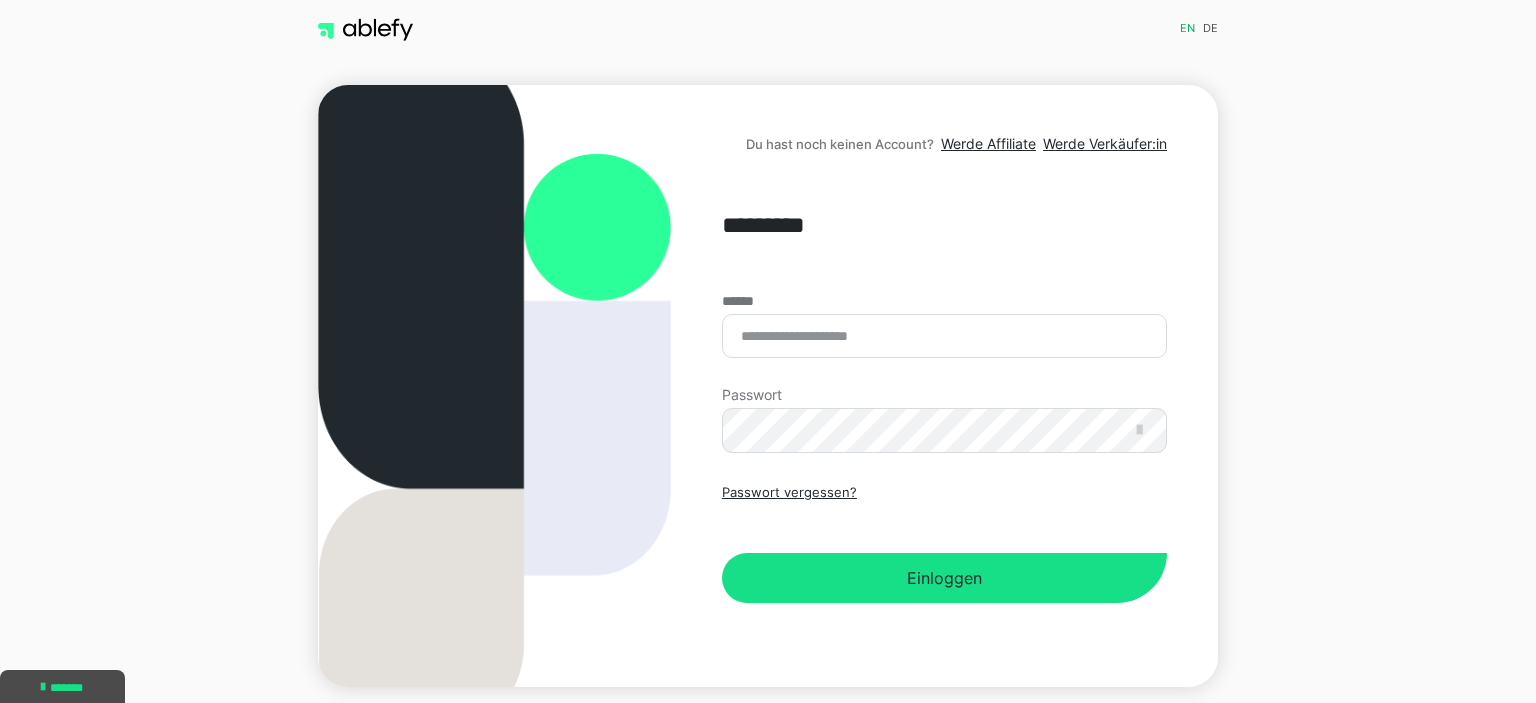 scroll, scrollTop: 0, scrollLeft: 0, axis: both 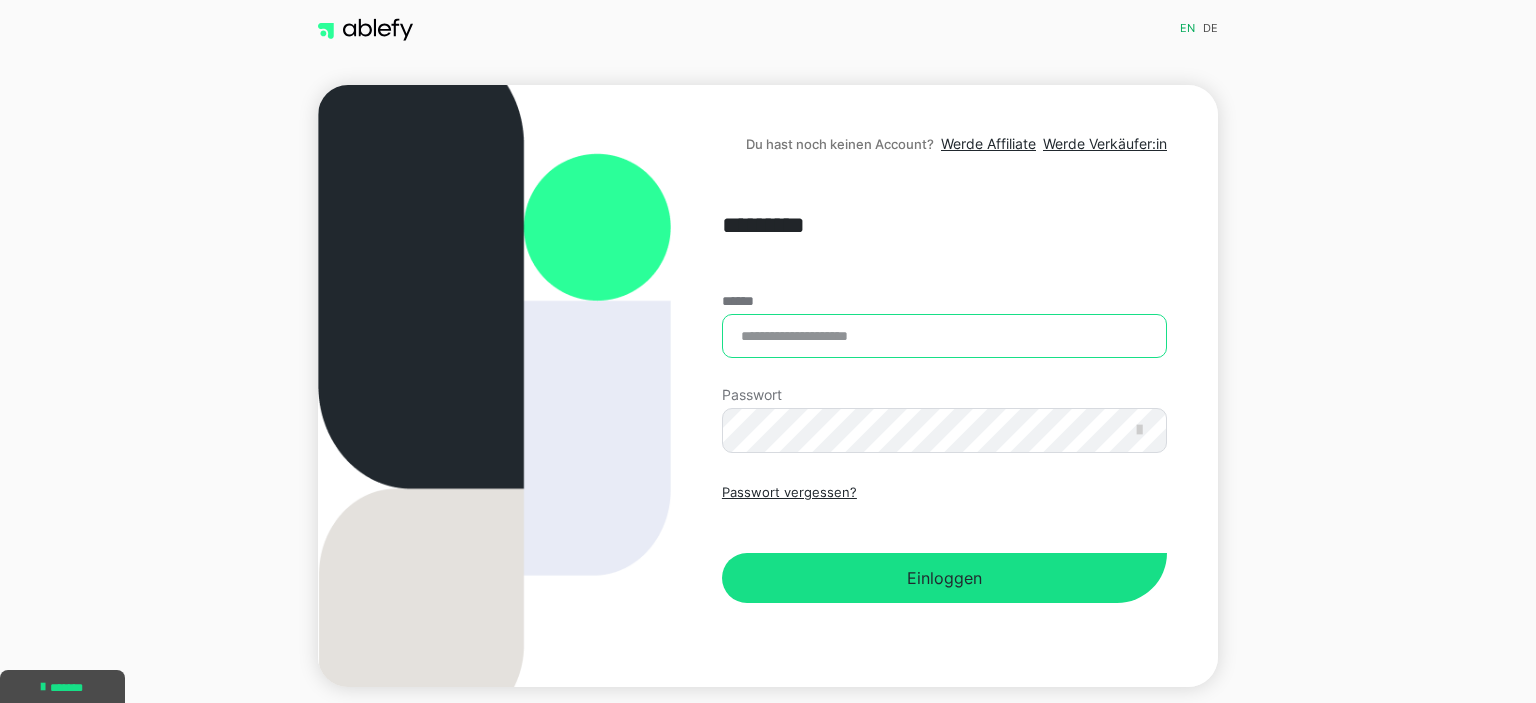 click on "******" at bounding box center (944, 336) 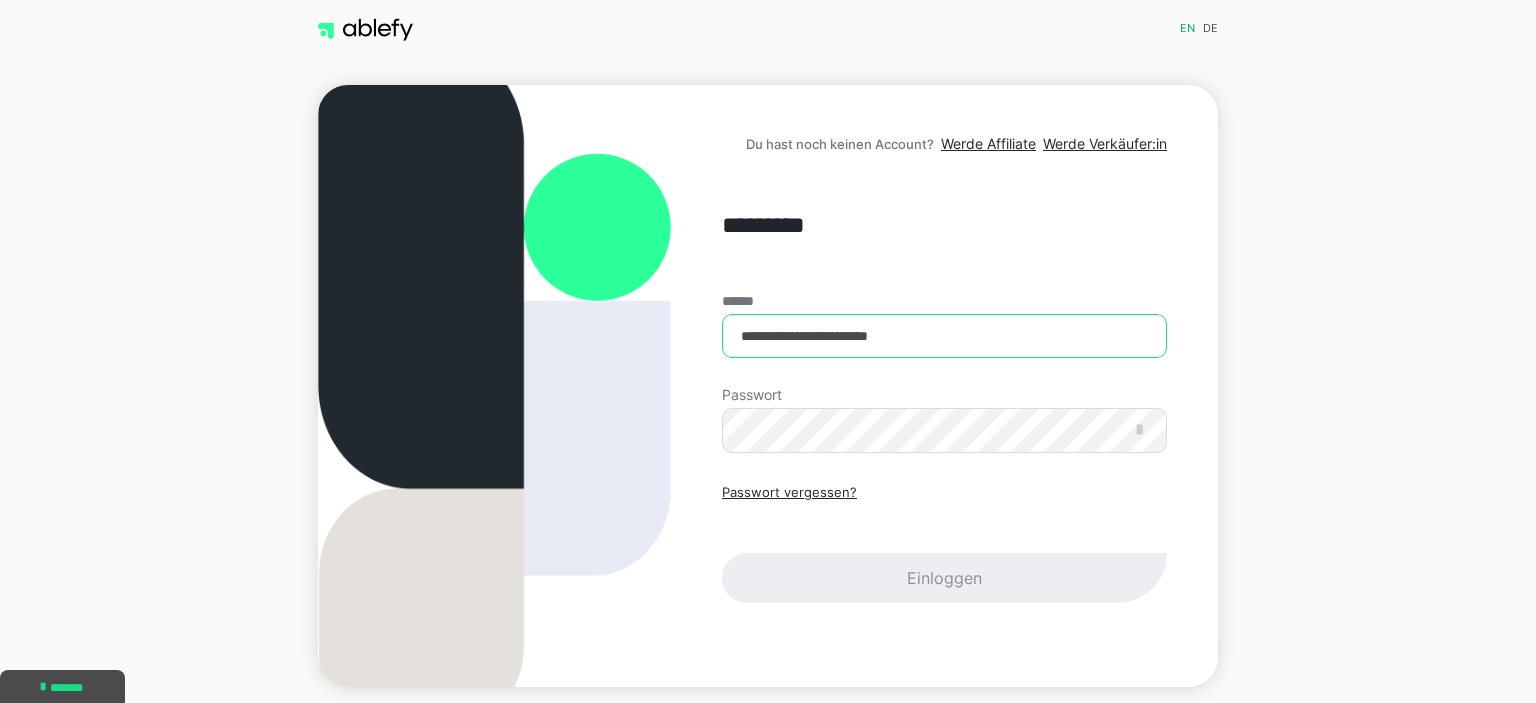 type on "**********" 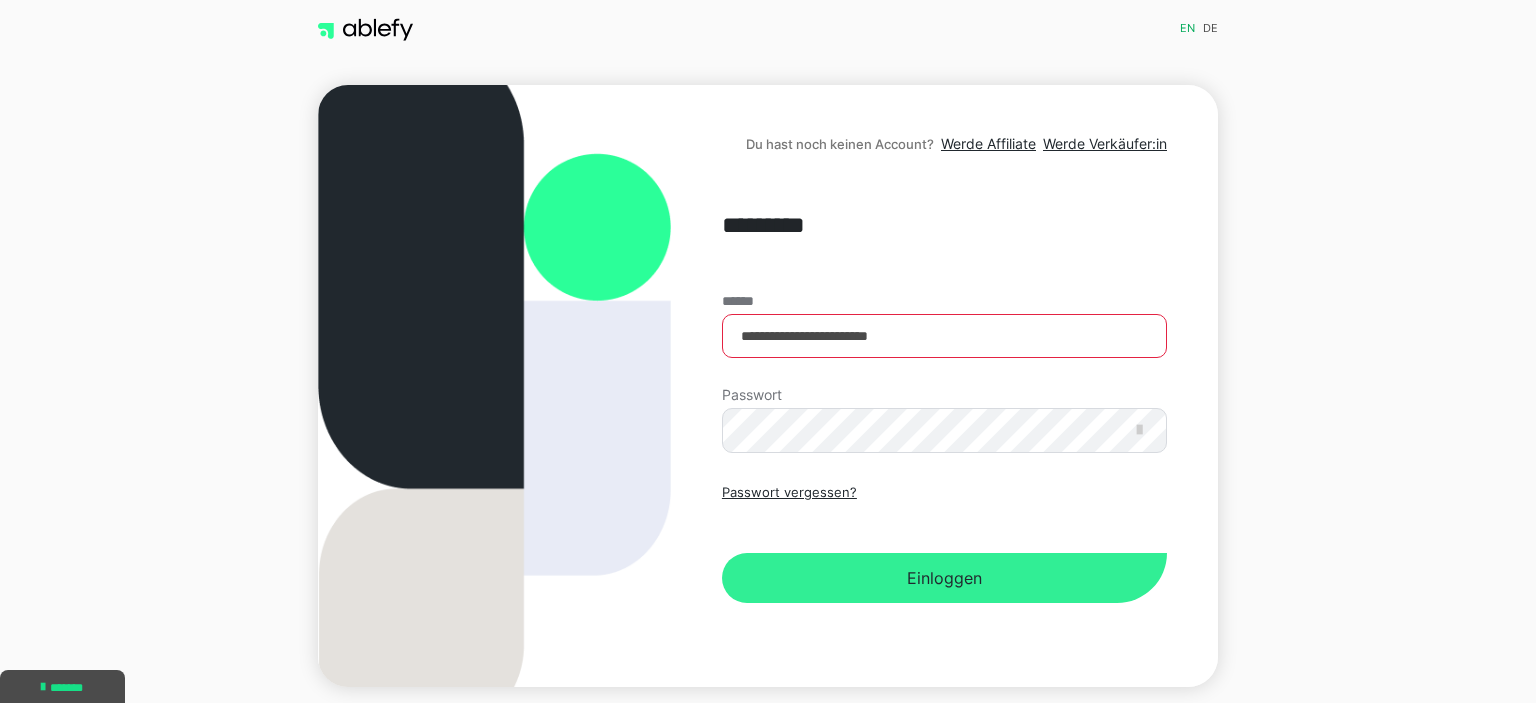 click on "Einloggen" at bounding box center [944, 578] 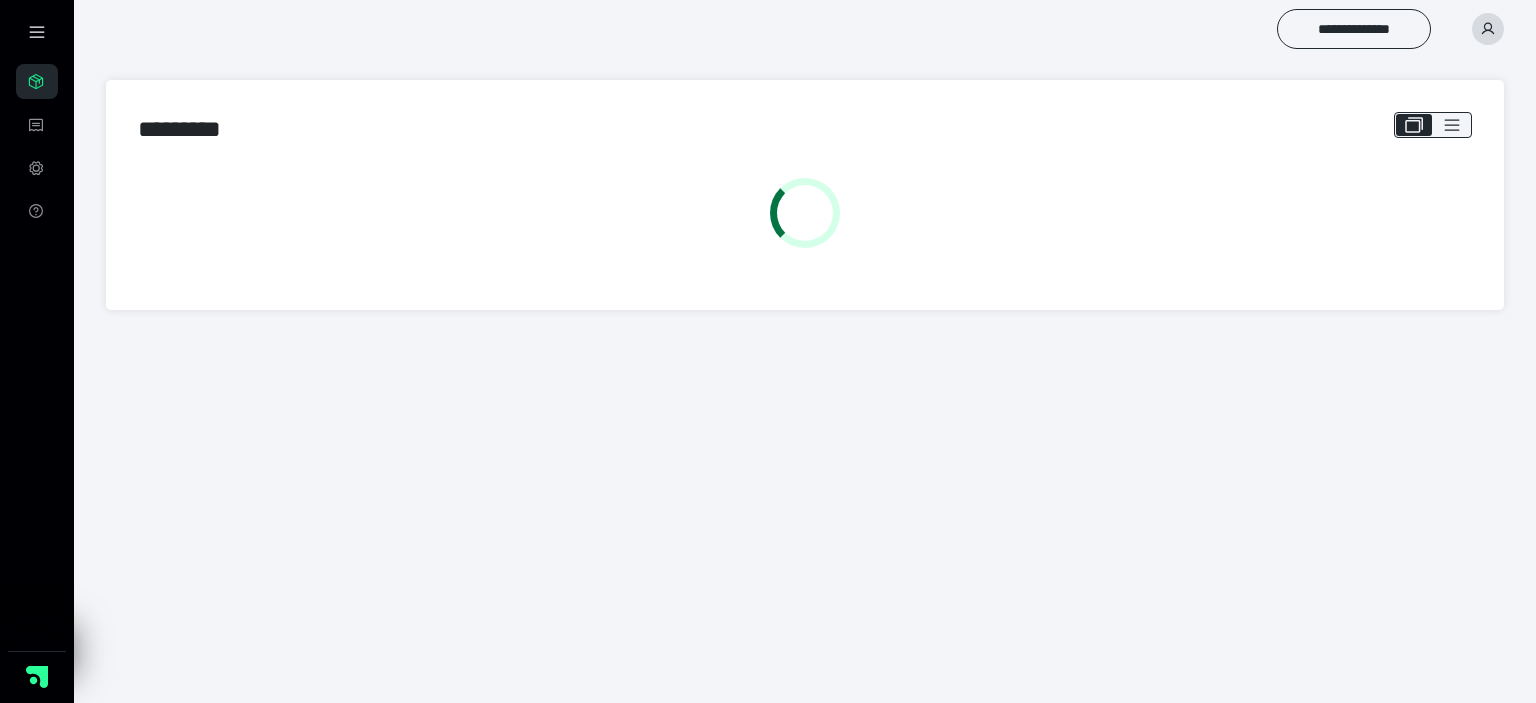 scroll, scrollTop: 0, scrollLeft: 0, axis: both 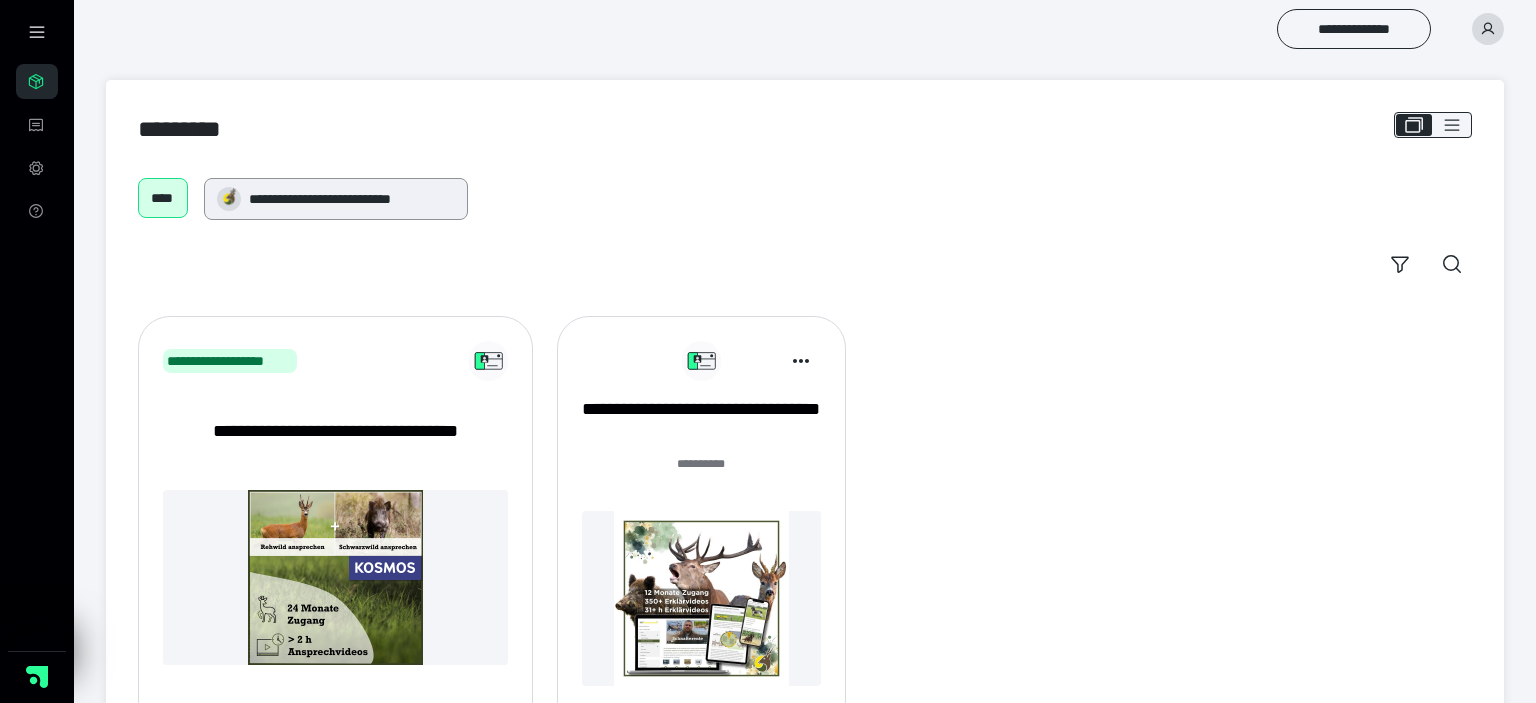 click on "**********" at bounding box center (352, 199) 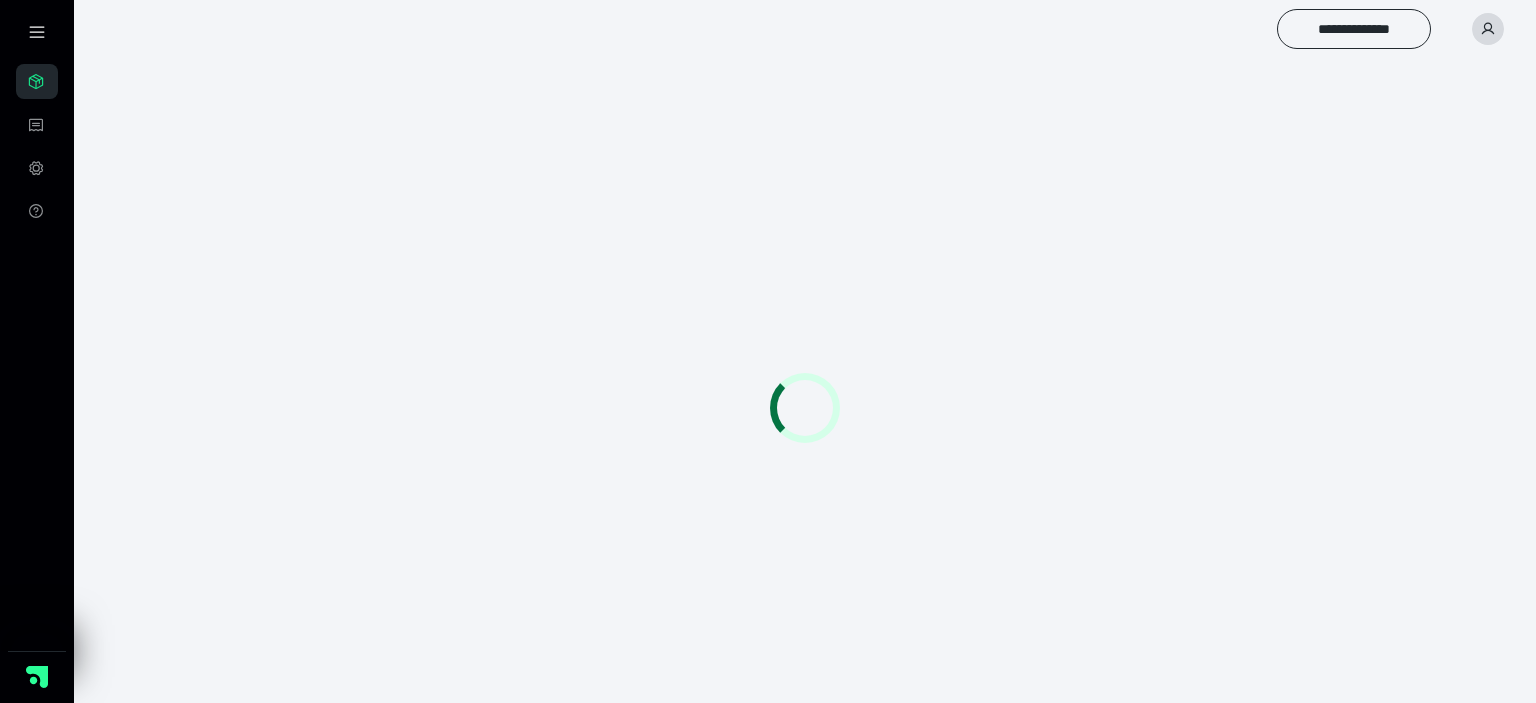 scroll, scrollTop: 0, scrollLeft: 0, axis: both 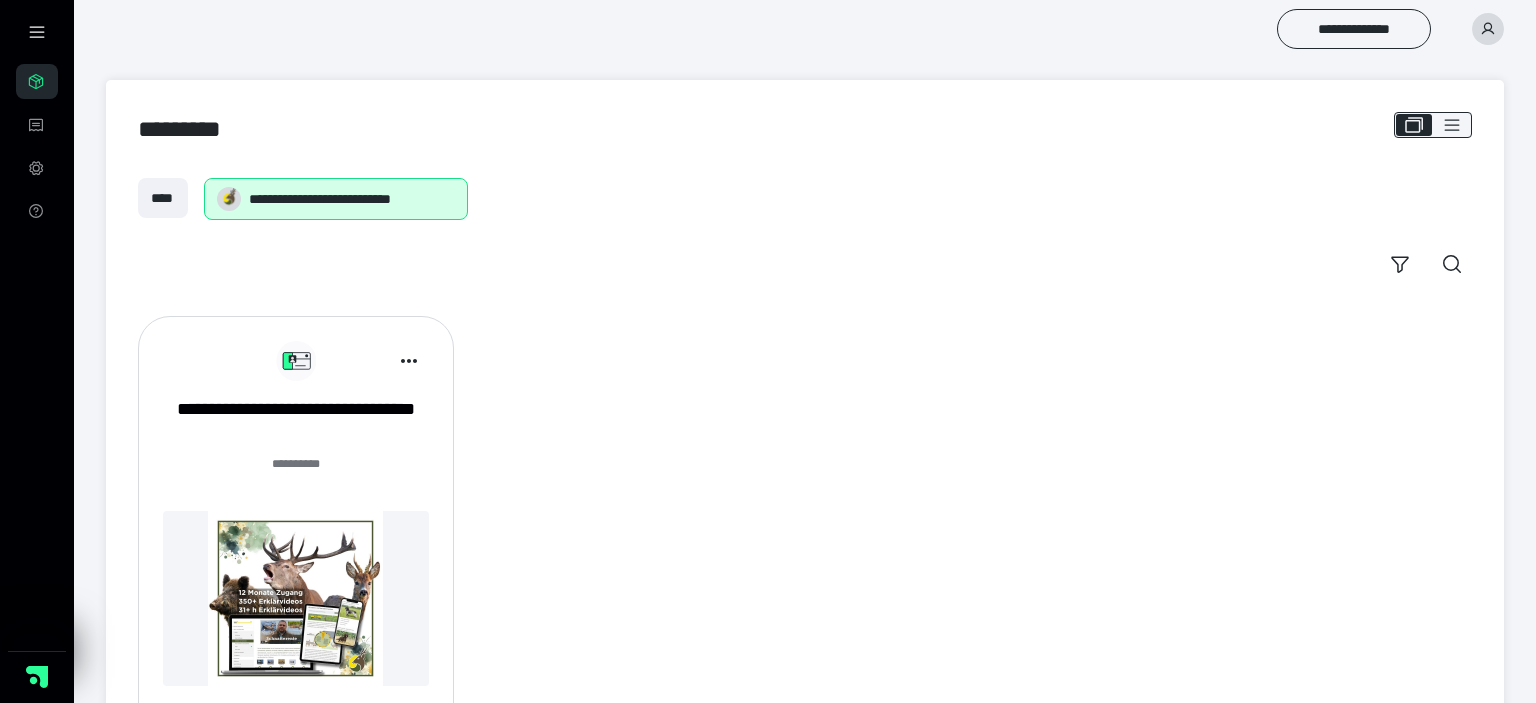 click at bounding box center (296, 598) 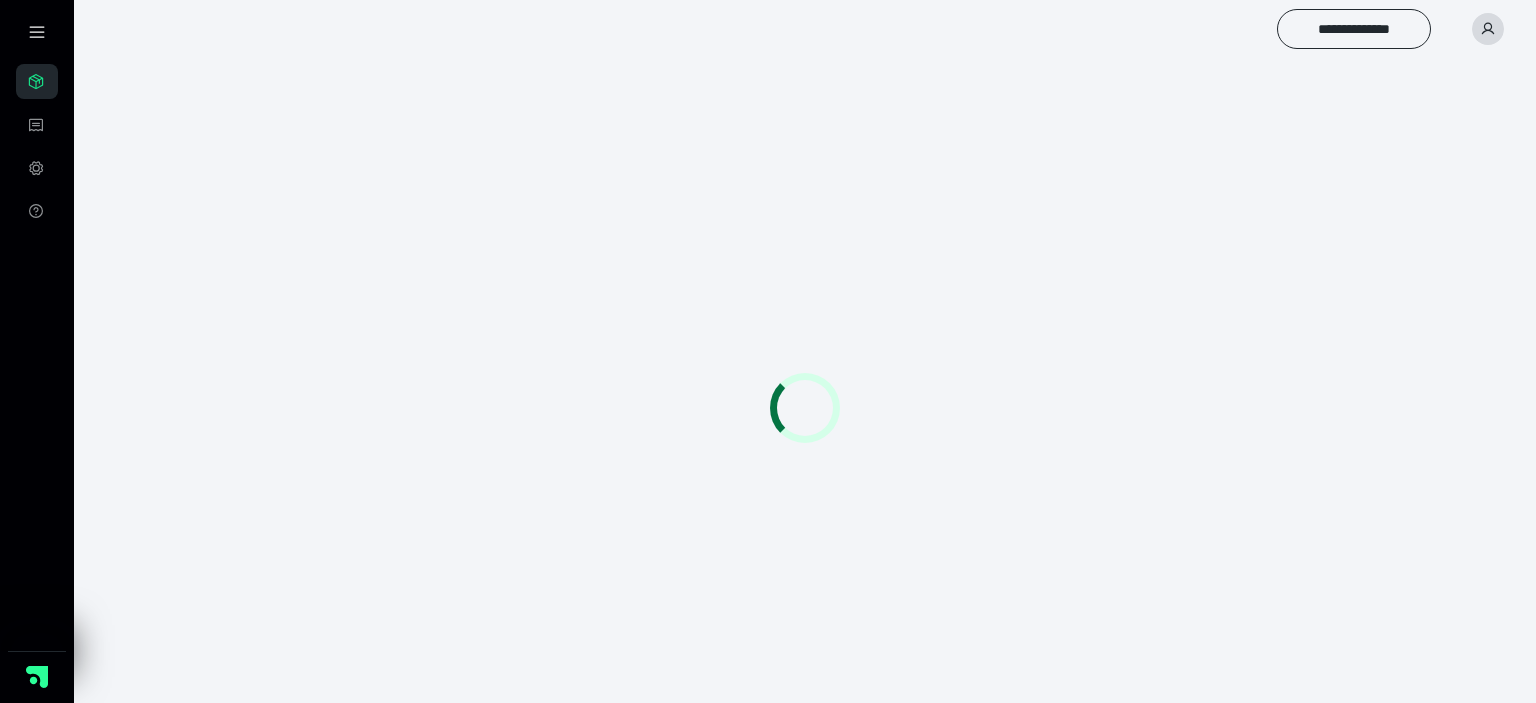 scroll, scrollTop: 0, scrollLeft: 0, axis: both 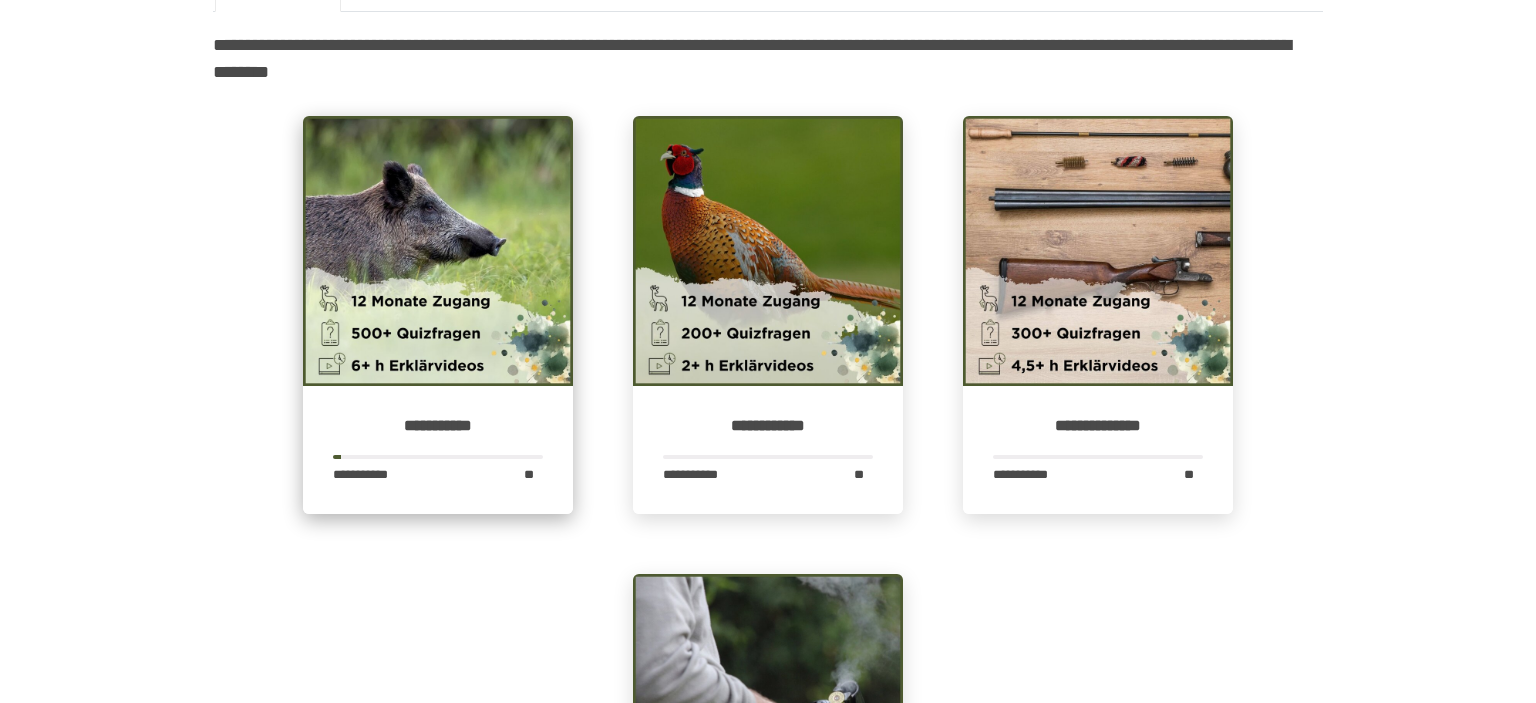 click at bounding box center (438, 251) 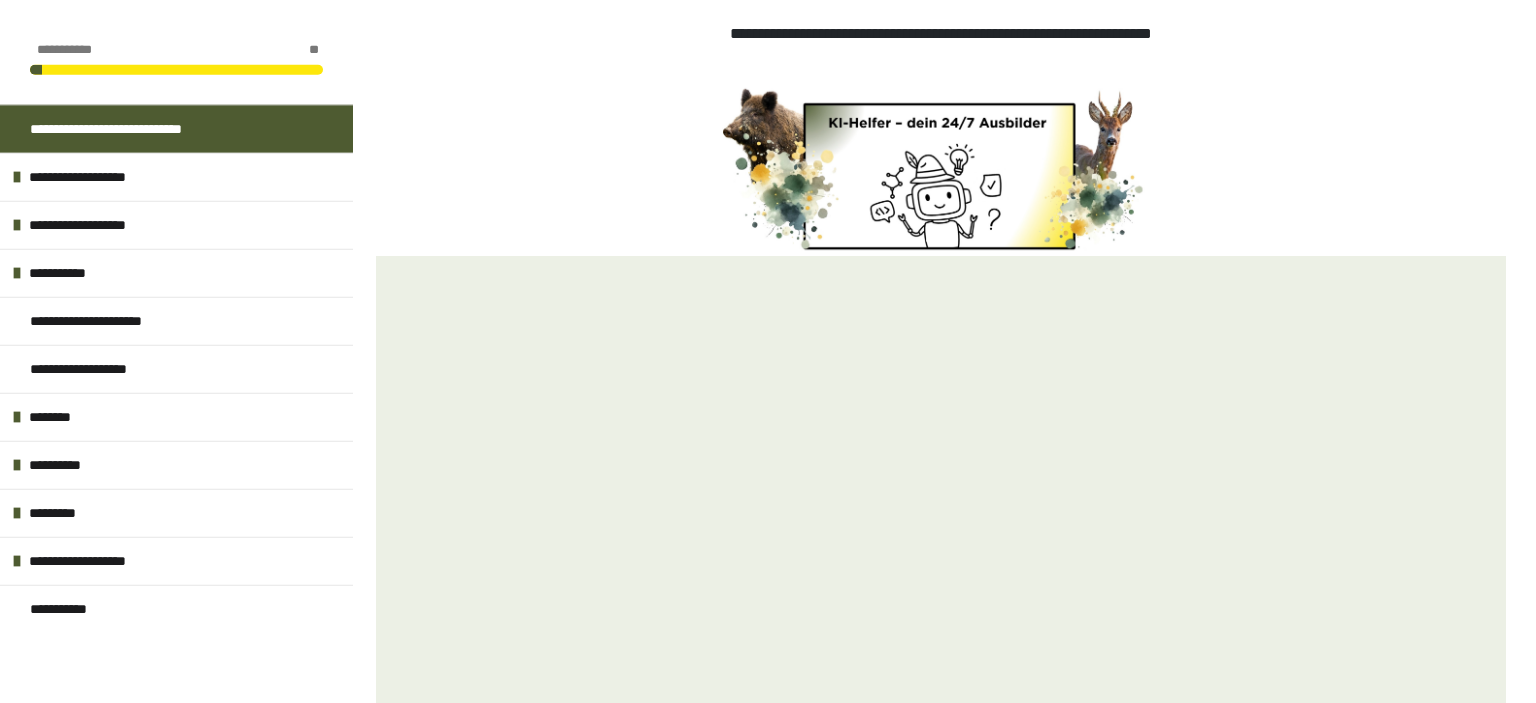scroll, scrollTop: 402, scrollLeft: 0, axis: vertical 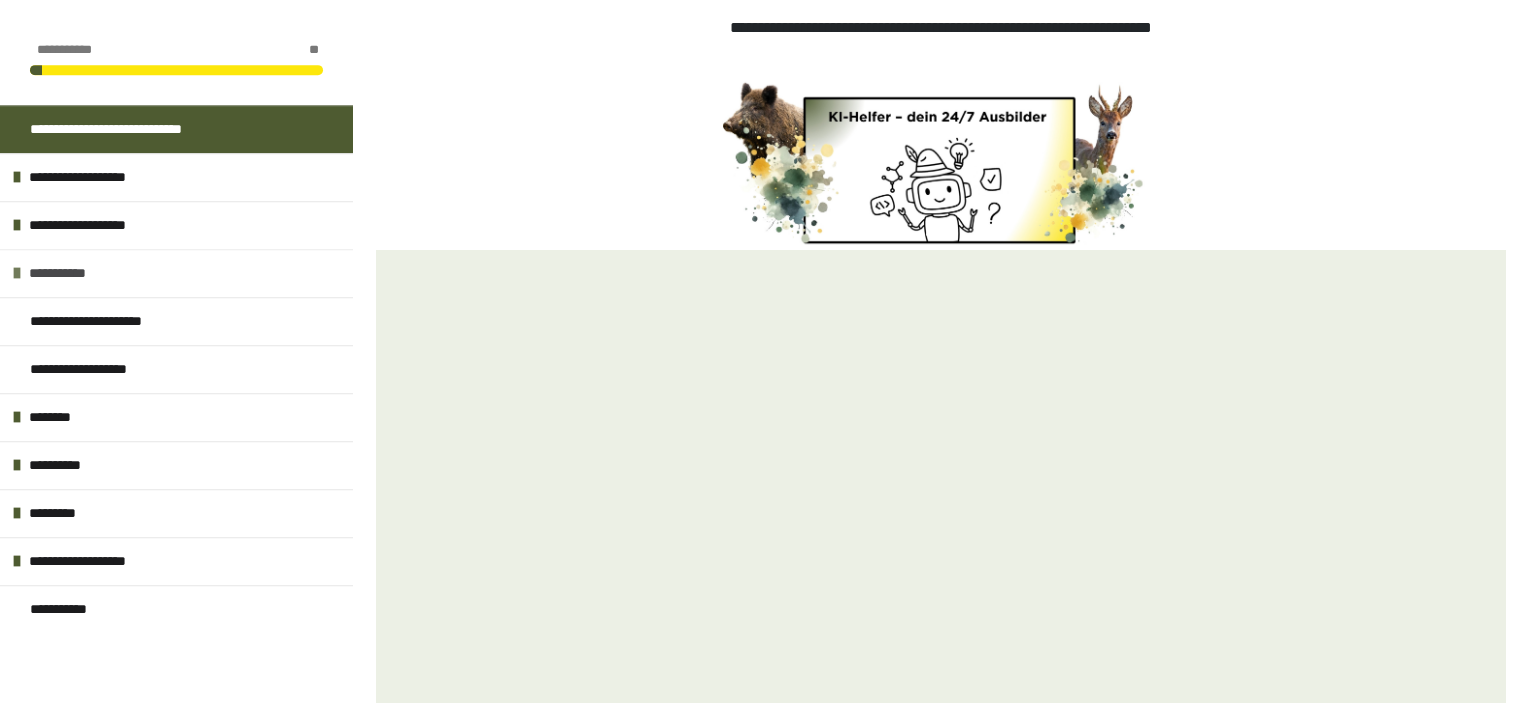 click on "**********" at bounding box center [71, 273] 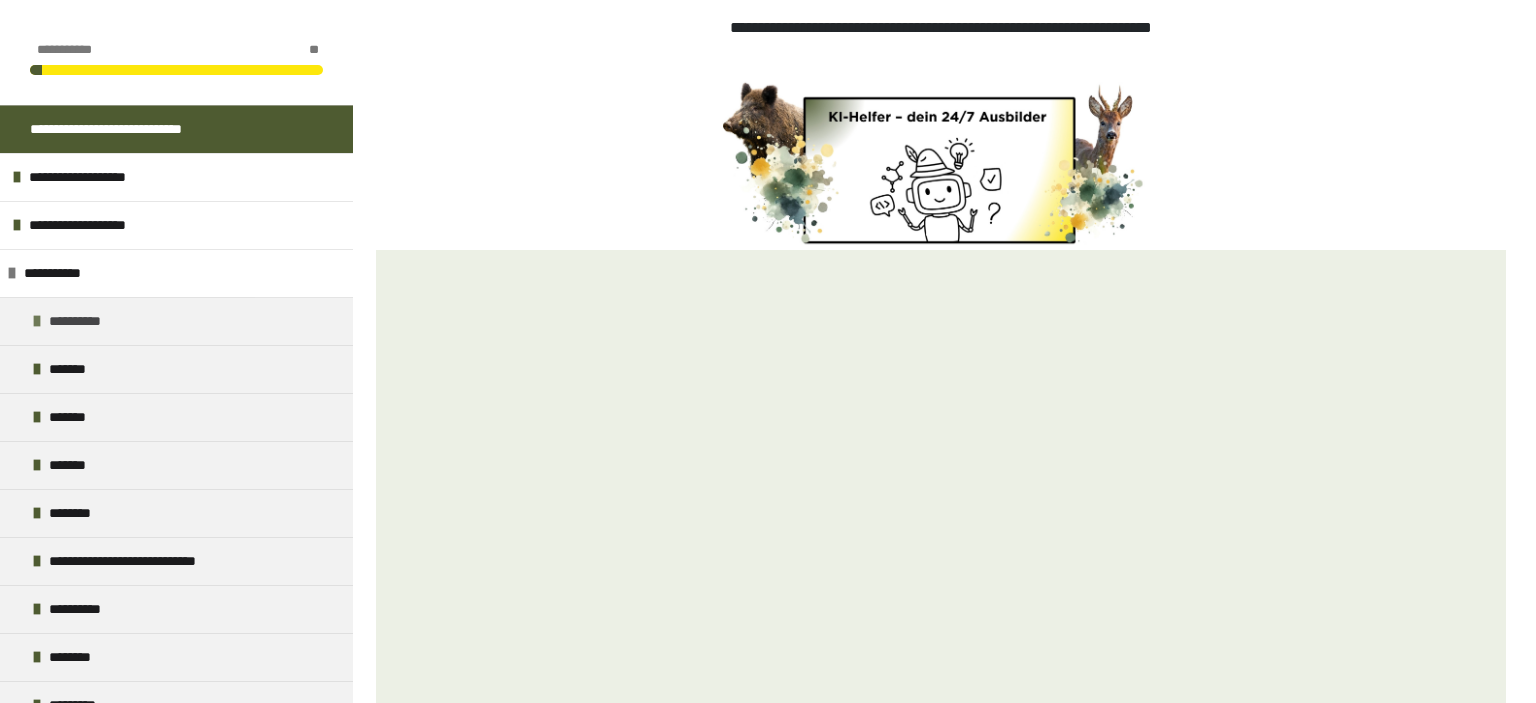 click on "**********" at bounding box center [89, 321] 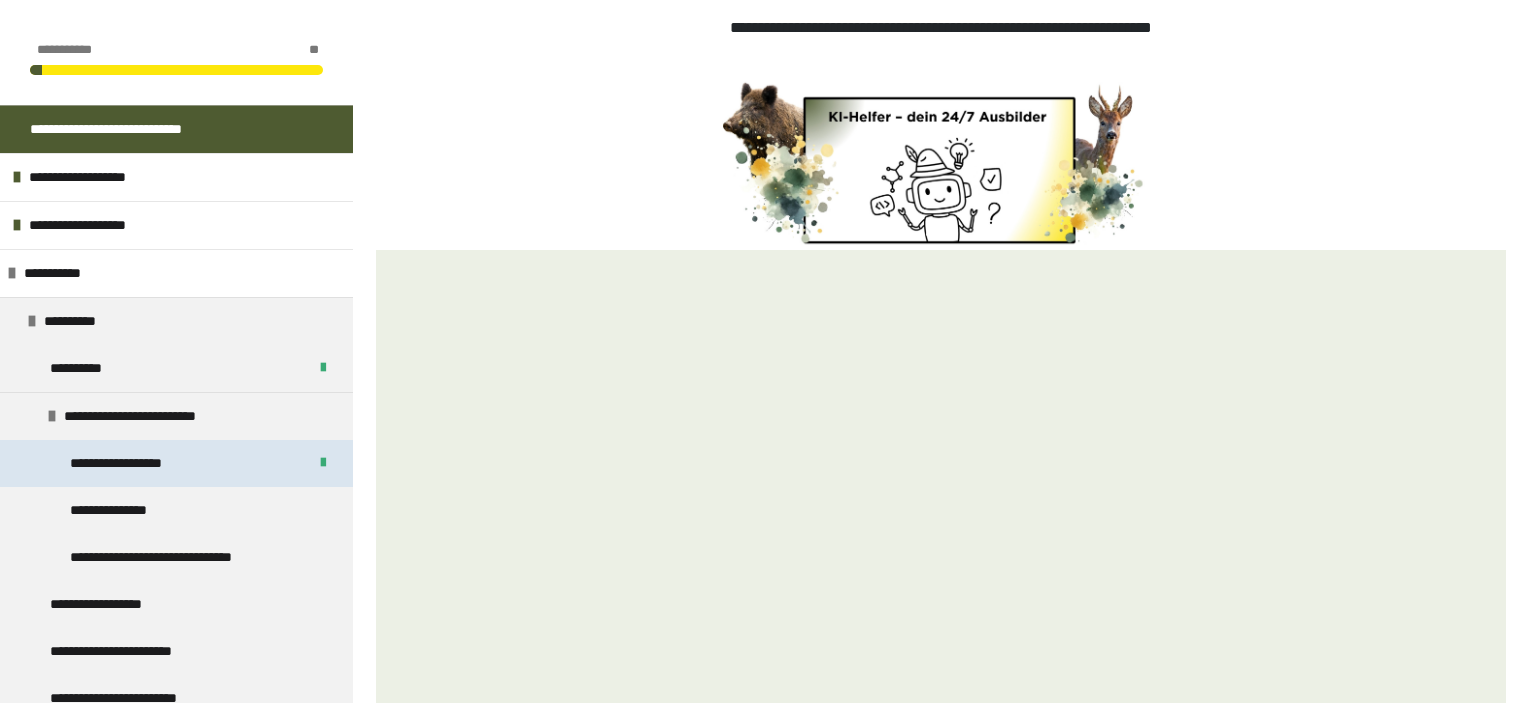 click on "**********" at bounding box center (146, 463) 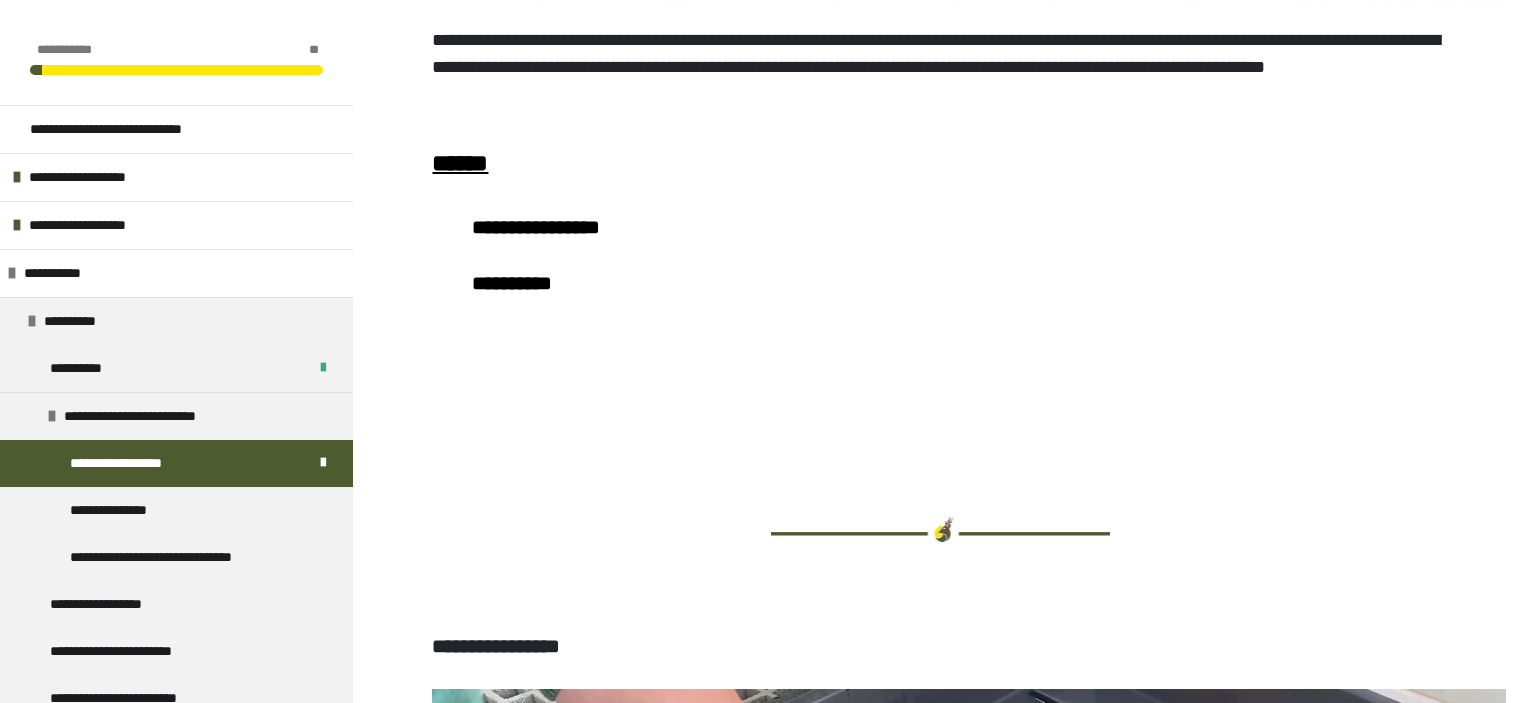 scroll, scrollTop: 643, scrollLeft: 0, axis: vertical 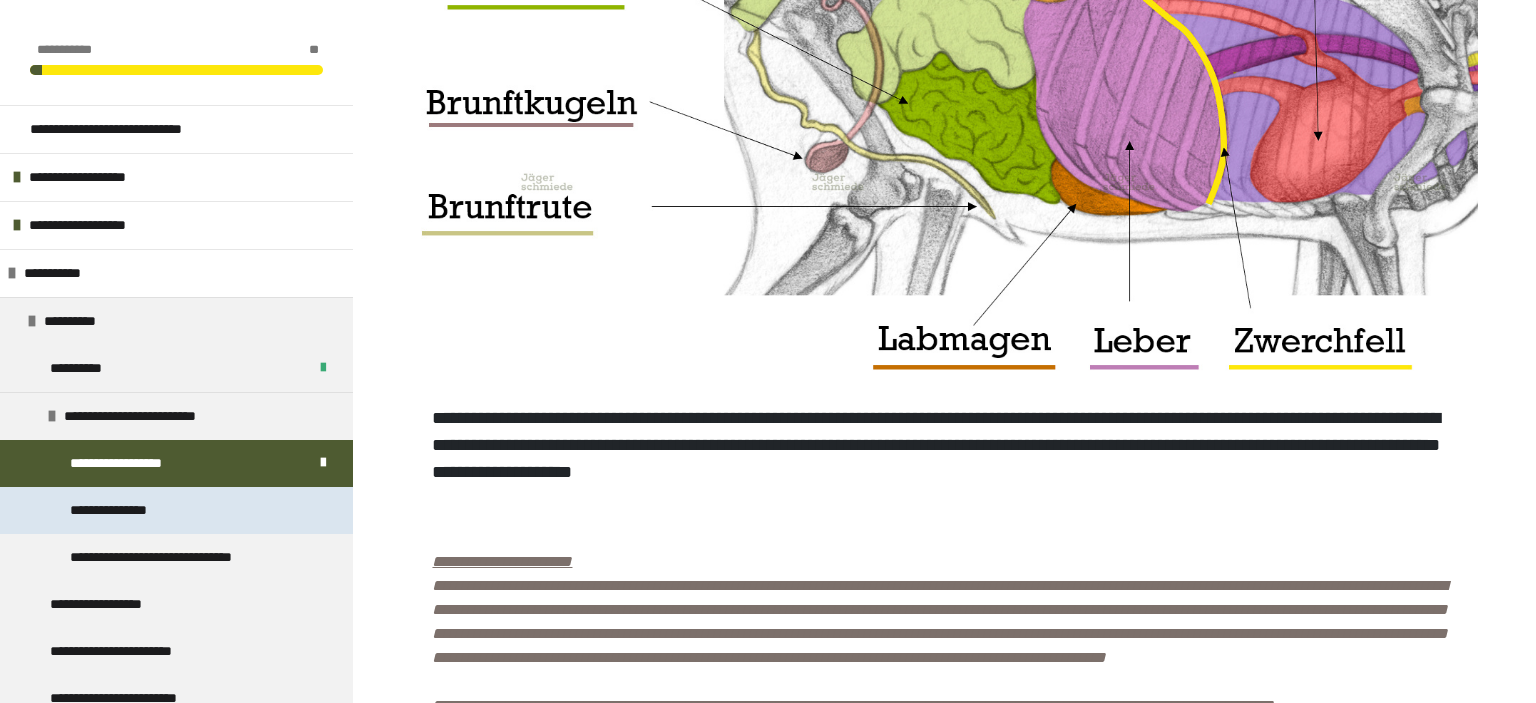 click on "**********" at bounding box center [176, 510] 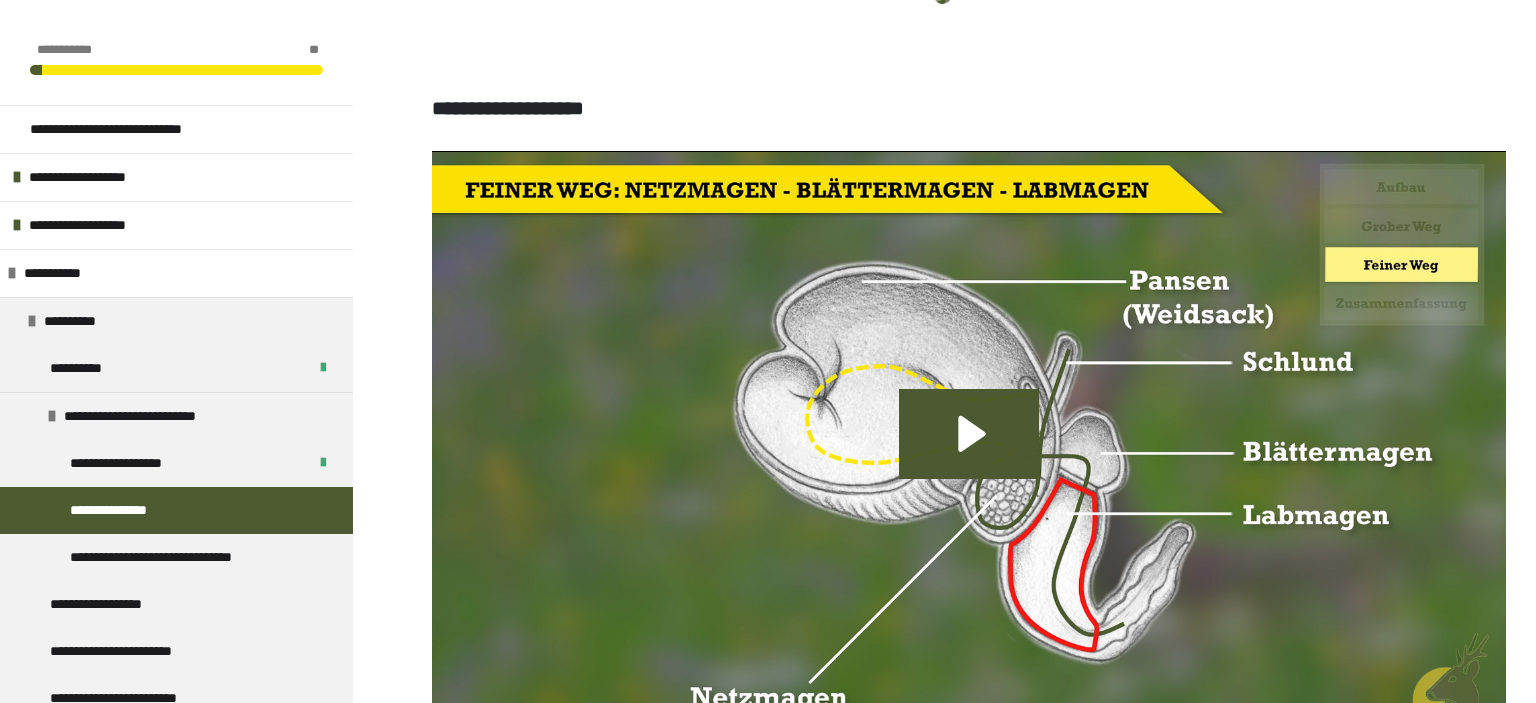 scroll, scrollTop: 976, scrollLeft: 0, axis: vertical 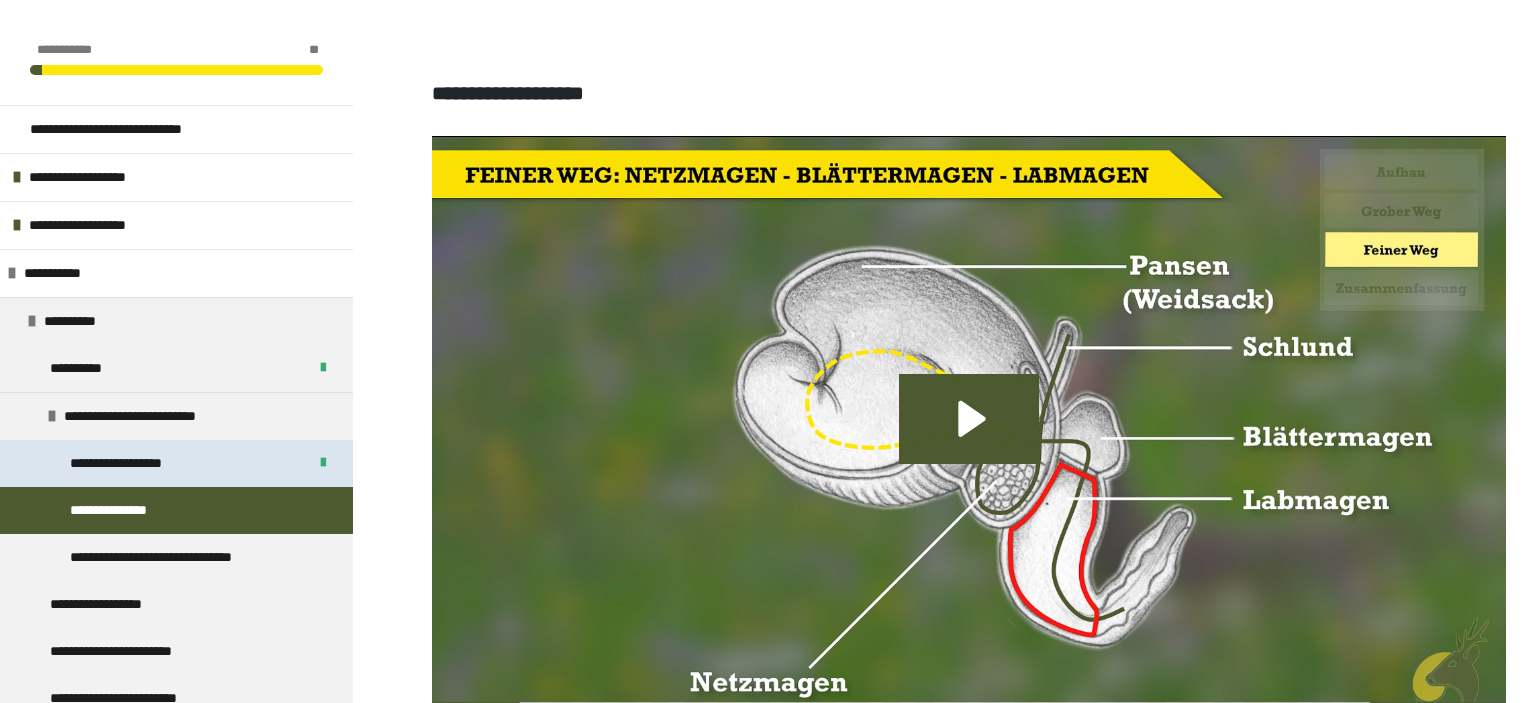 click on "**********" at bounding box center [176, 463] 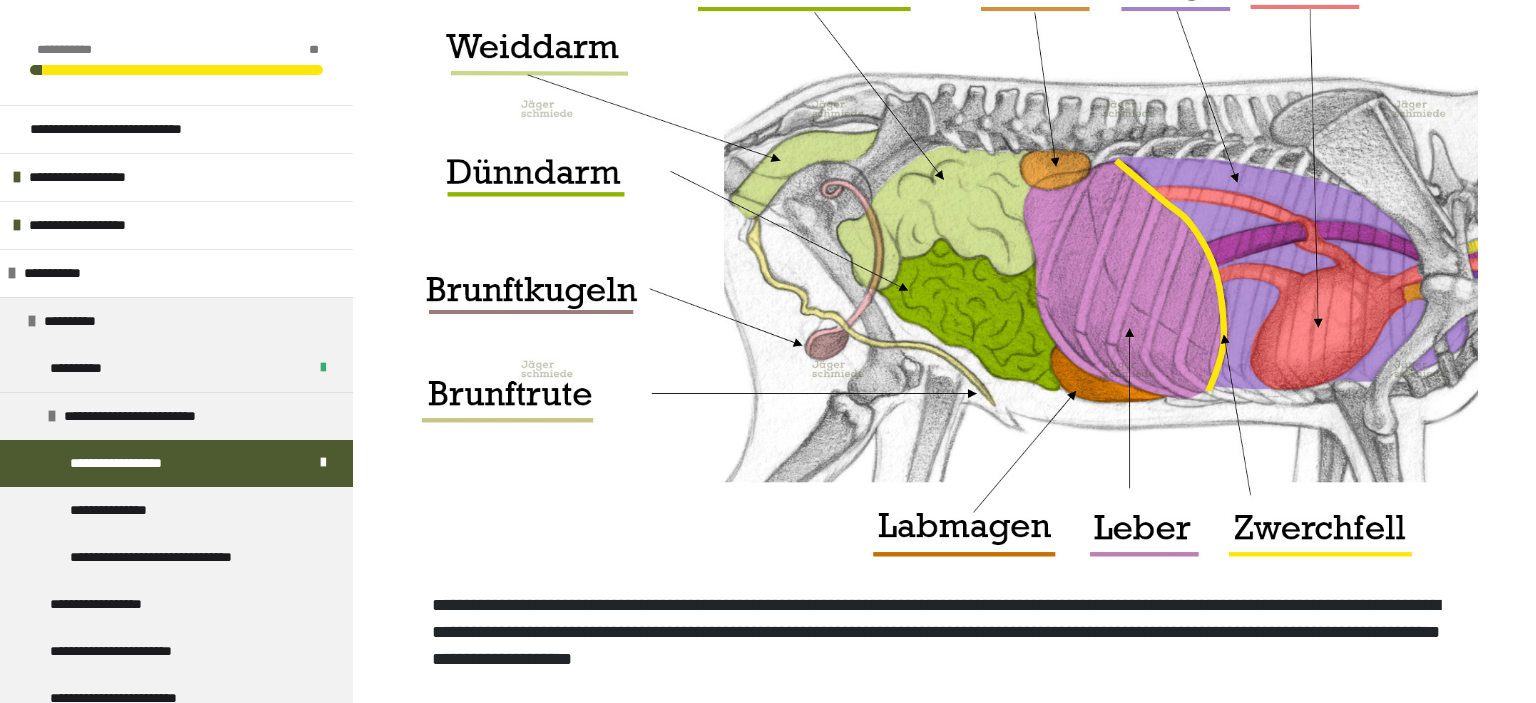 scroll, scrollTop: 7380, scrollLeft: 0, axis: vertical 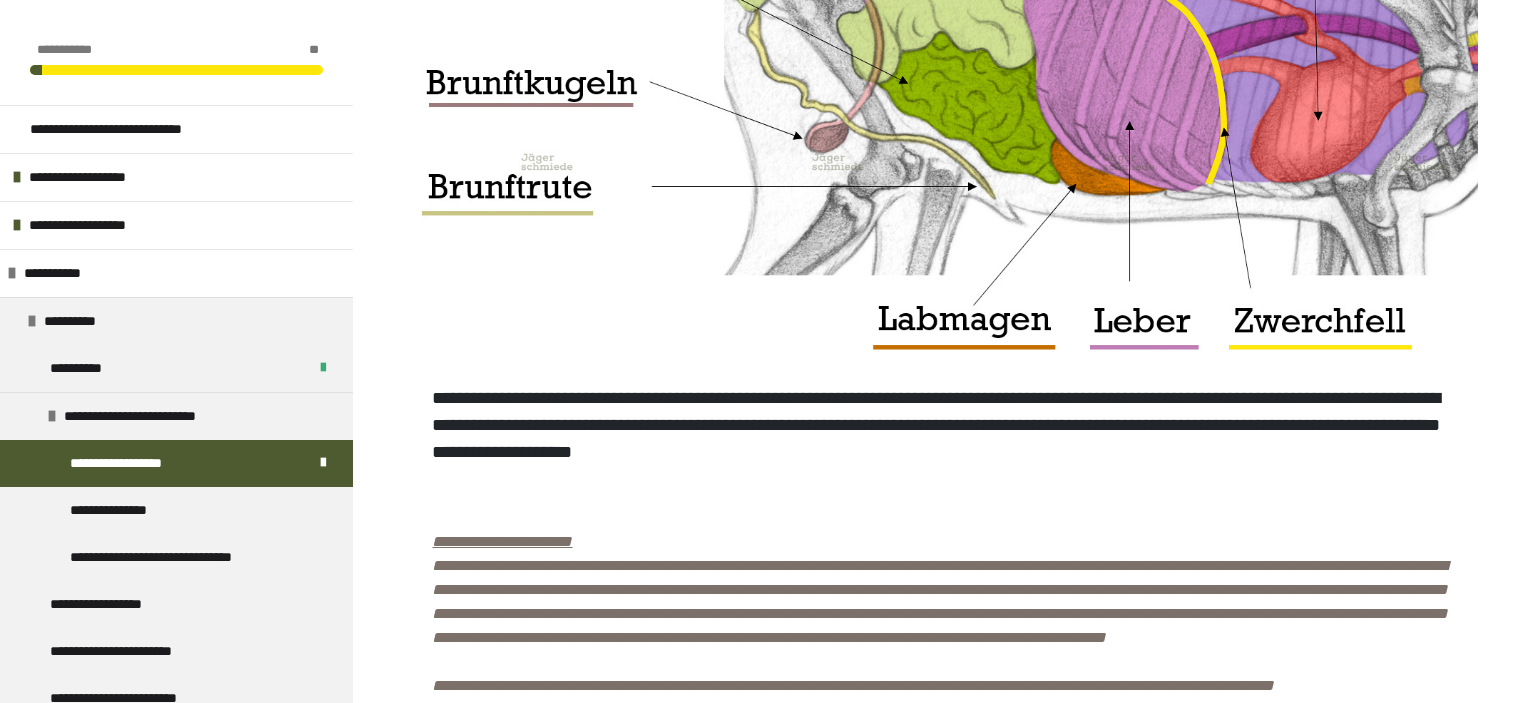 click on "[FIRST] [LAST] [INITIAL] [INITIAL] [STREET_NAME] [CITY] [STATE] [ZIP_CODE] [COUNTRY] [COUNTRY_CODE] [EMAIL] [PHONE] [DATE_OF_BIRTH] [AGE] [GENDER] [OCCUPATION] [EMPLOYER] [JOB_TITLE] [COMPANY_NAME] [ADDRESS_LINE_1] [ADDRESS_LINE_2] [POSTAL_CODE] [CITY_NAME] [STATE_NAME] [COUNTRY_NAME] [PHONE_NUMBER] [EMAIL_ADDRESS] [DATE] [TIME] [YEAR] [MONTH] [DAY] [DAY_OF_WEEK] [PASSPORT_NUMBER] [DRIVER_LICENSE] [CREDIT_CARD] [SSN]" at bounding box center [768, -2799] 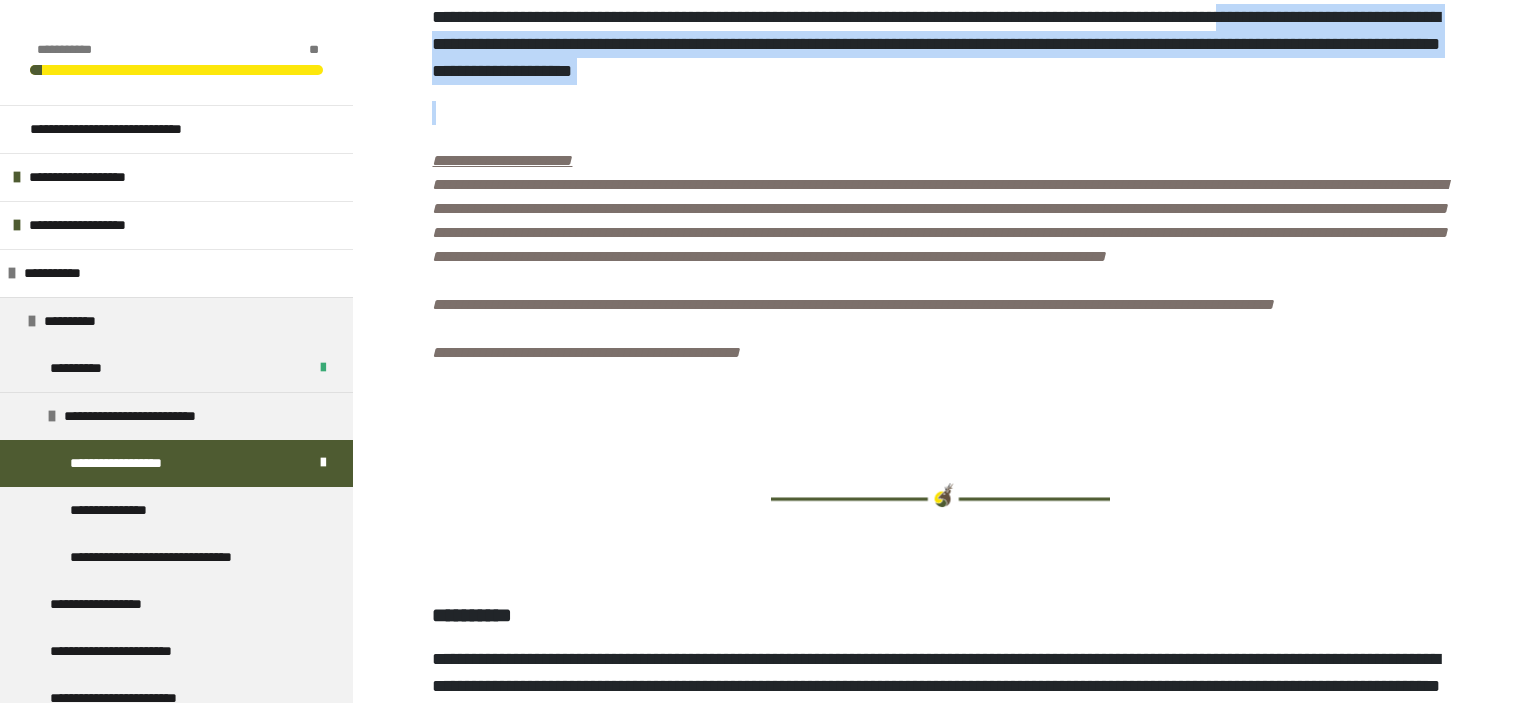 scroll, scrollTop: 7824, scrollLeft: 0, axis: vertical 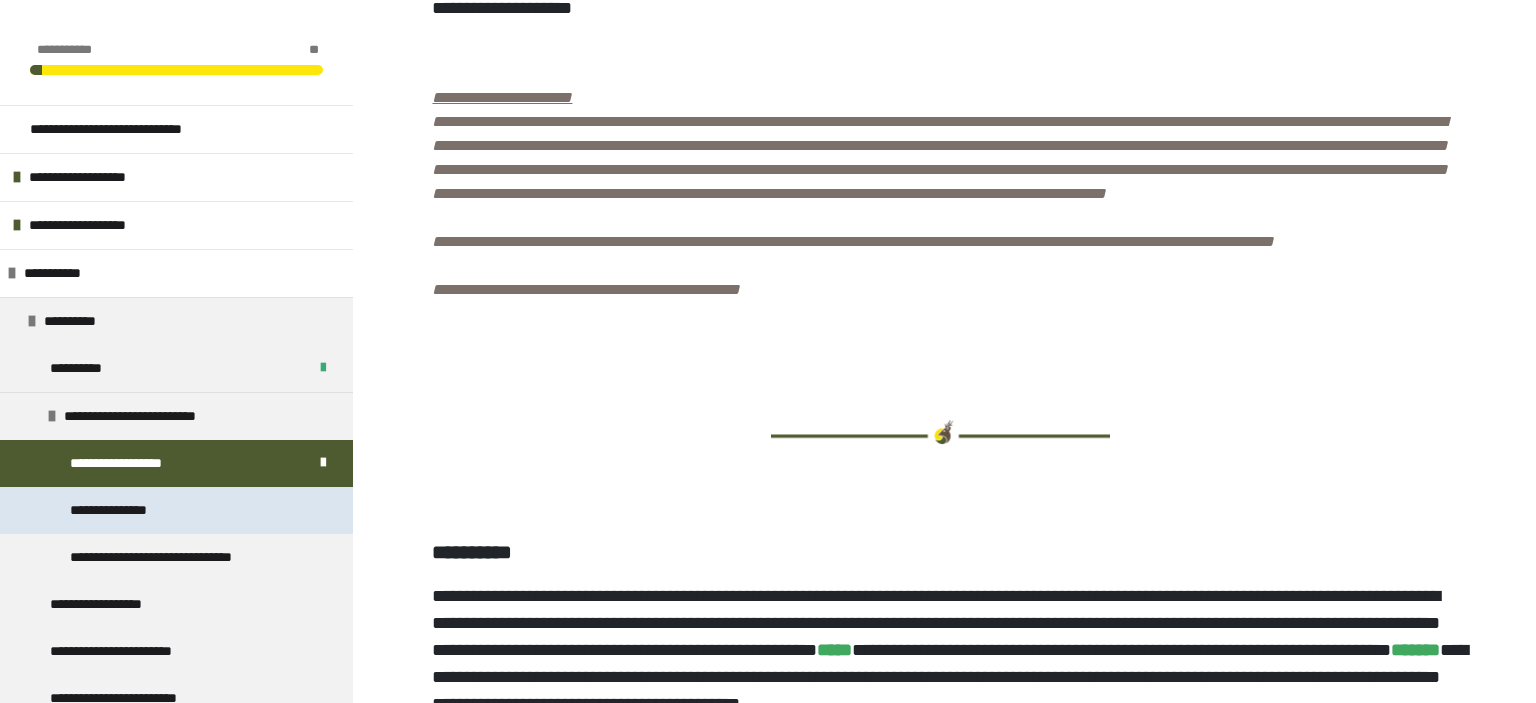 click on "**********" at bounding box center (128, 510) 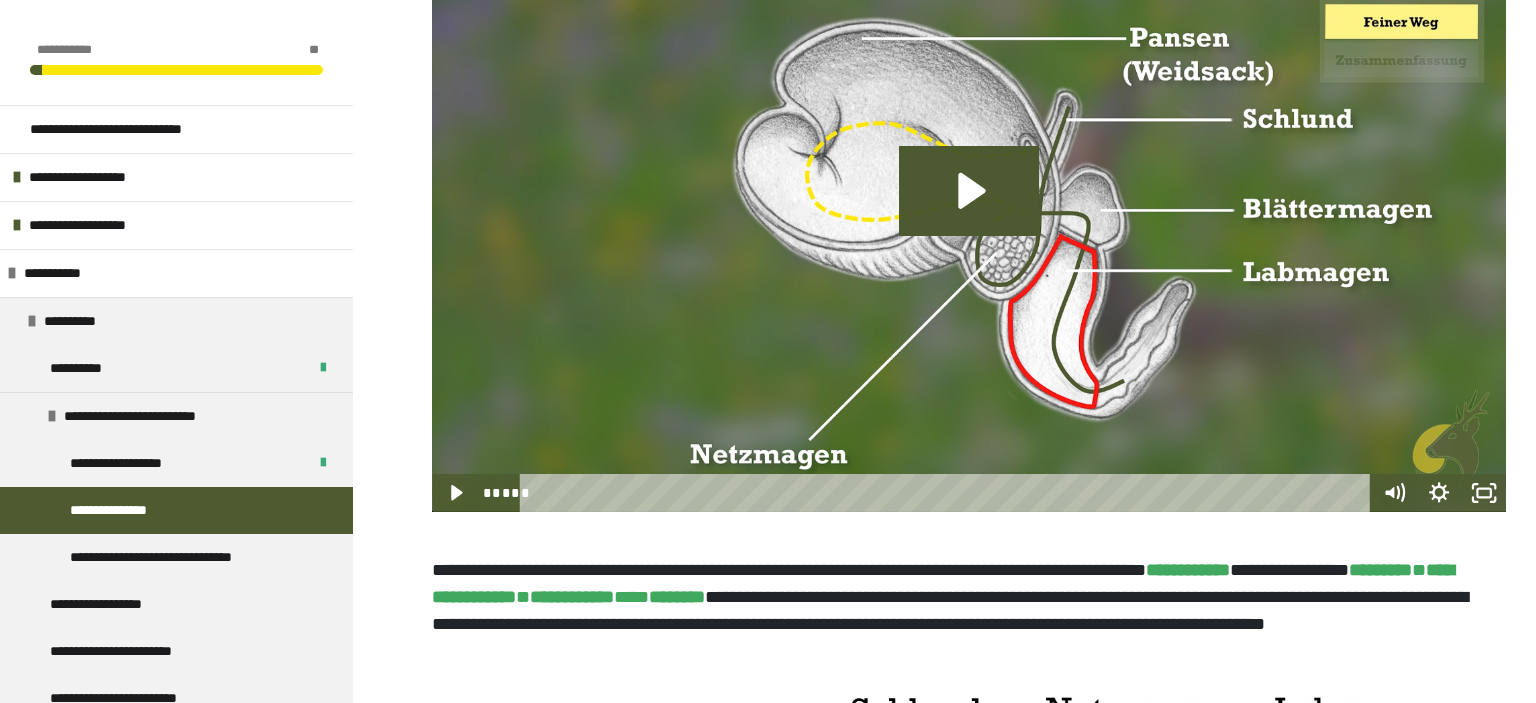 scroll, scrollTop: 1120, scrollLeft: 0, axis: vertical 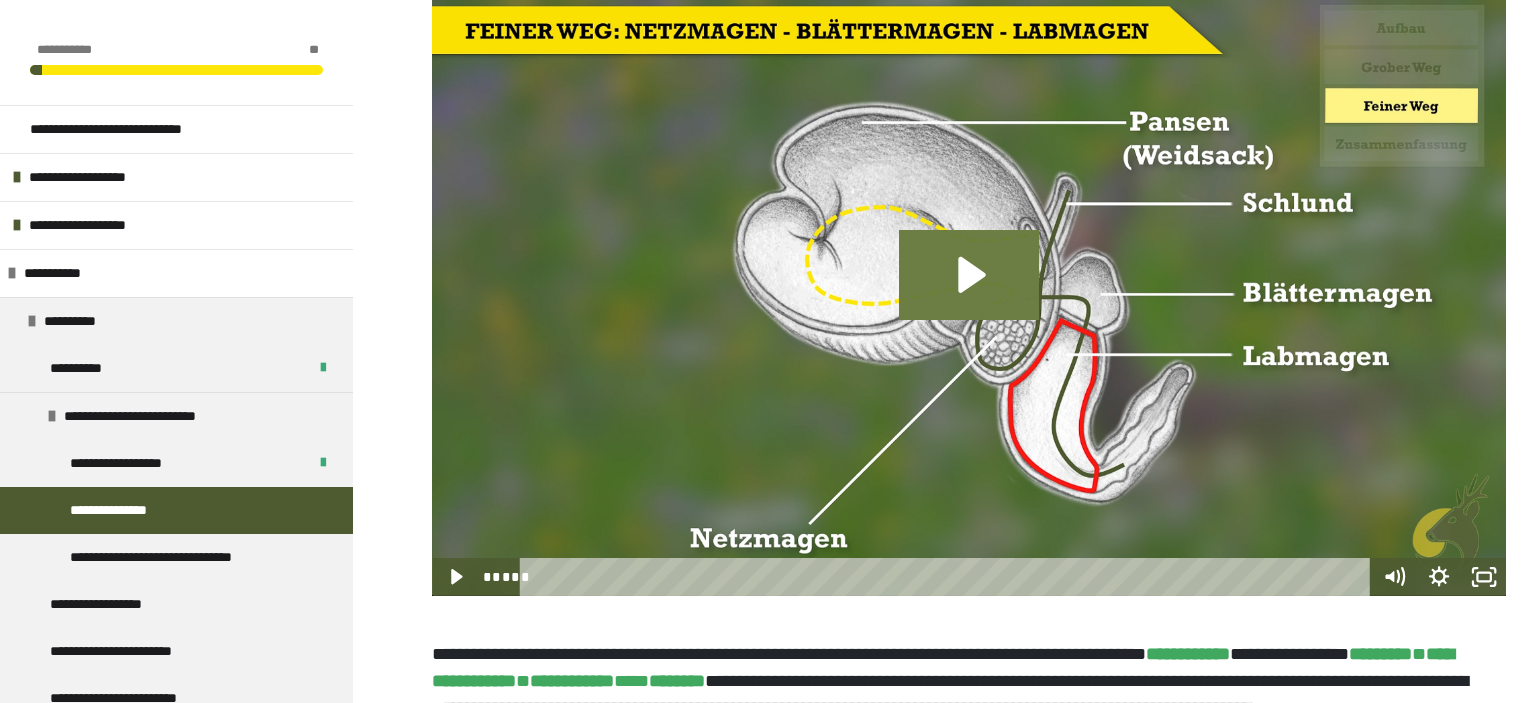 click 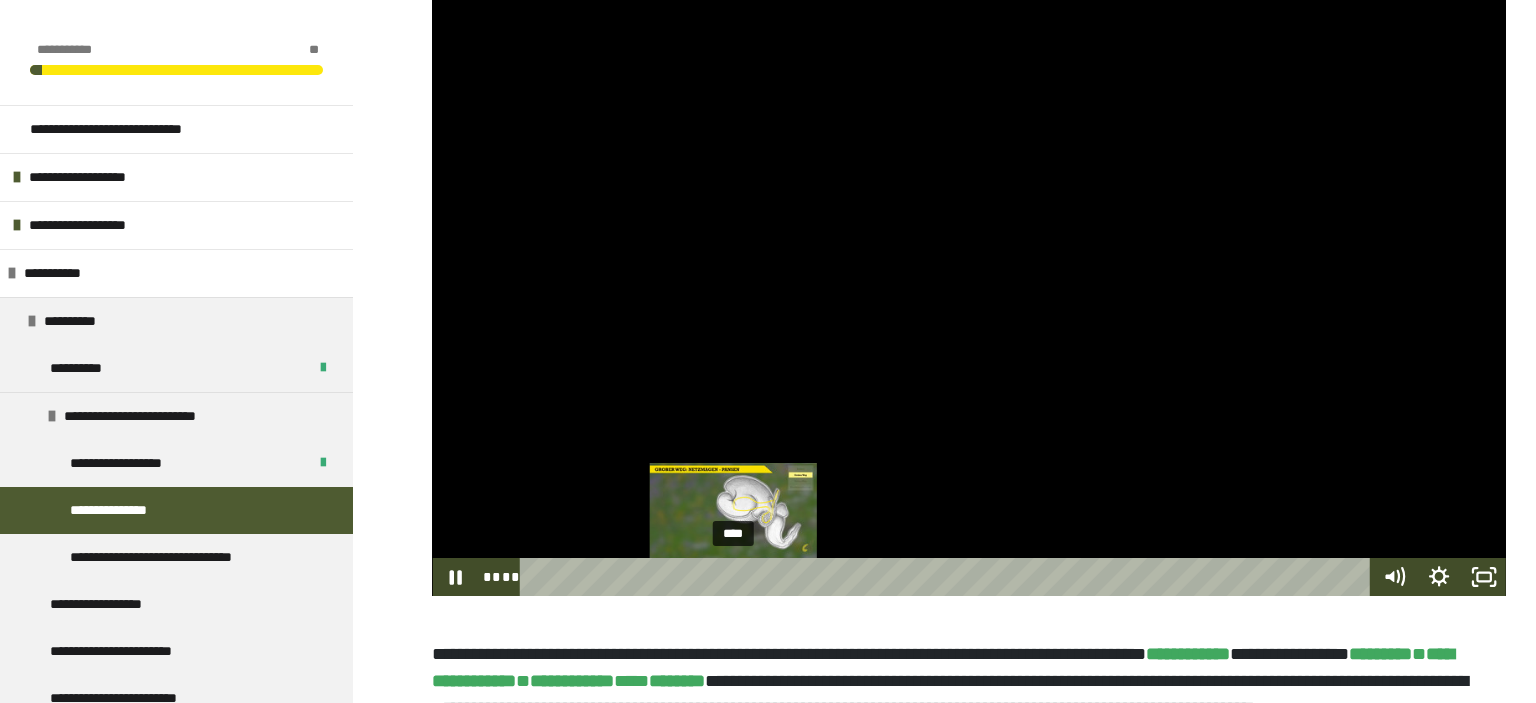 click on "****" at bounding box center (949, 577) 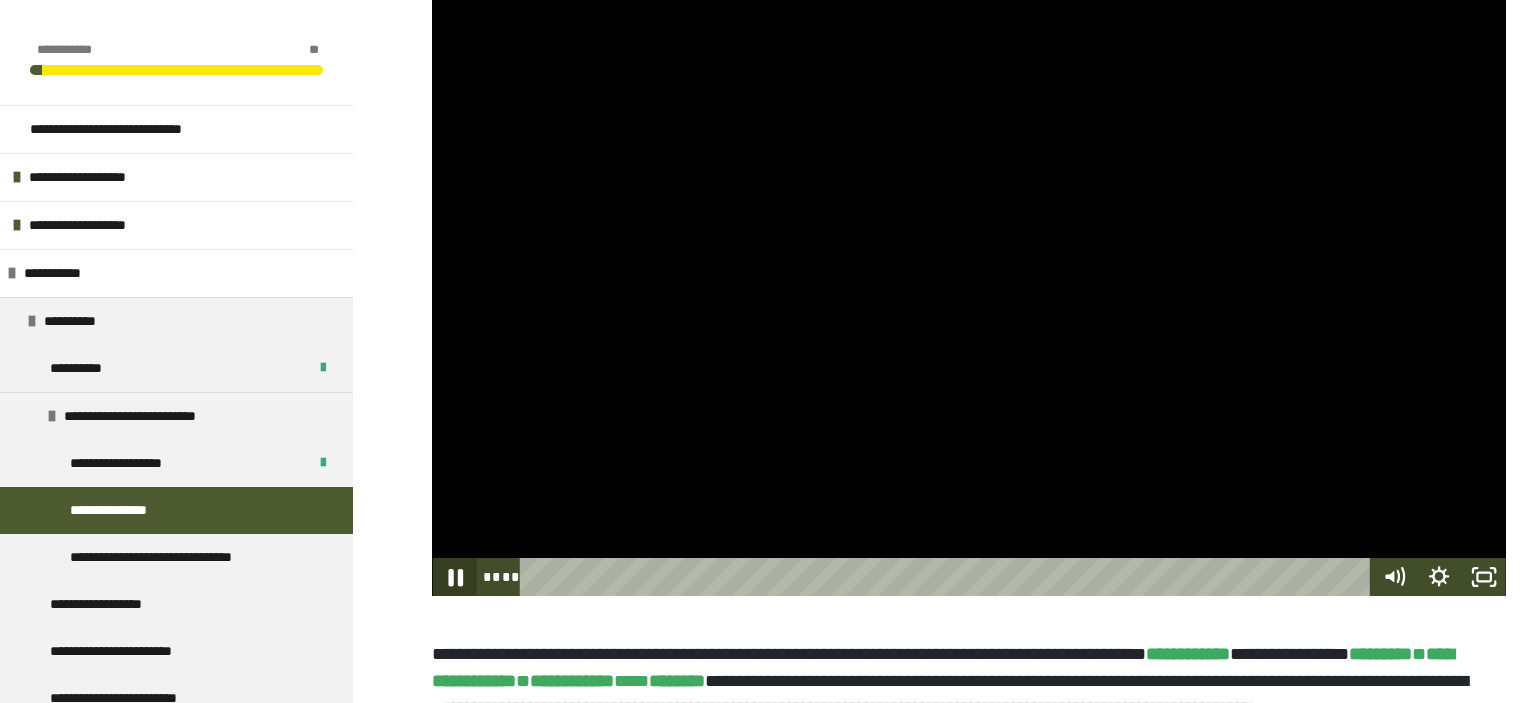 click 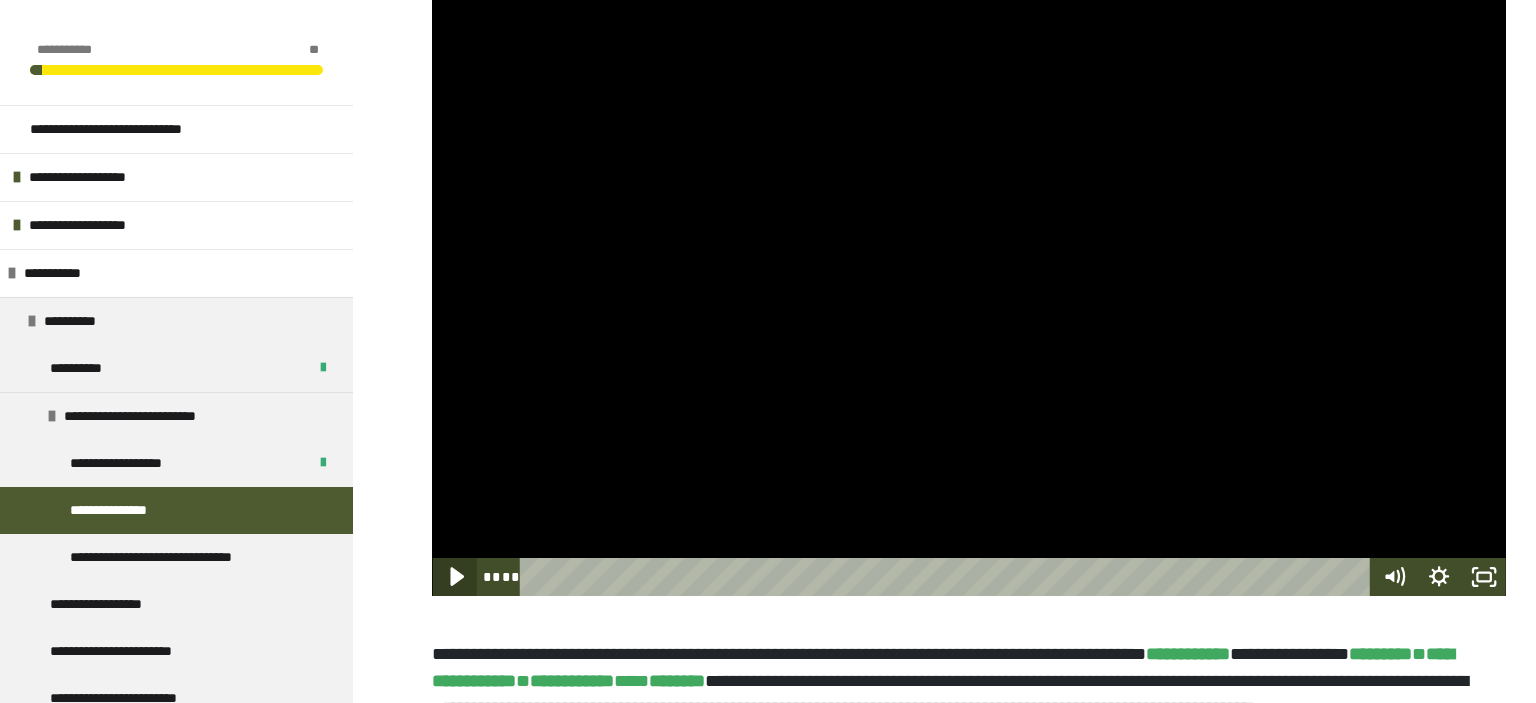 click 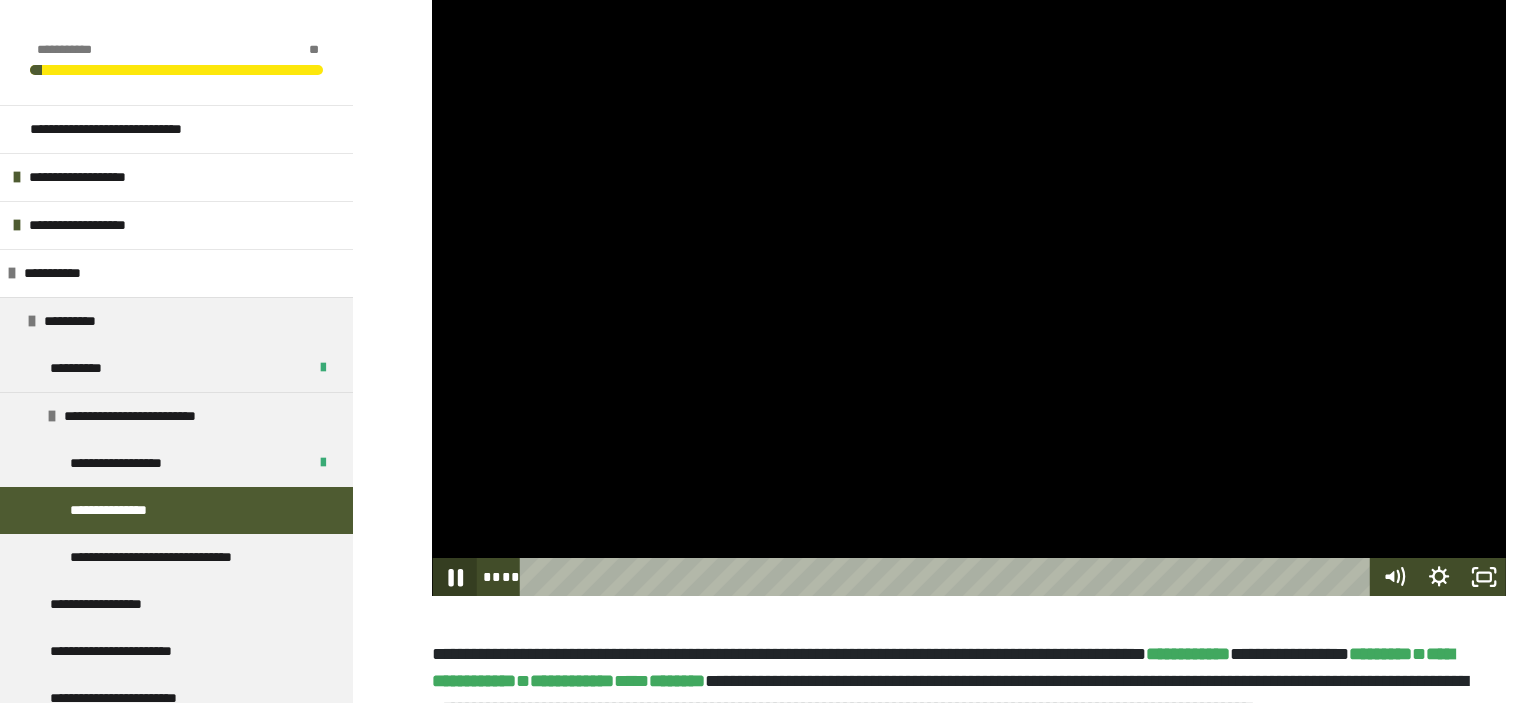 click 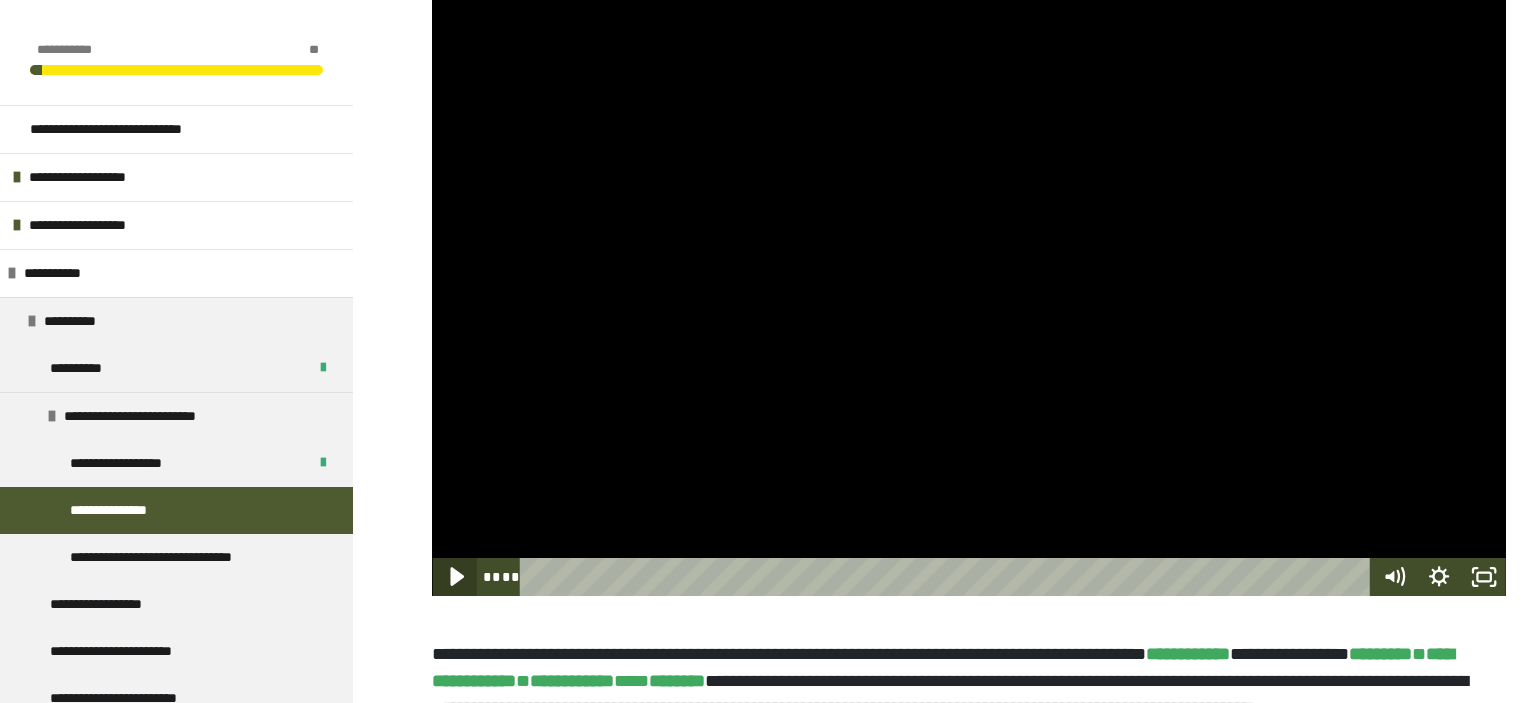 click 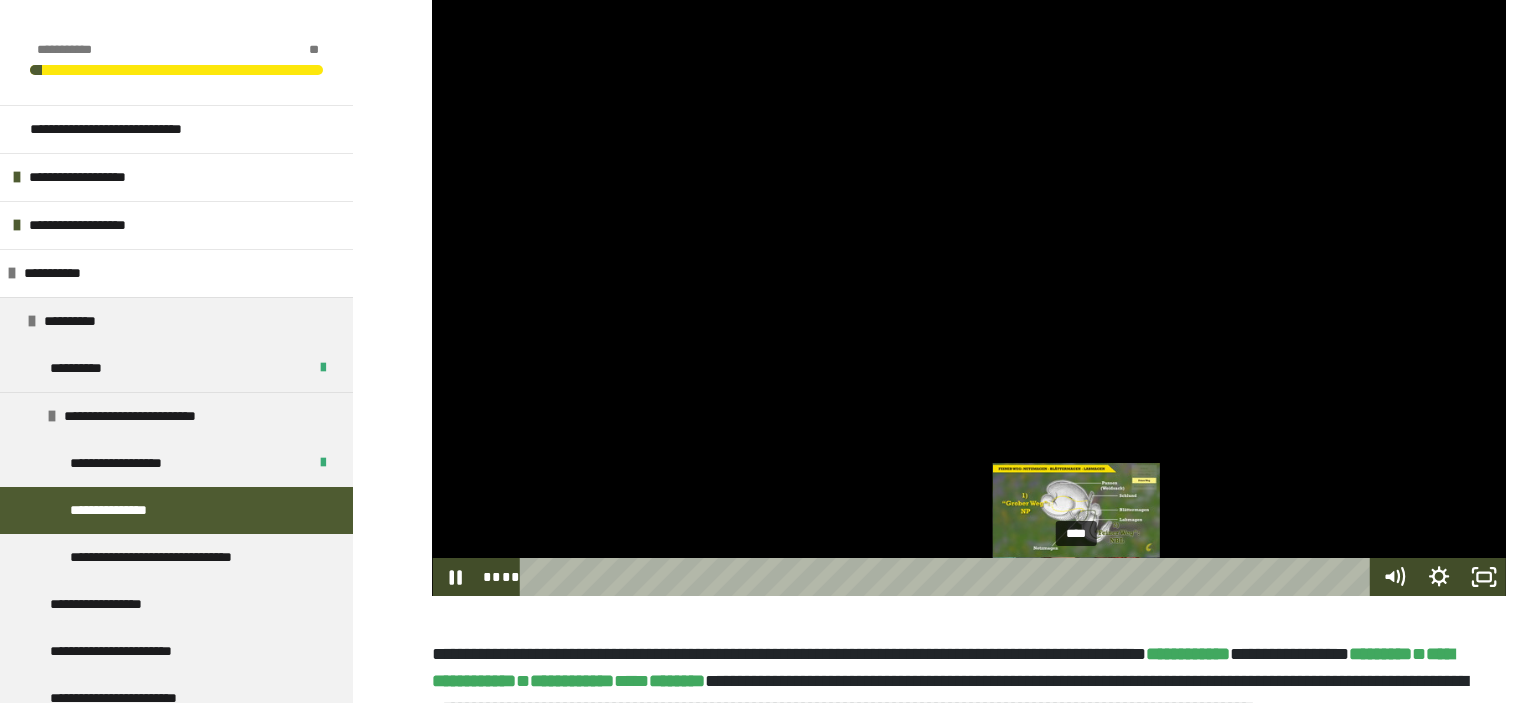 click on "****" at bounding box center (949, 577) 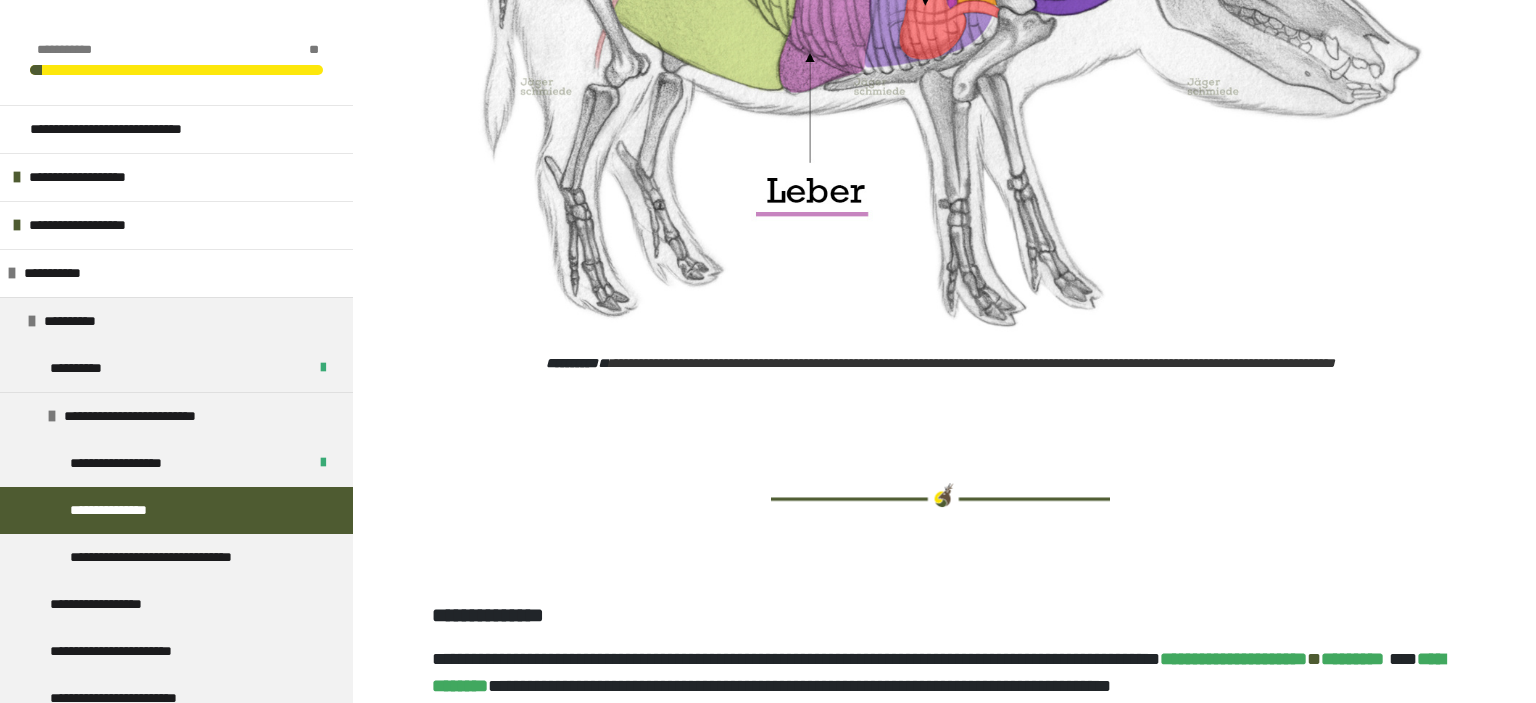 scroll, scrollTop: 5777, scrollLeft: 0, axis: vertical 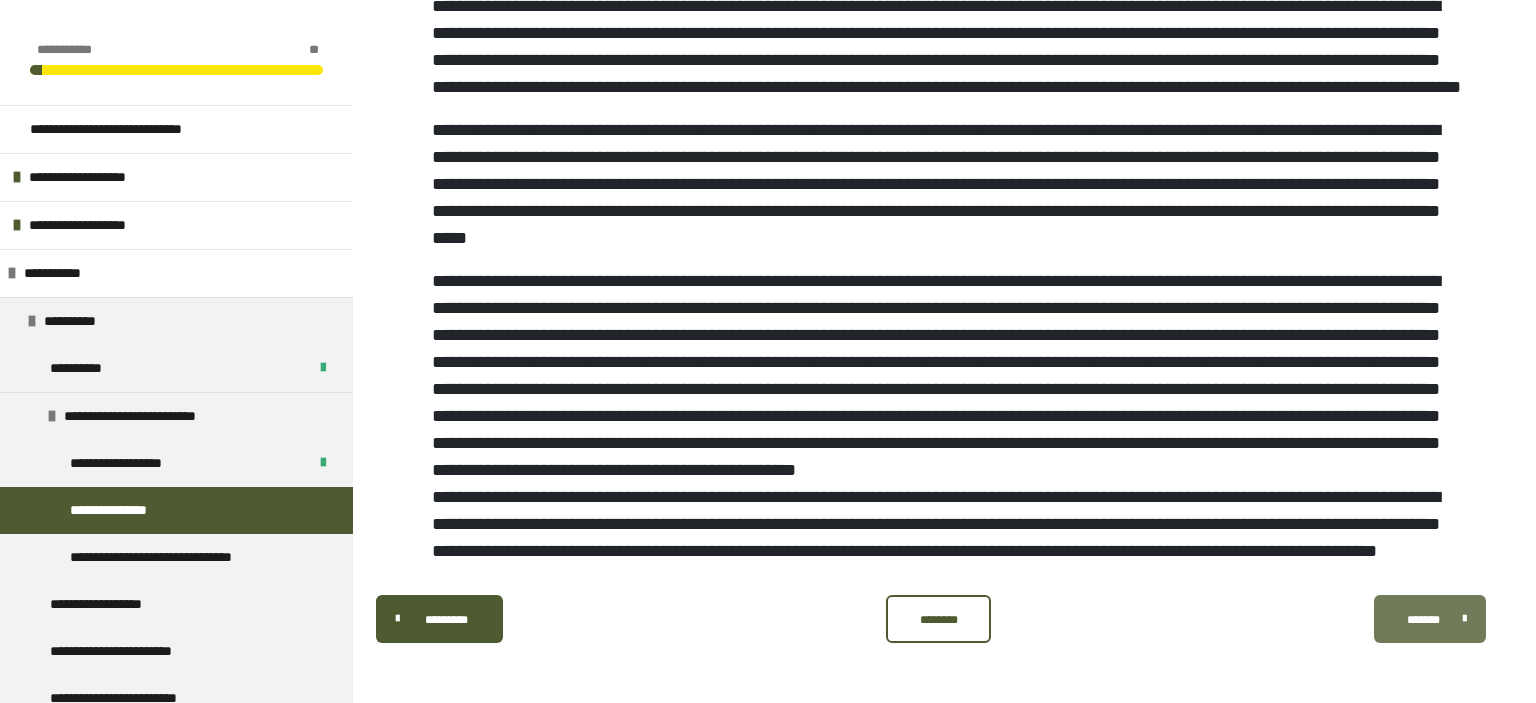click on "*******" at bounding box center (1430, 619) 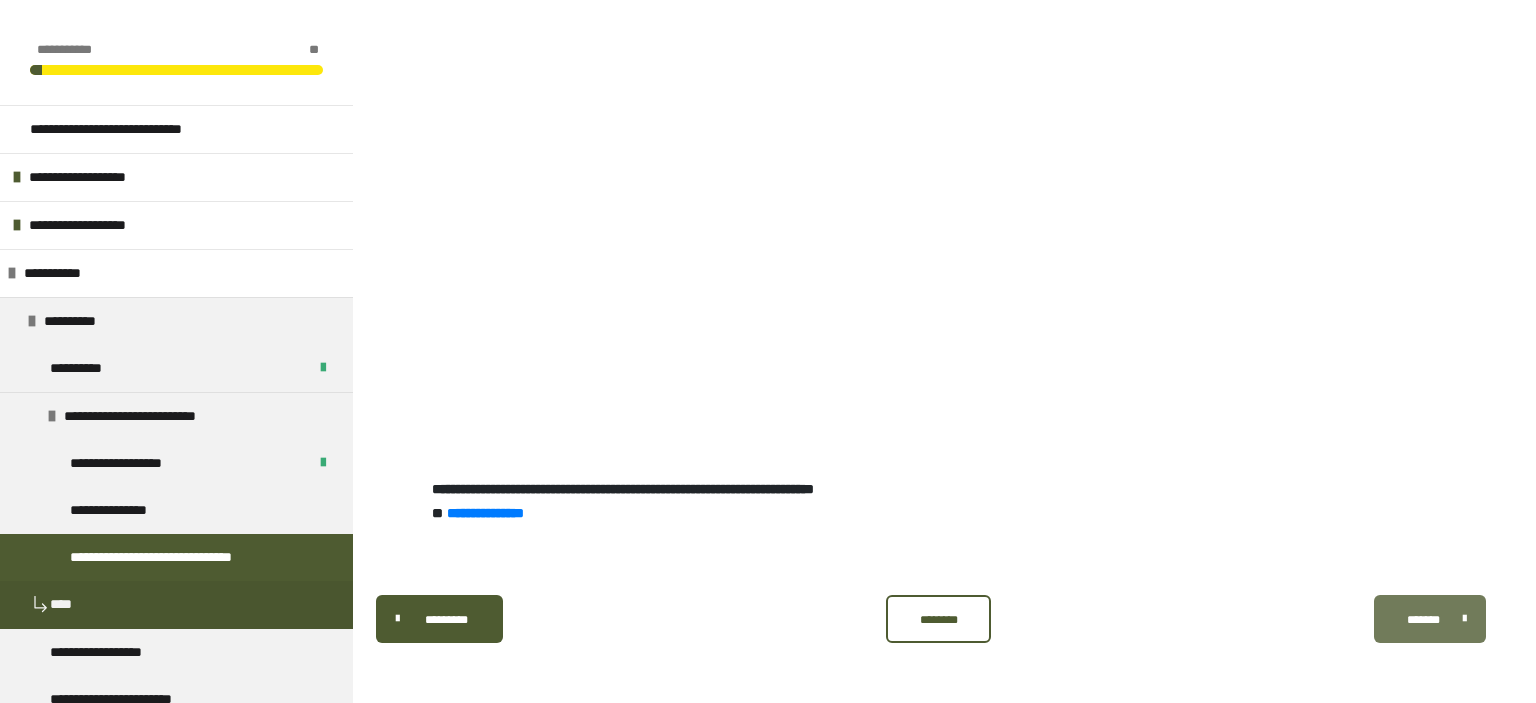 scroll, scrollTop: 628, scrollLeft: 0, axis: vertical 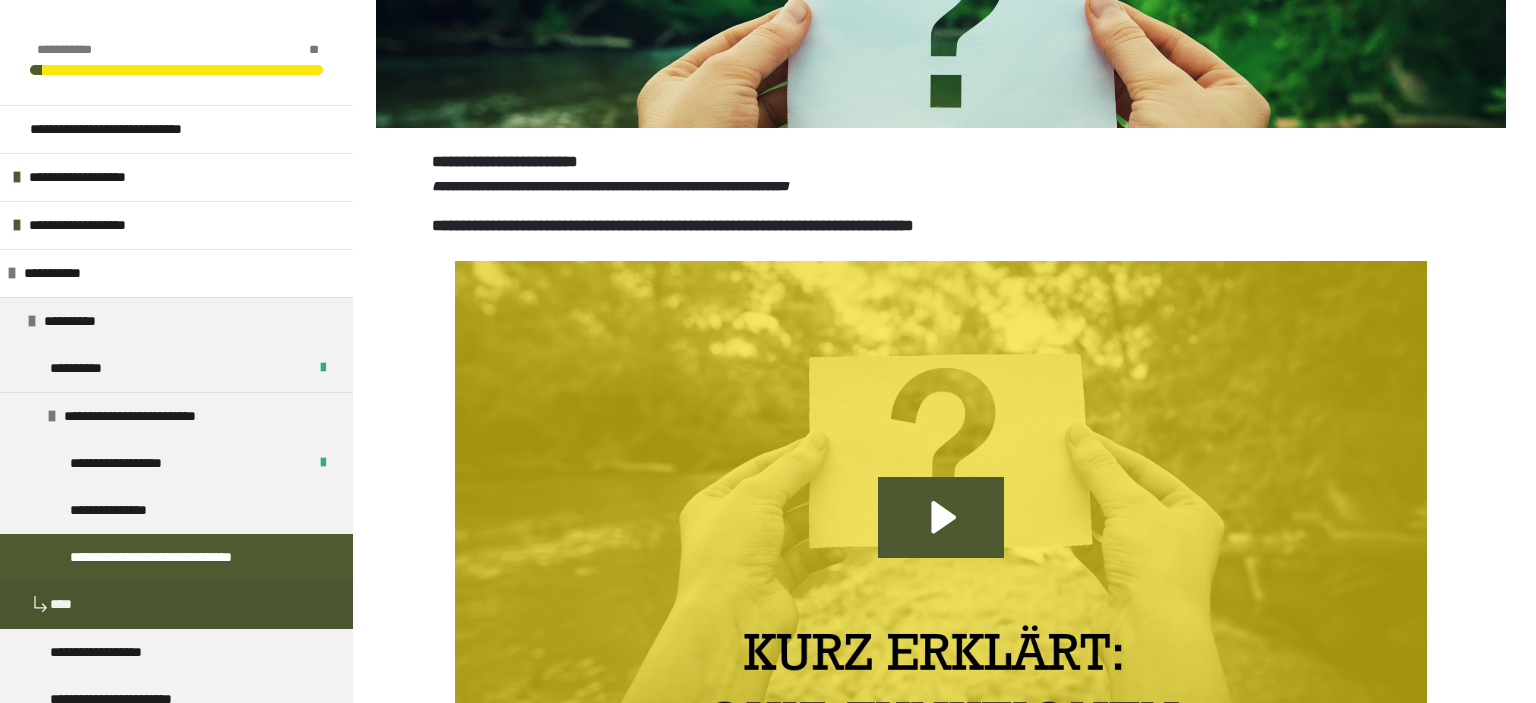 click at bounding box center [176, 534] 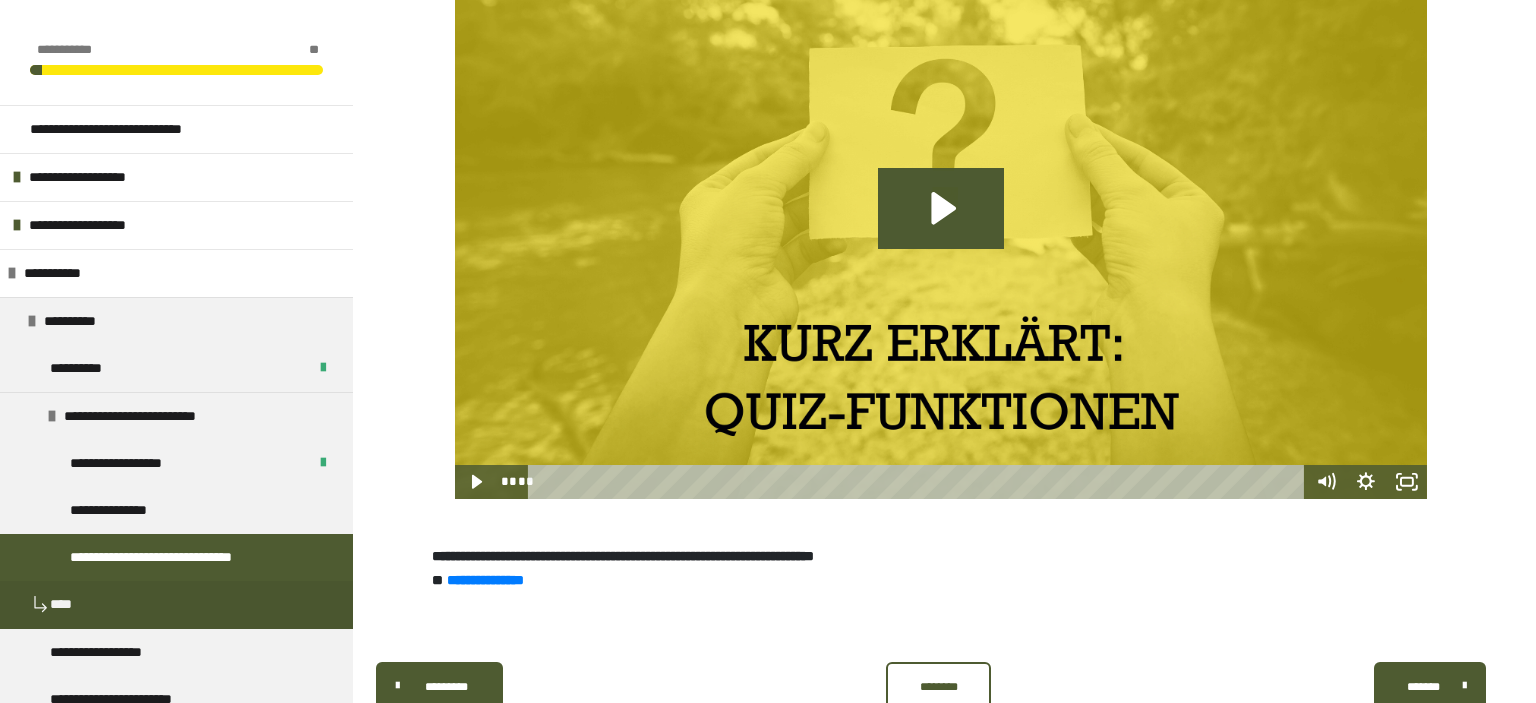 scroll, scrollTop: 798, scrollLeft: 0, axis: vertical 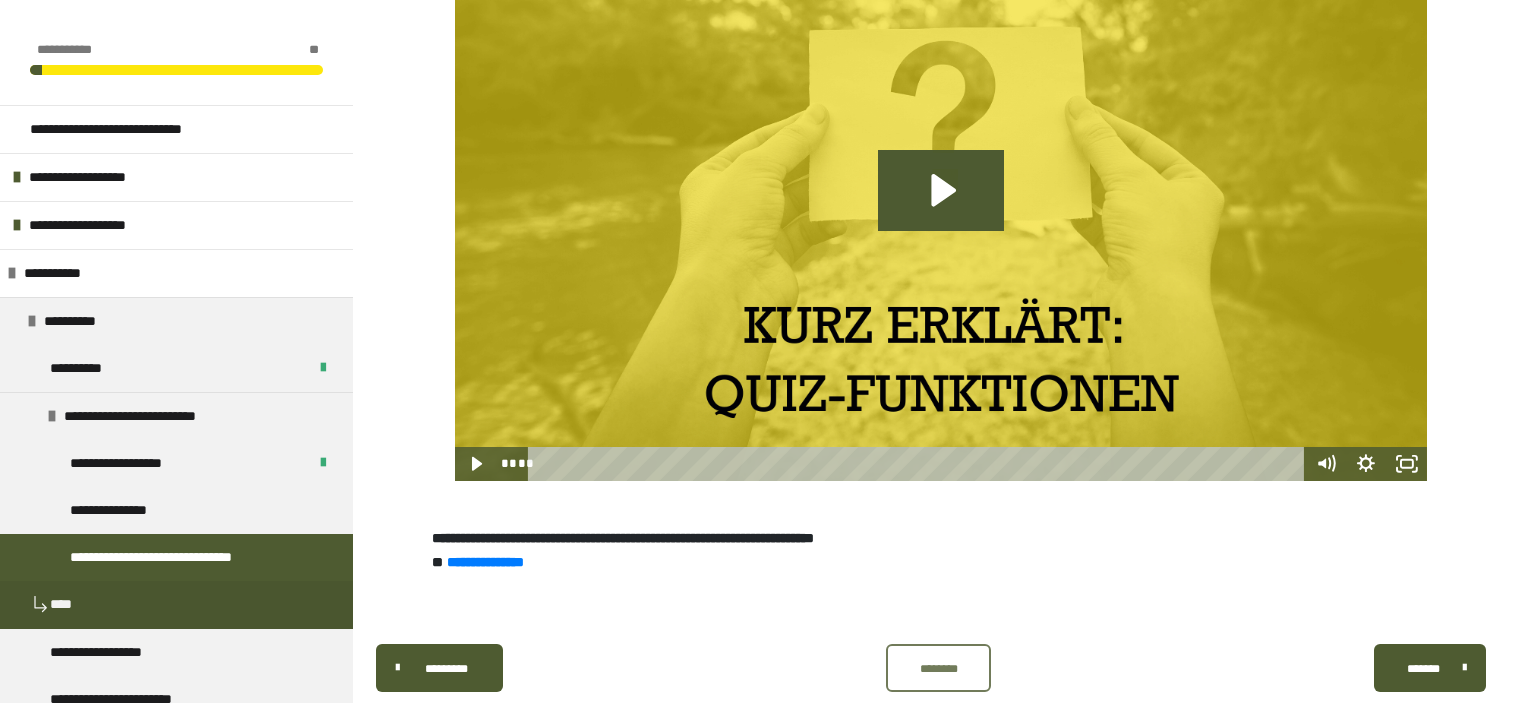 click on "********" at bounding box center (939, 669) 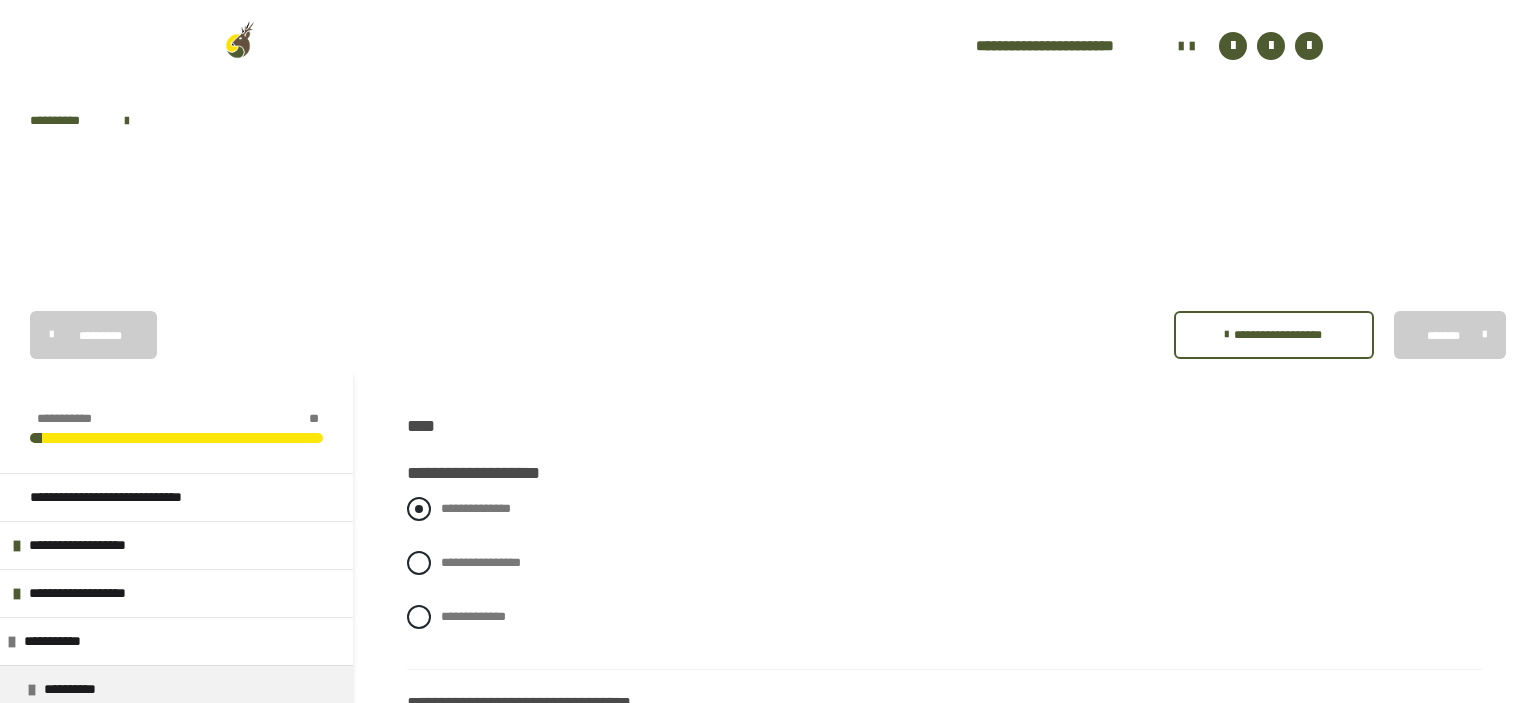 click at bounding box center [419, 509] 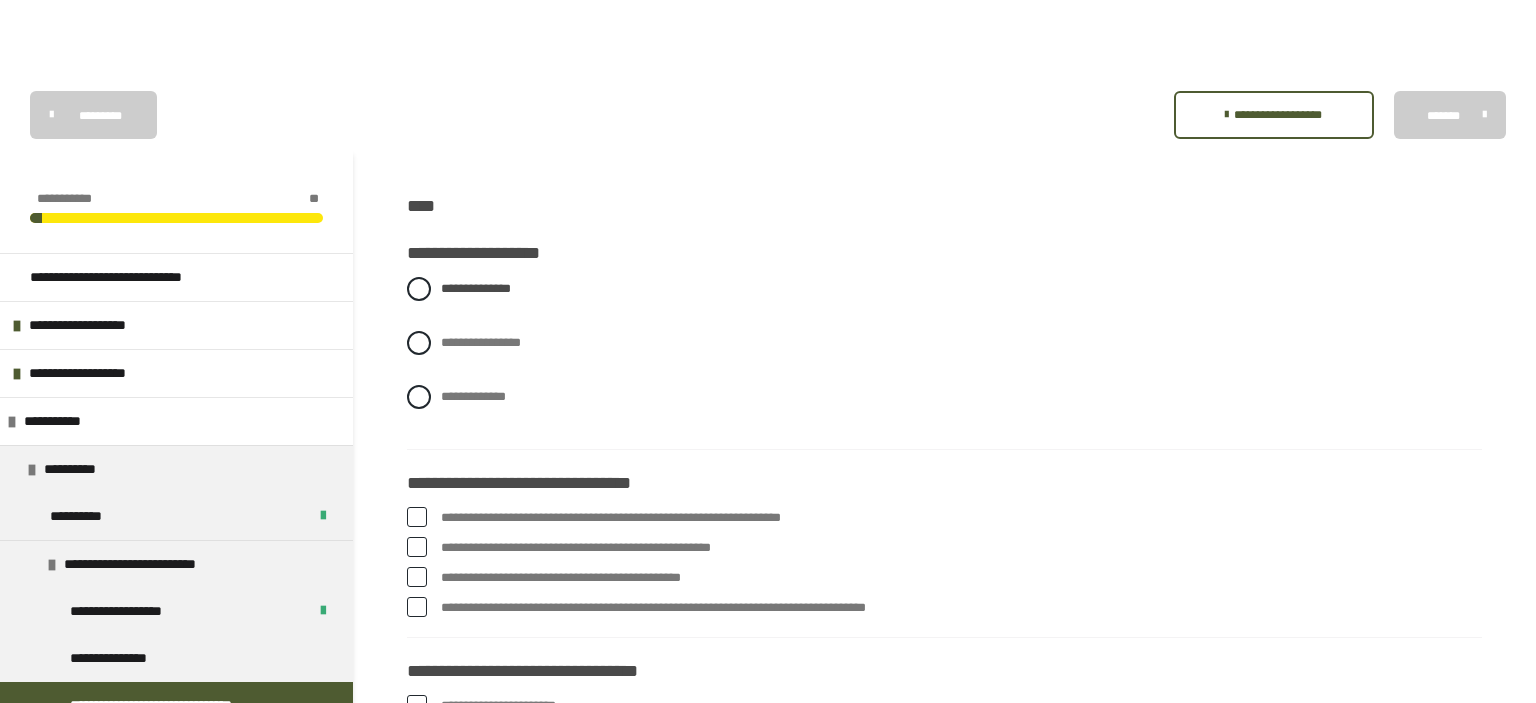 scroll, scrollTop: 227, scrollLeft: 0, axis: vertical 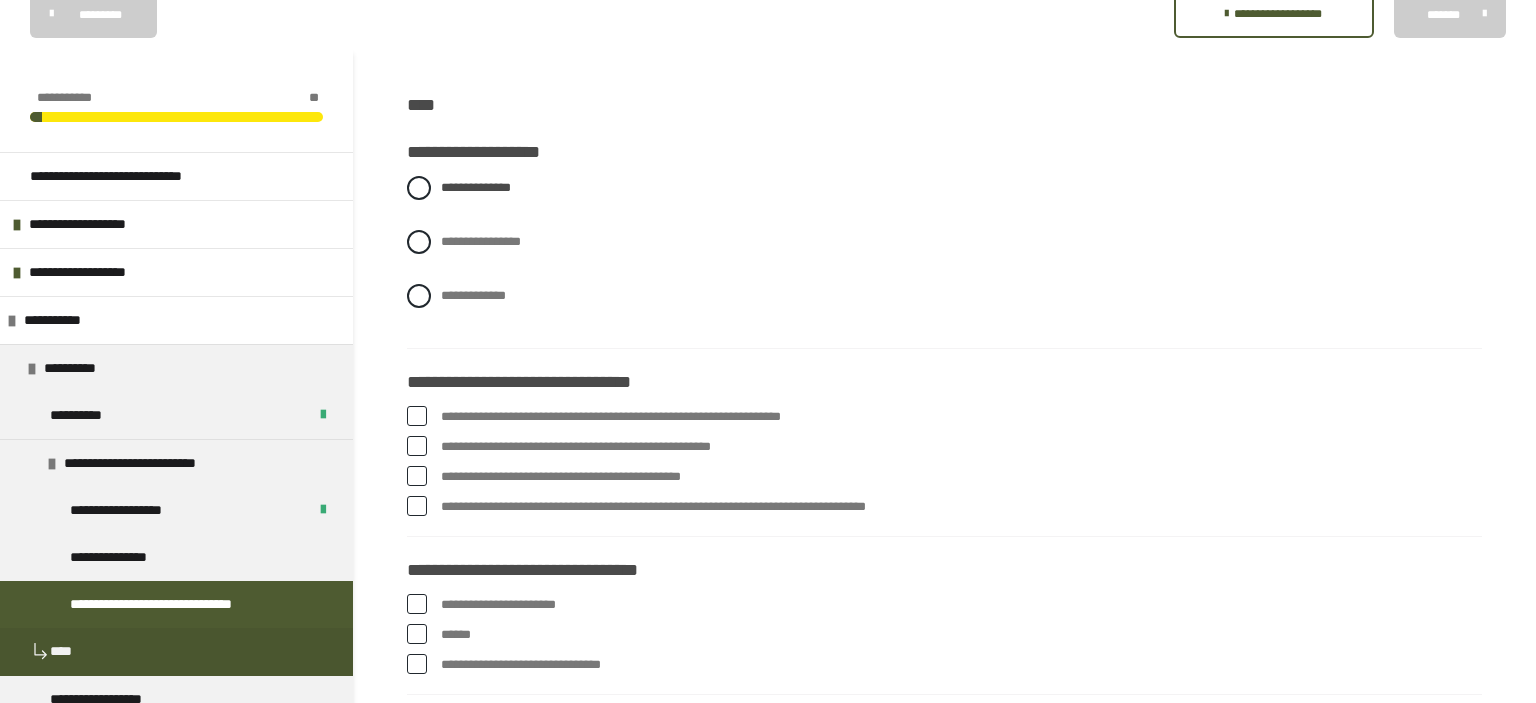 click at bounding box center [417, 416] 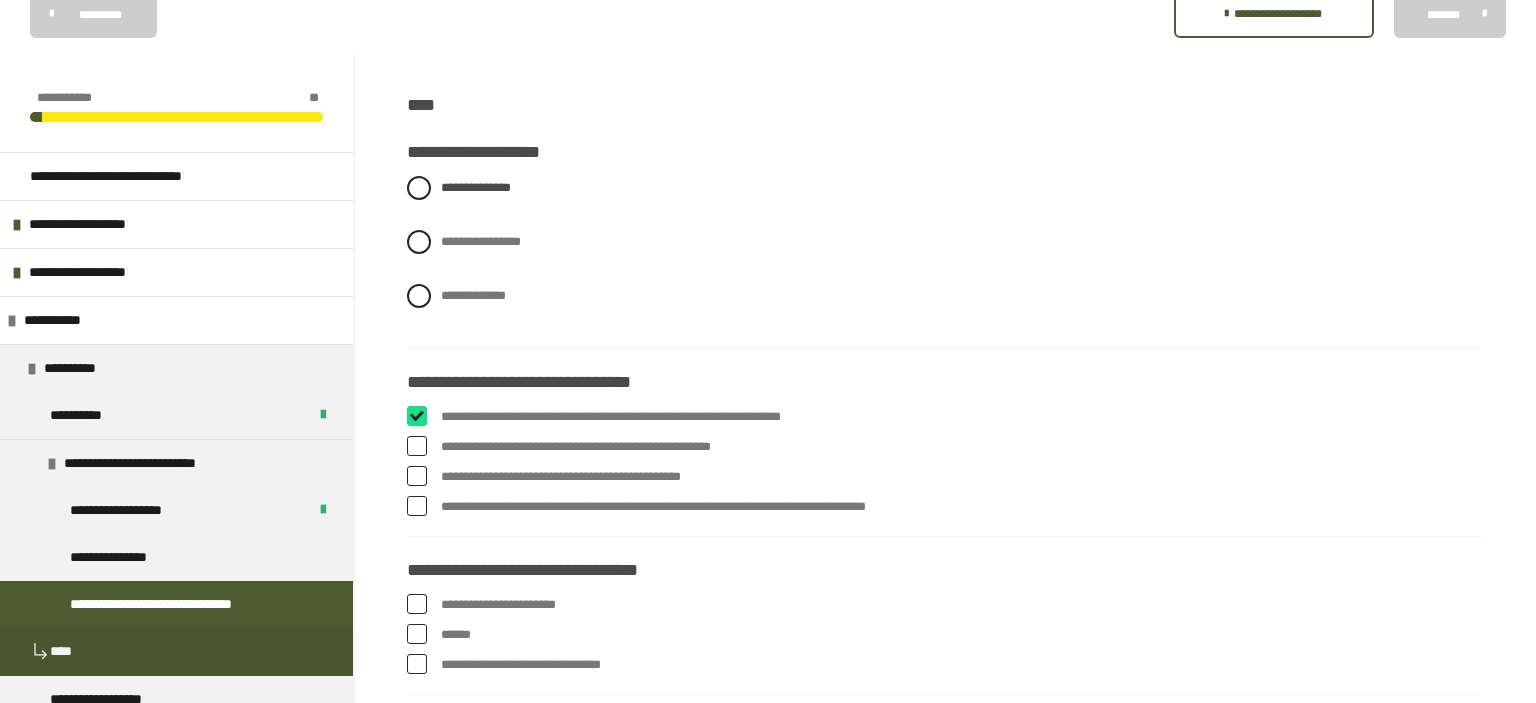 checkbox on "****" 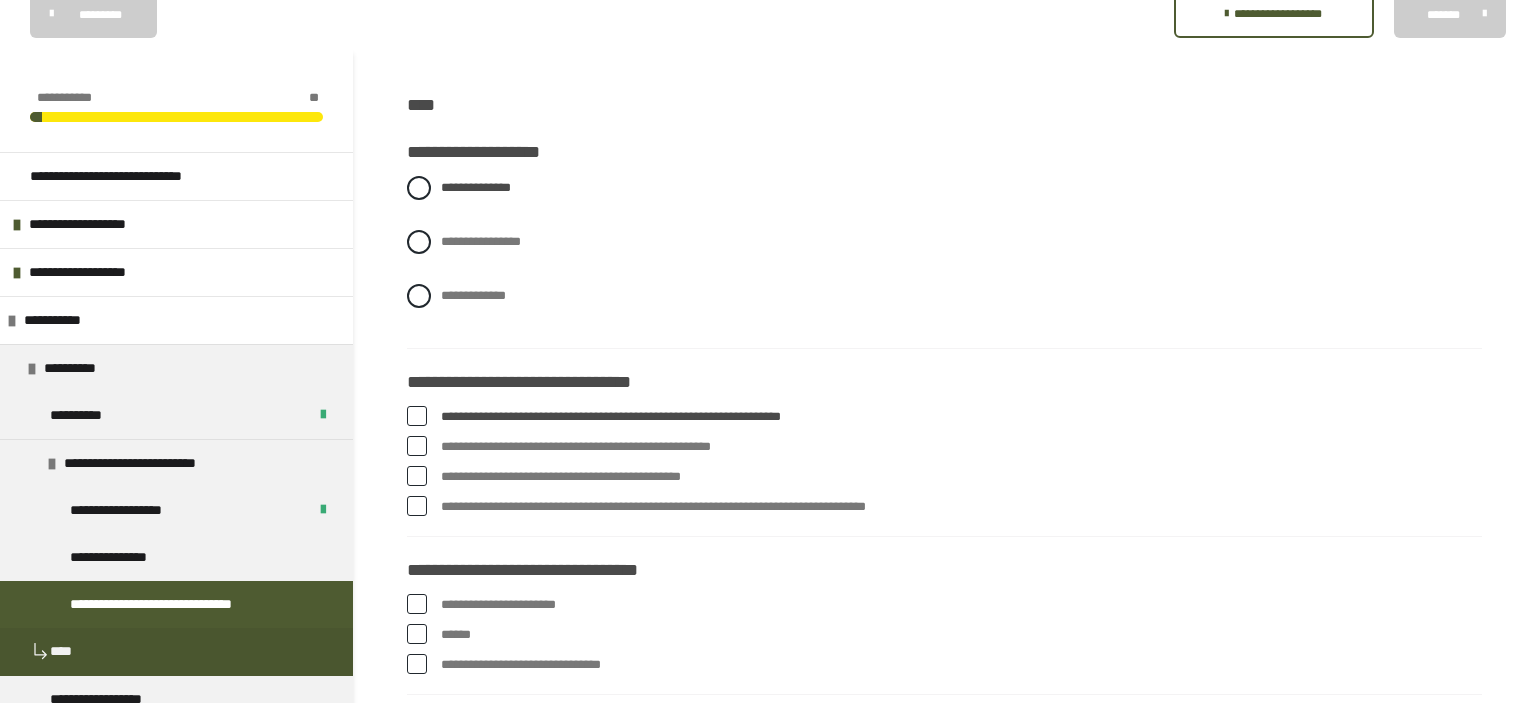 click at bounding box center [417, 476] 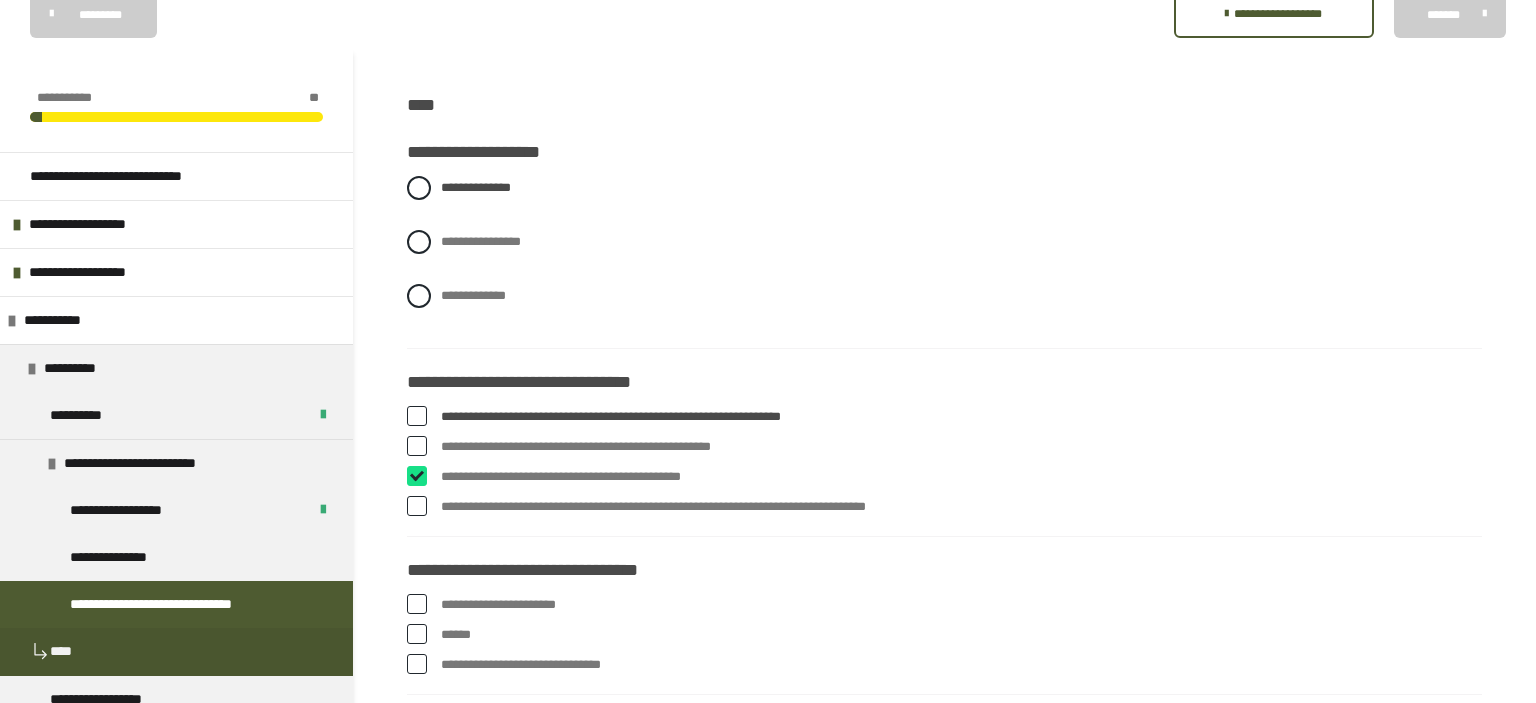 checkbox on "****" 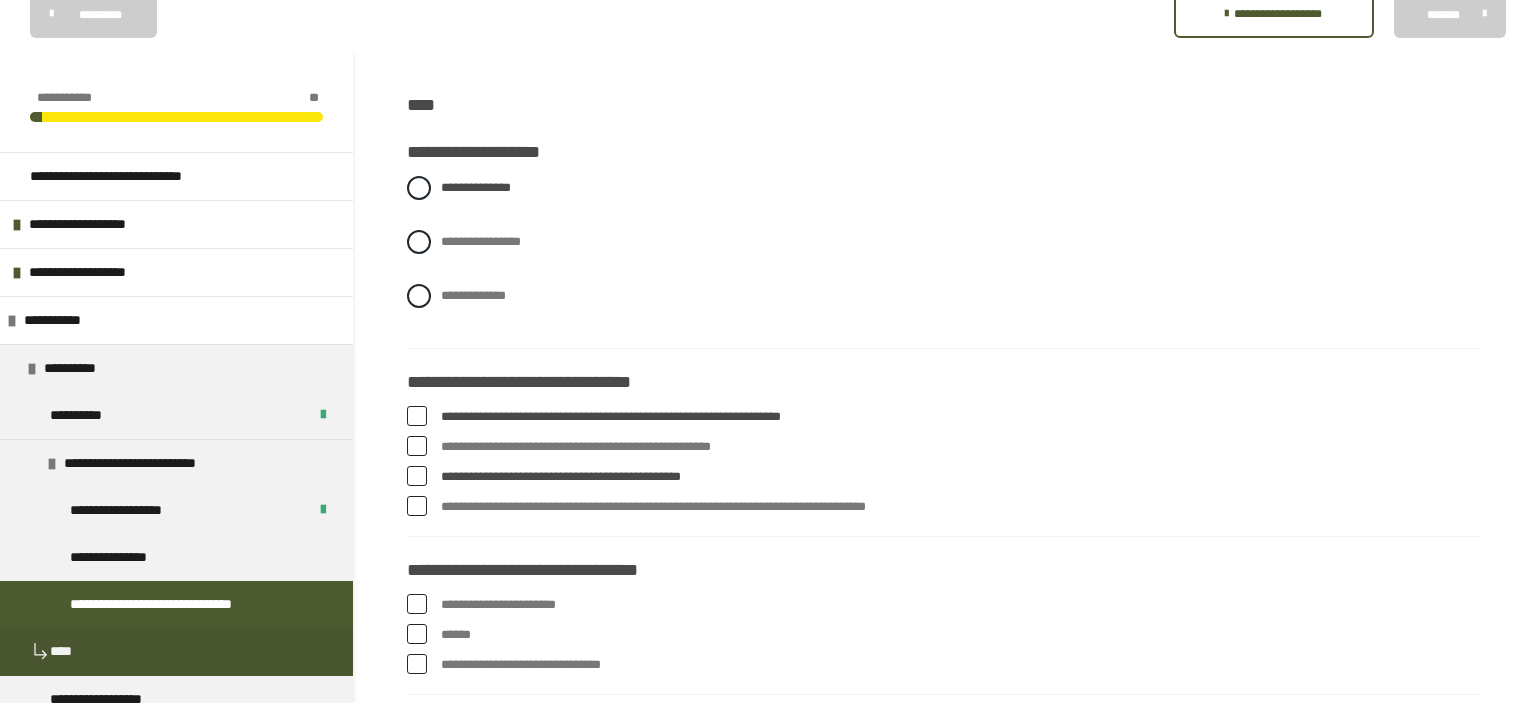 click at bounding box center (417, 506) 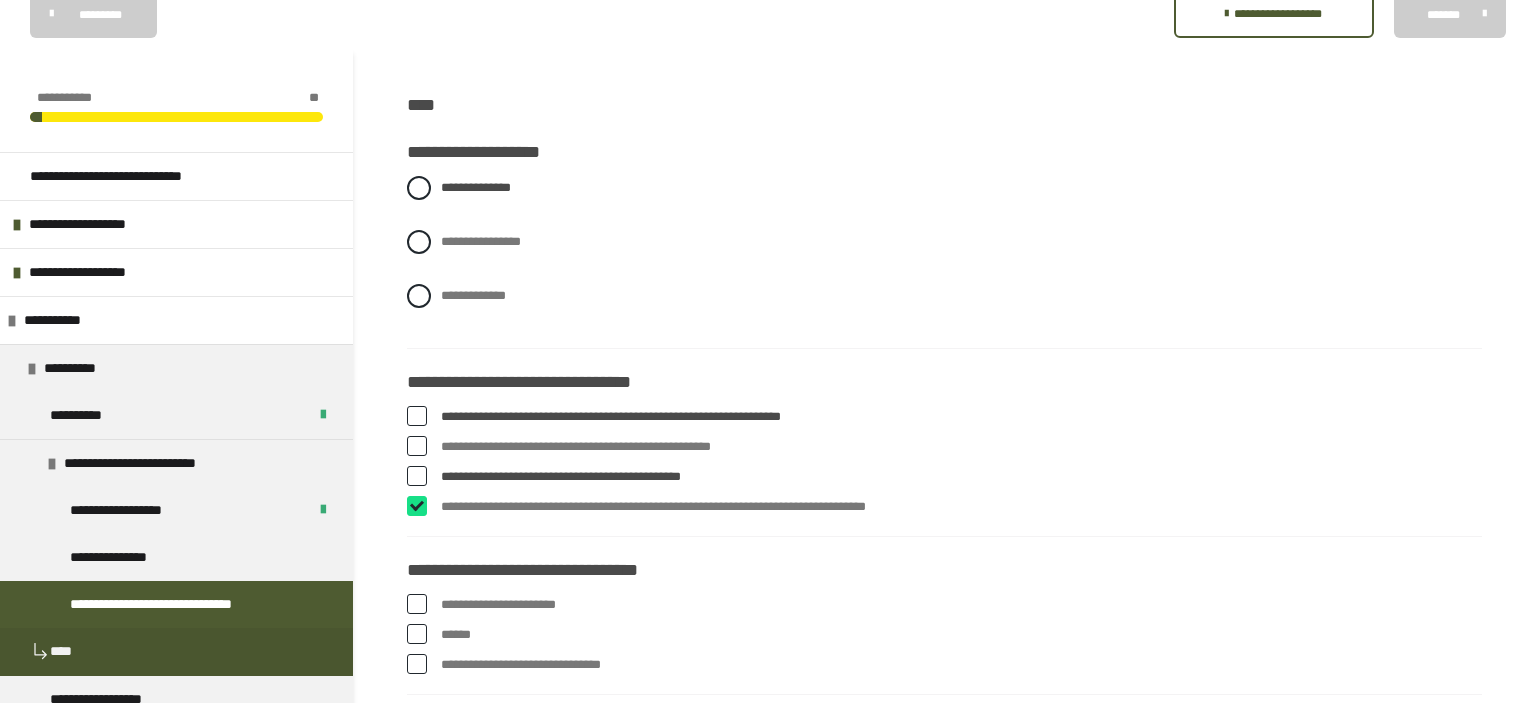 checkbox on "****" 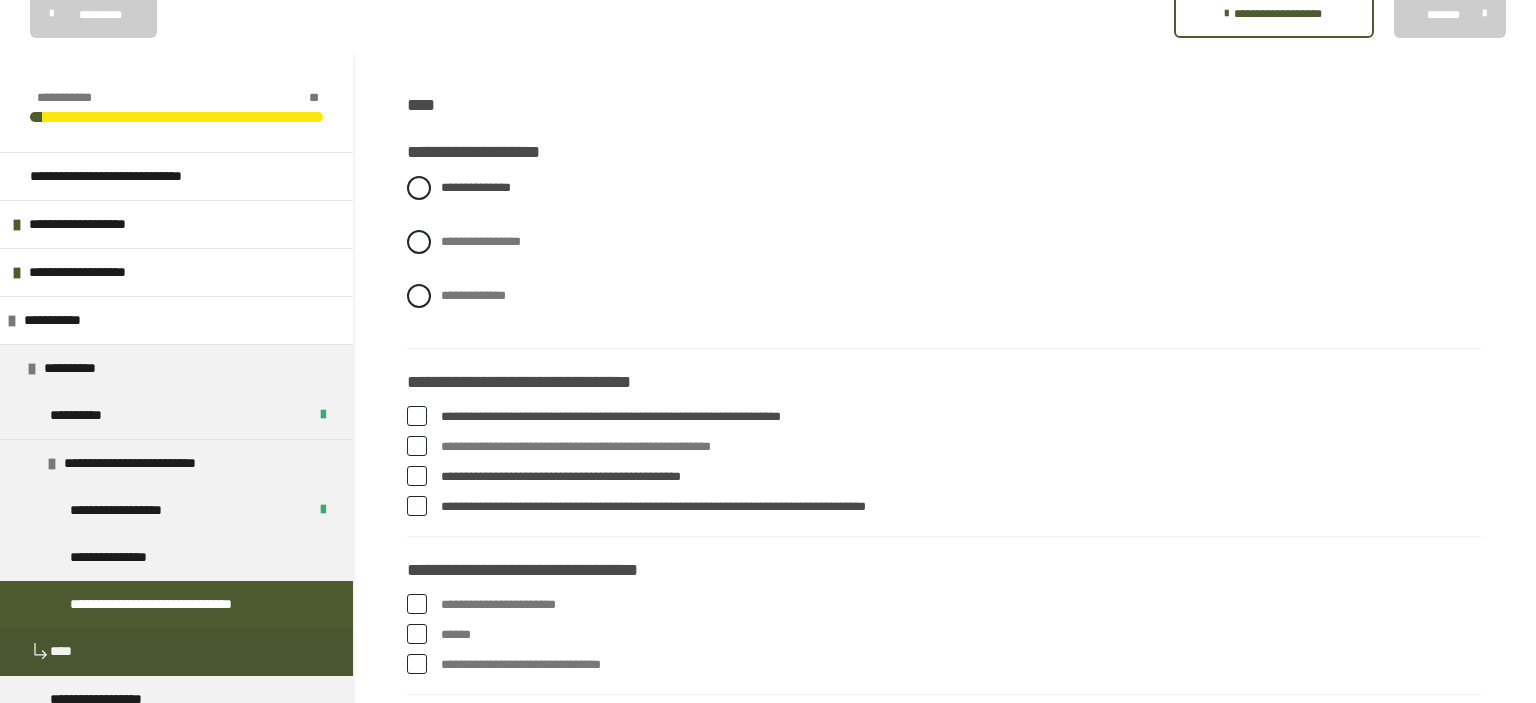 click at bounding box center (417, 604) 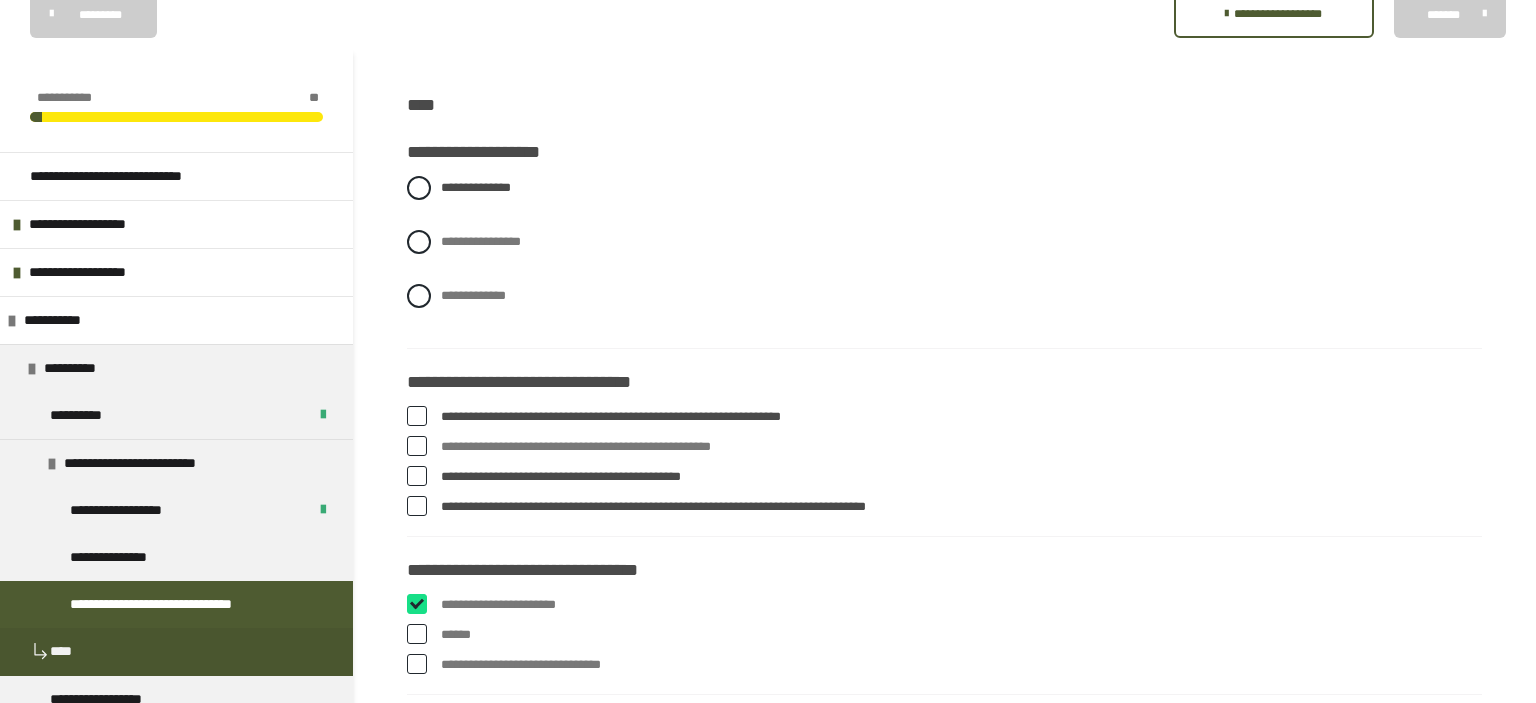 checkbox on "****" 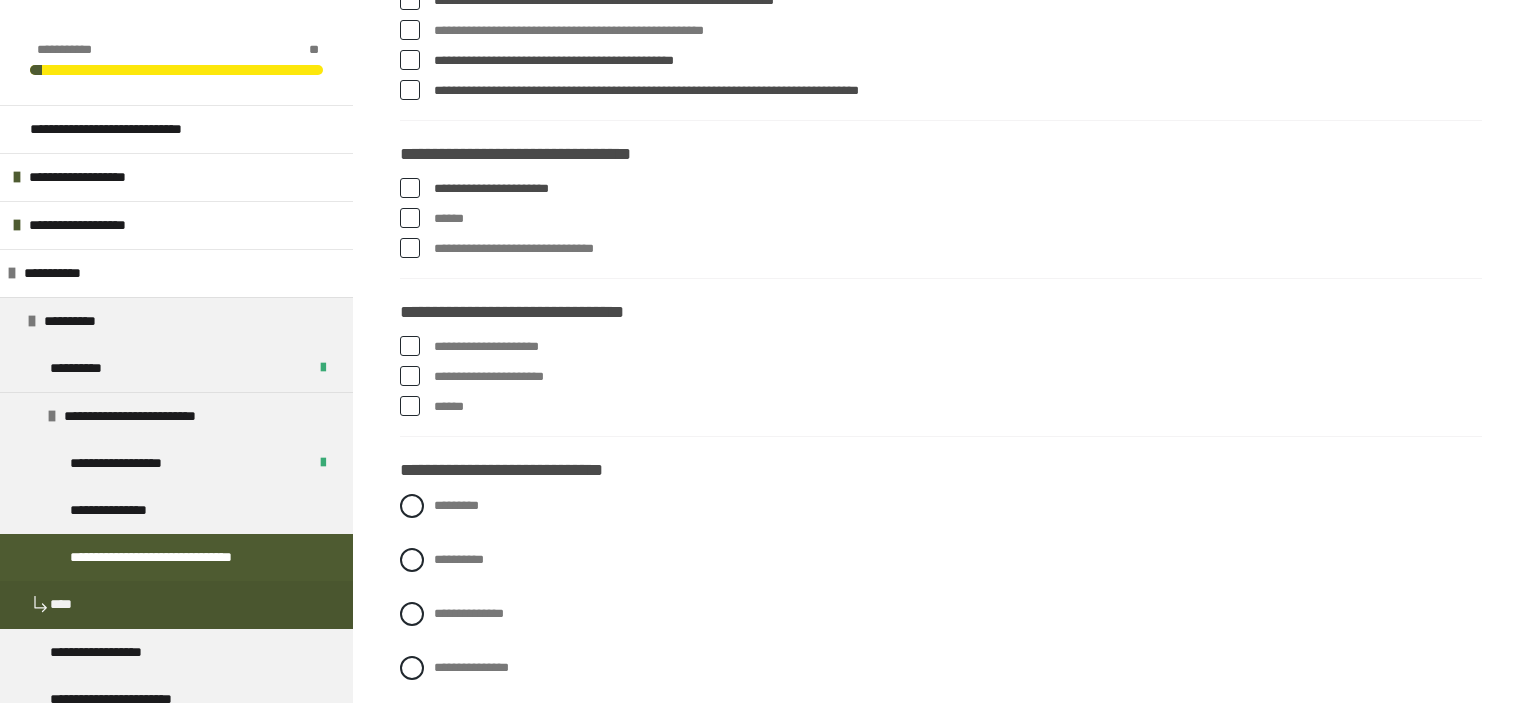 scroll, scrollTop: 729, scrollLeft: 0, axis: vertical 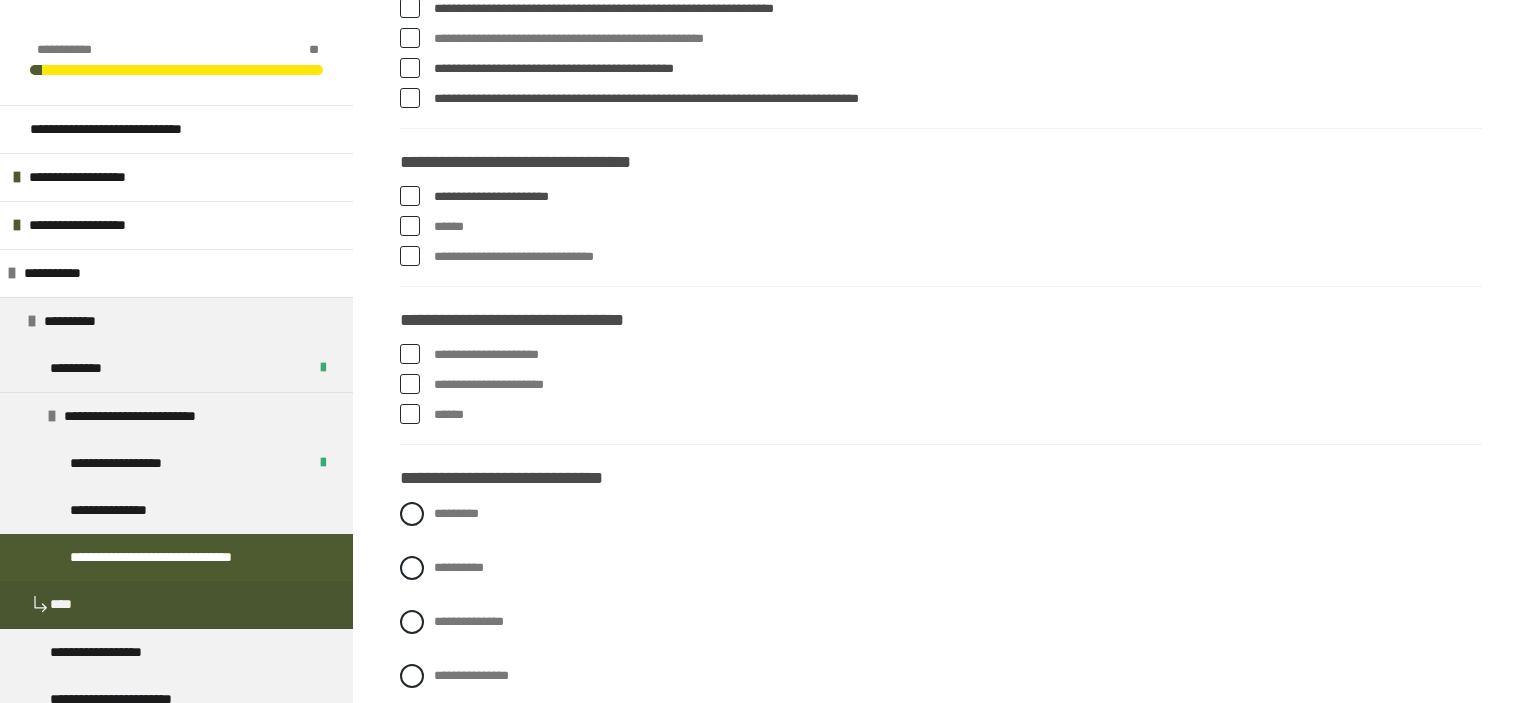 click on "******" at bounding box center (958, 227) 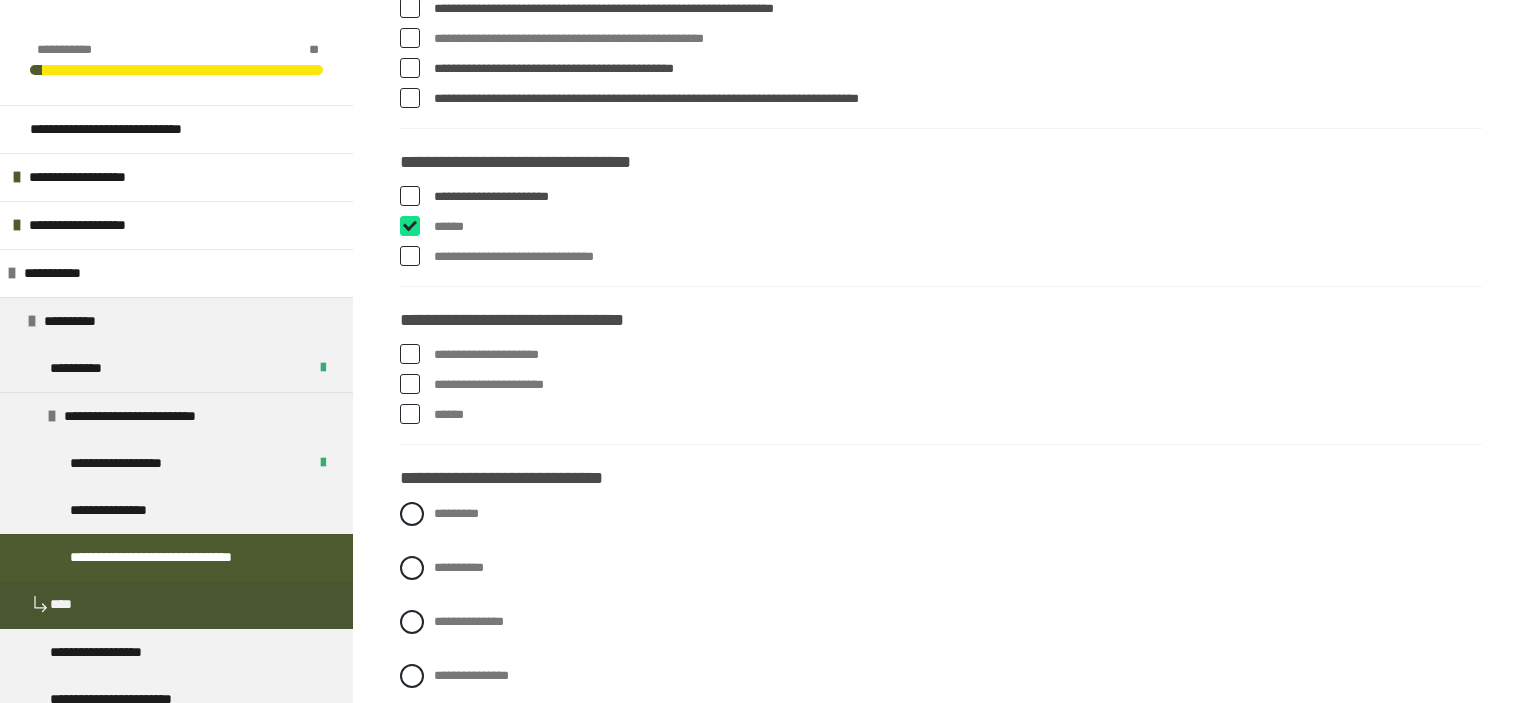 checkbox on "****" 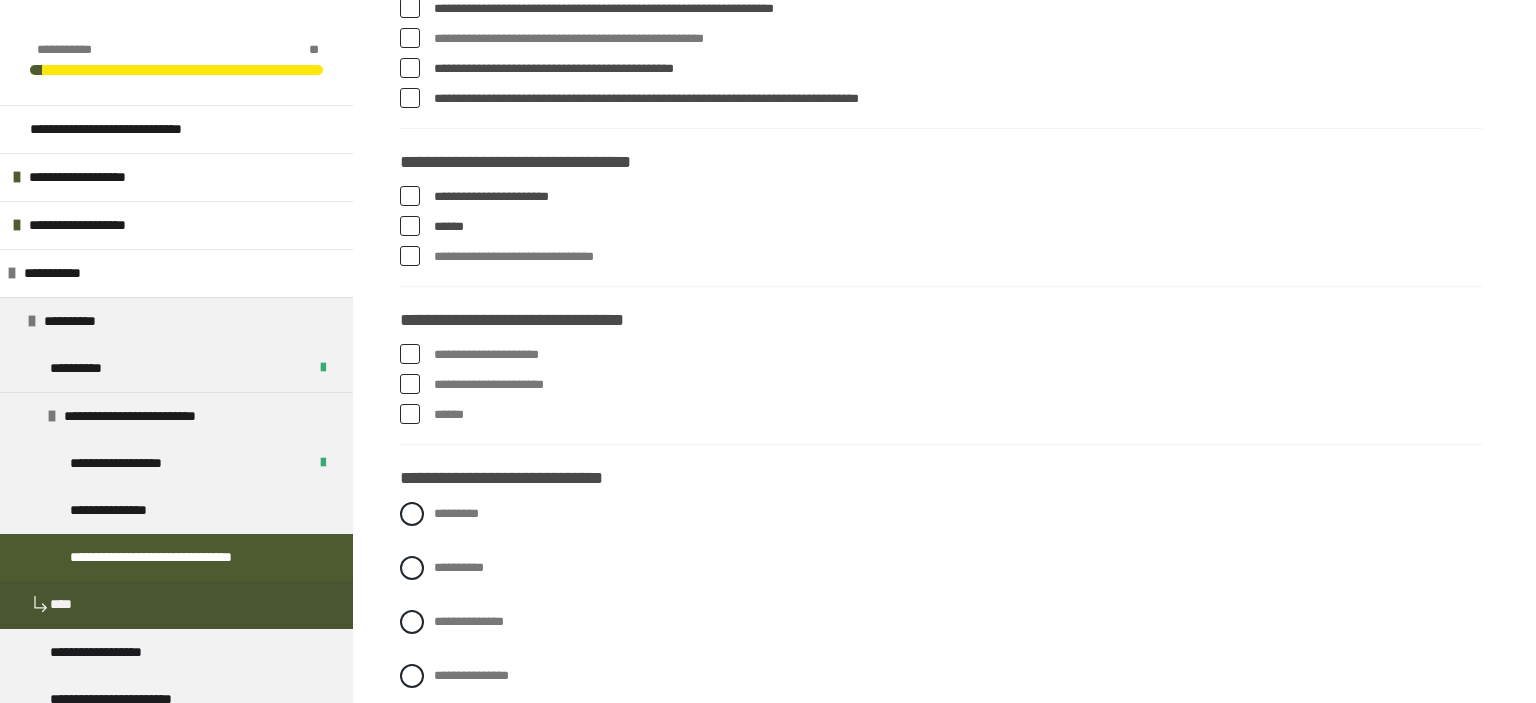 click at bounding box center (410, 256) 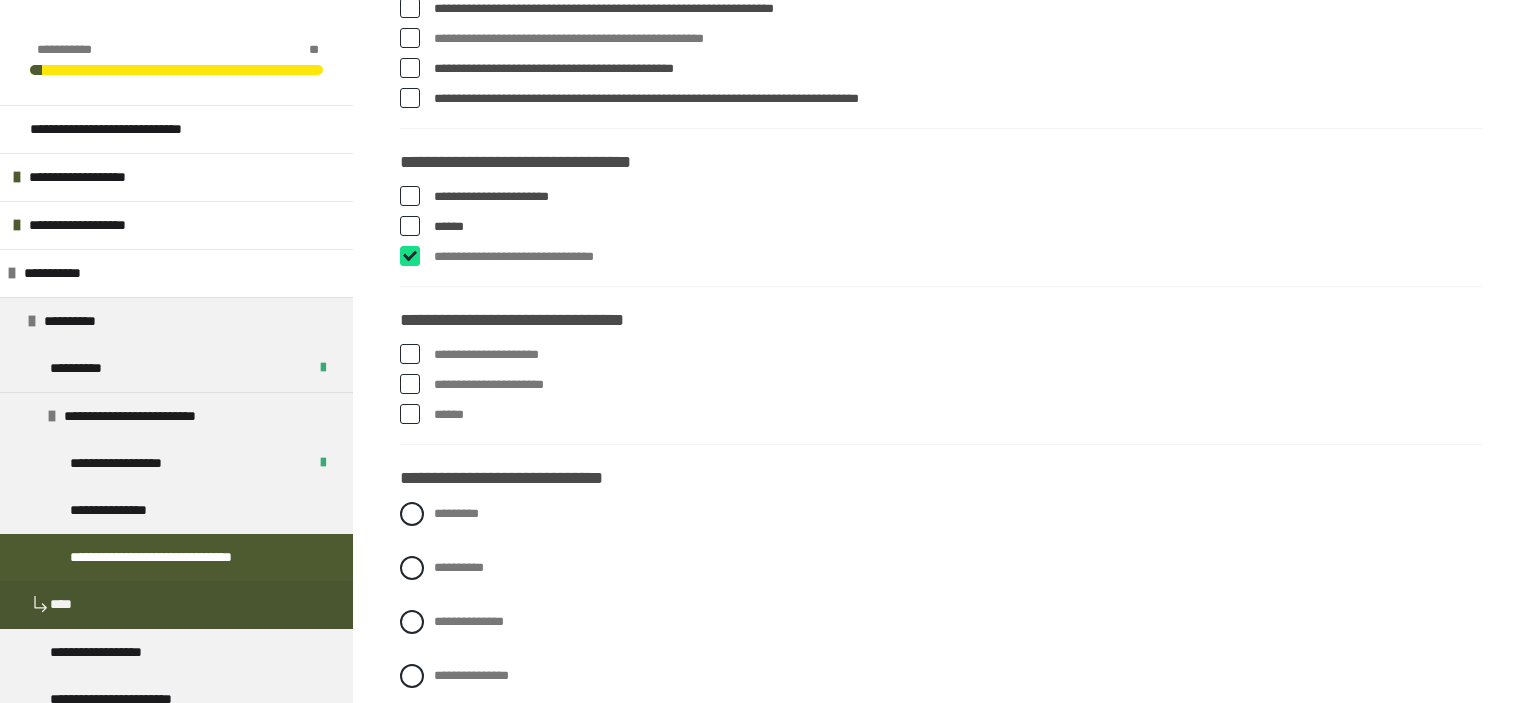 checkbox on "****" 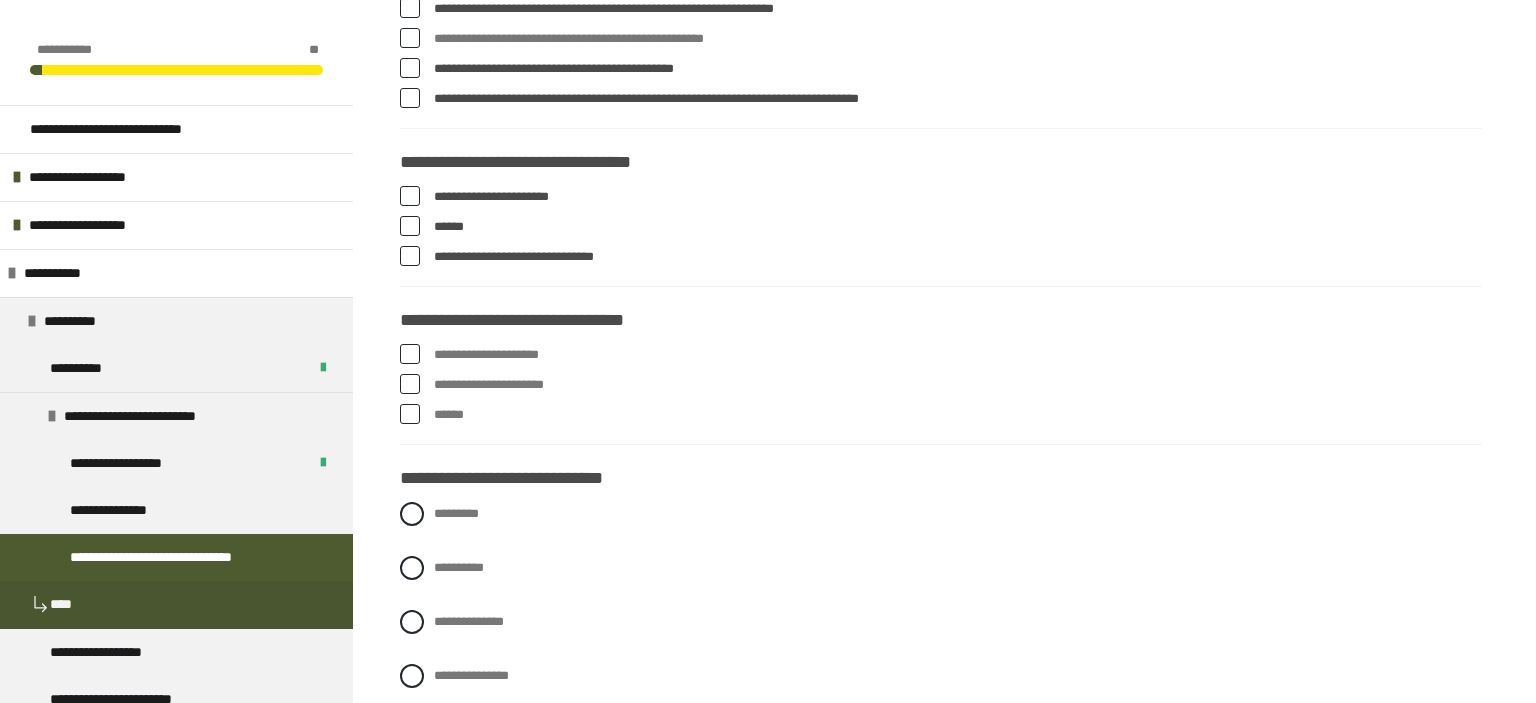 click at bounding box center [410, 196] 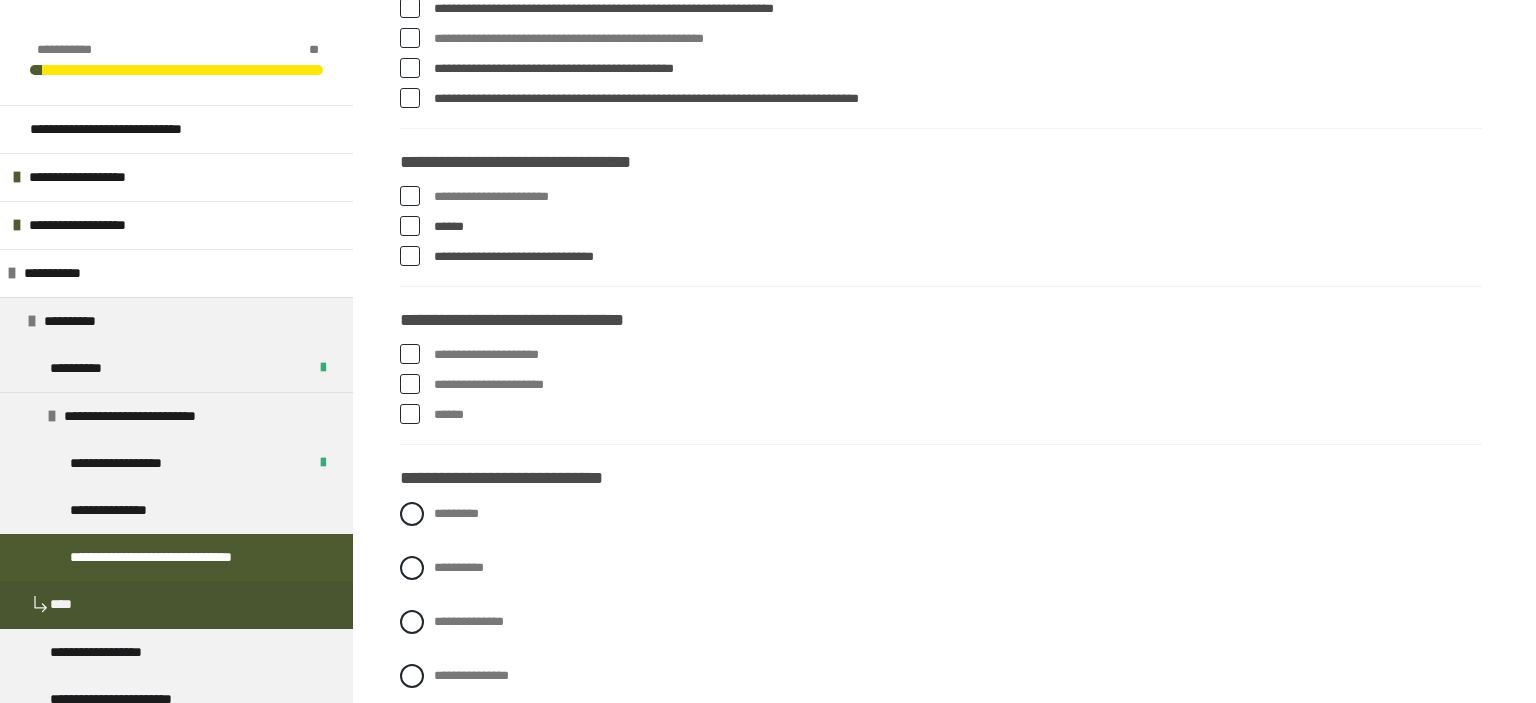 click at bounding box center (410, 354) 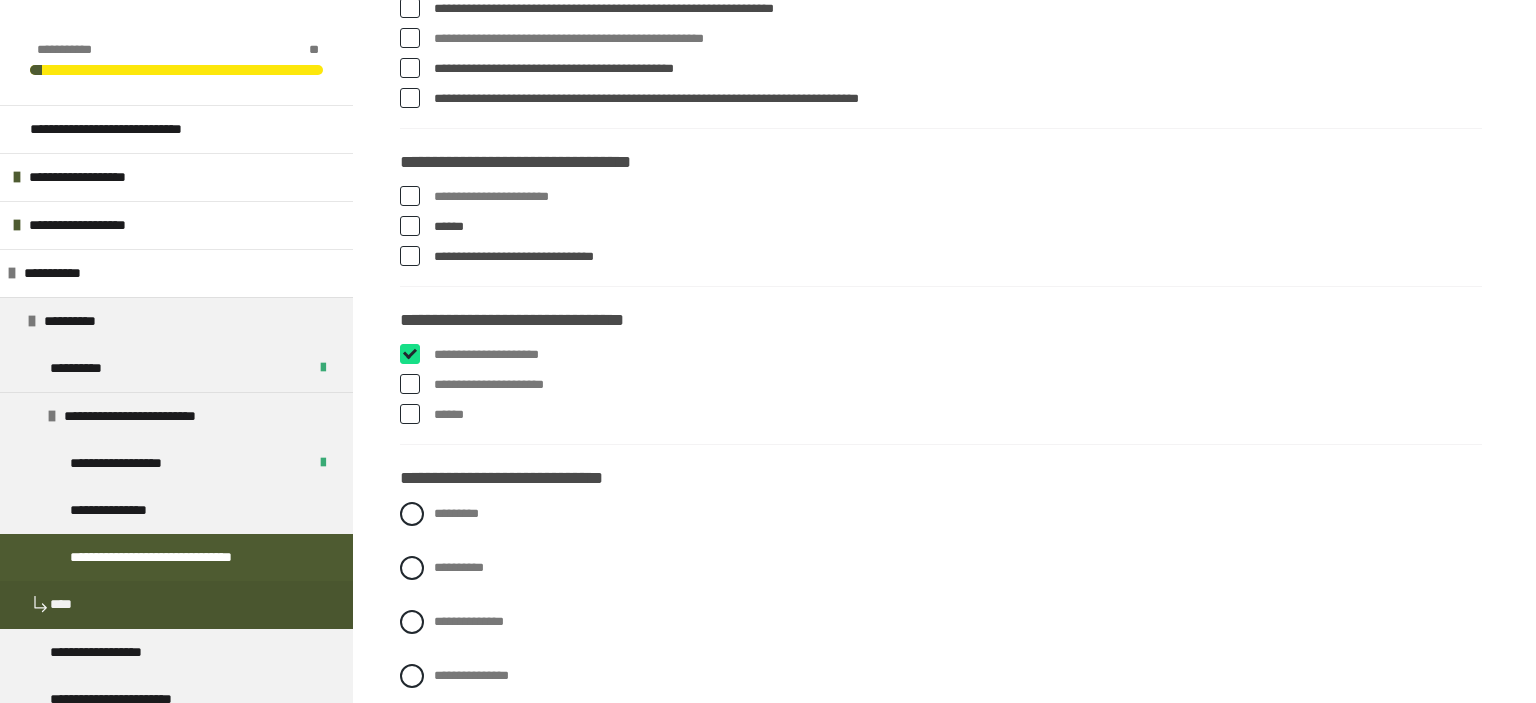 checkbox on "****" 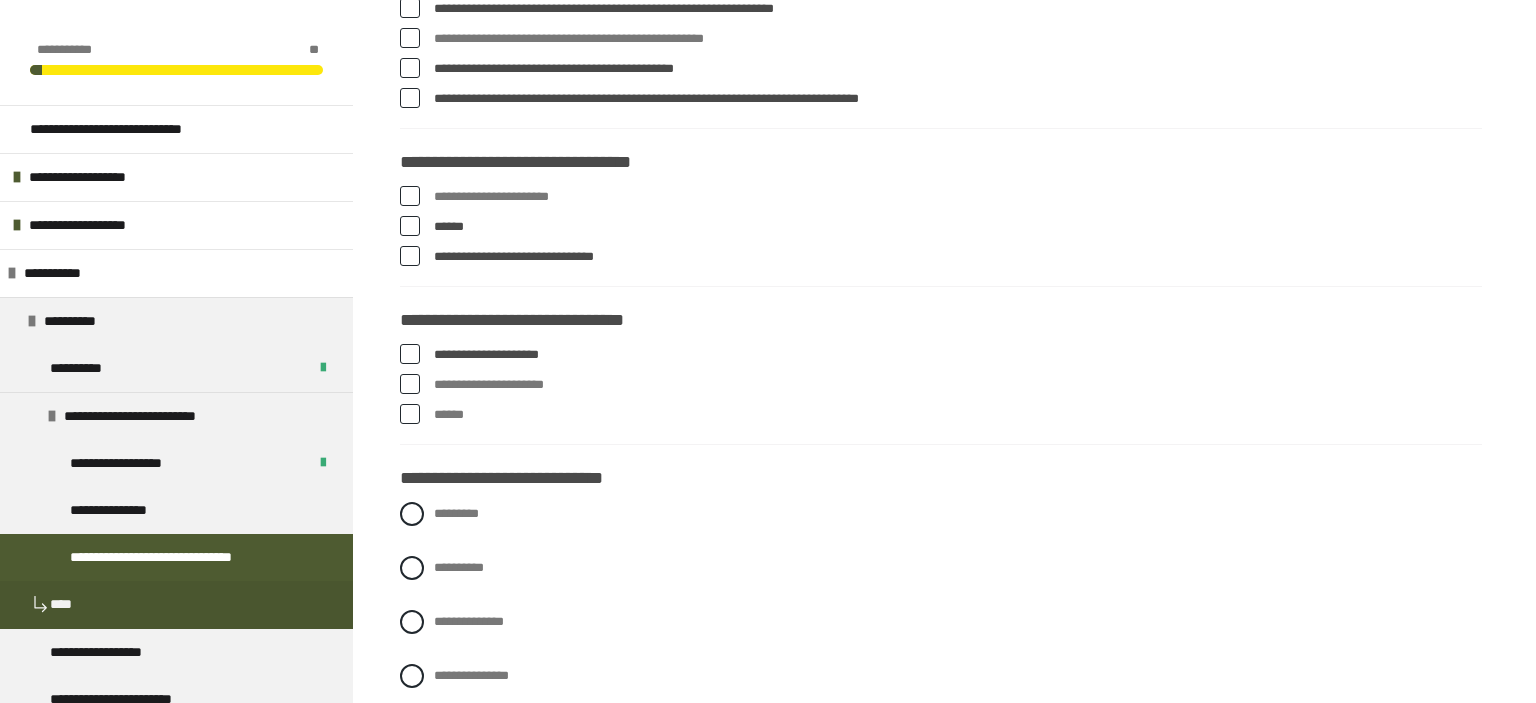 click at bounding box center [410, 384] 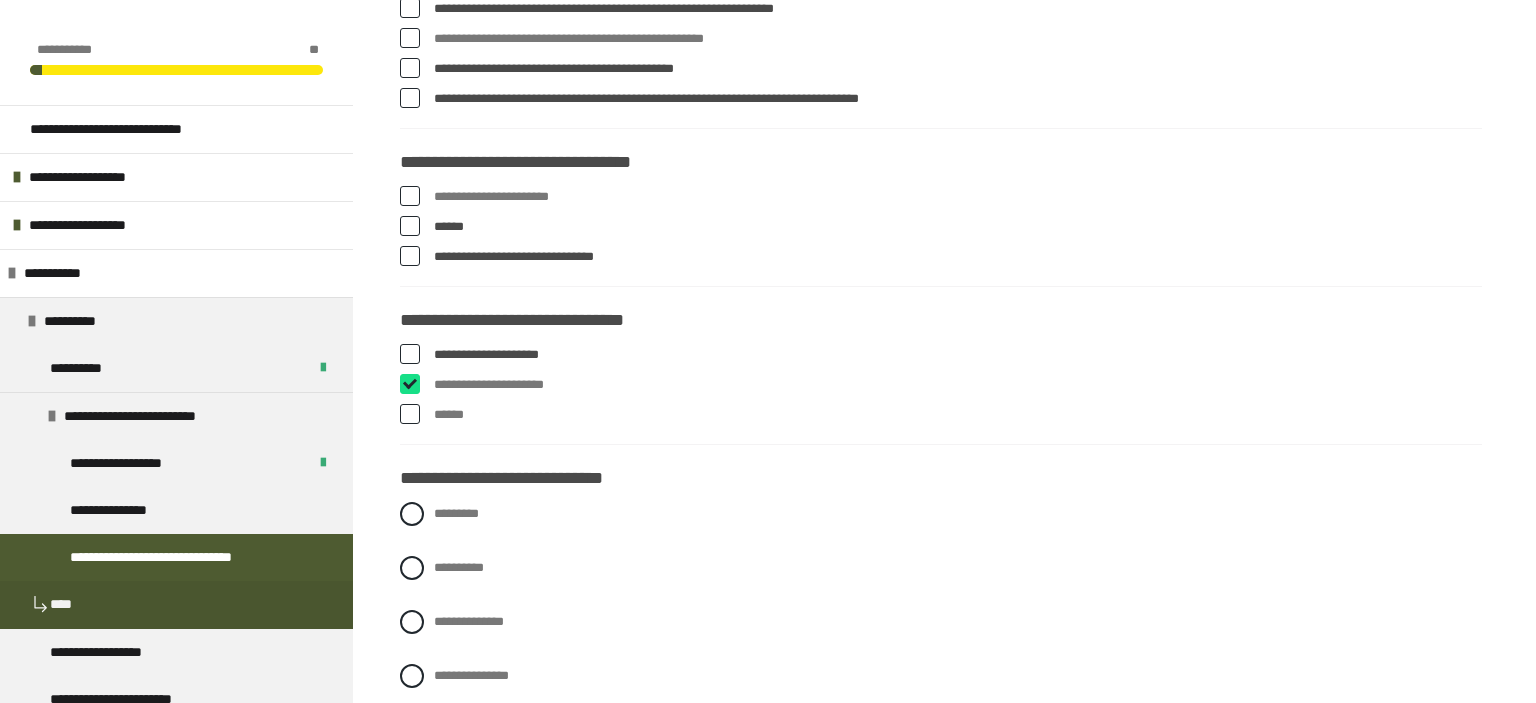 checkbox on "****" 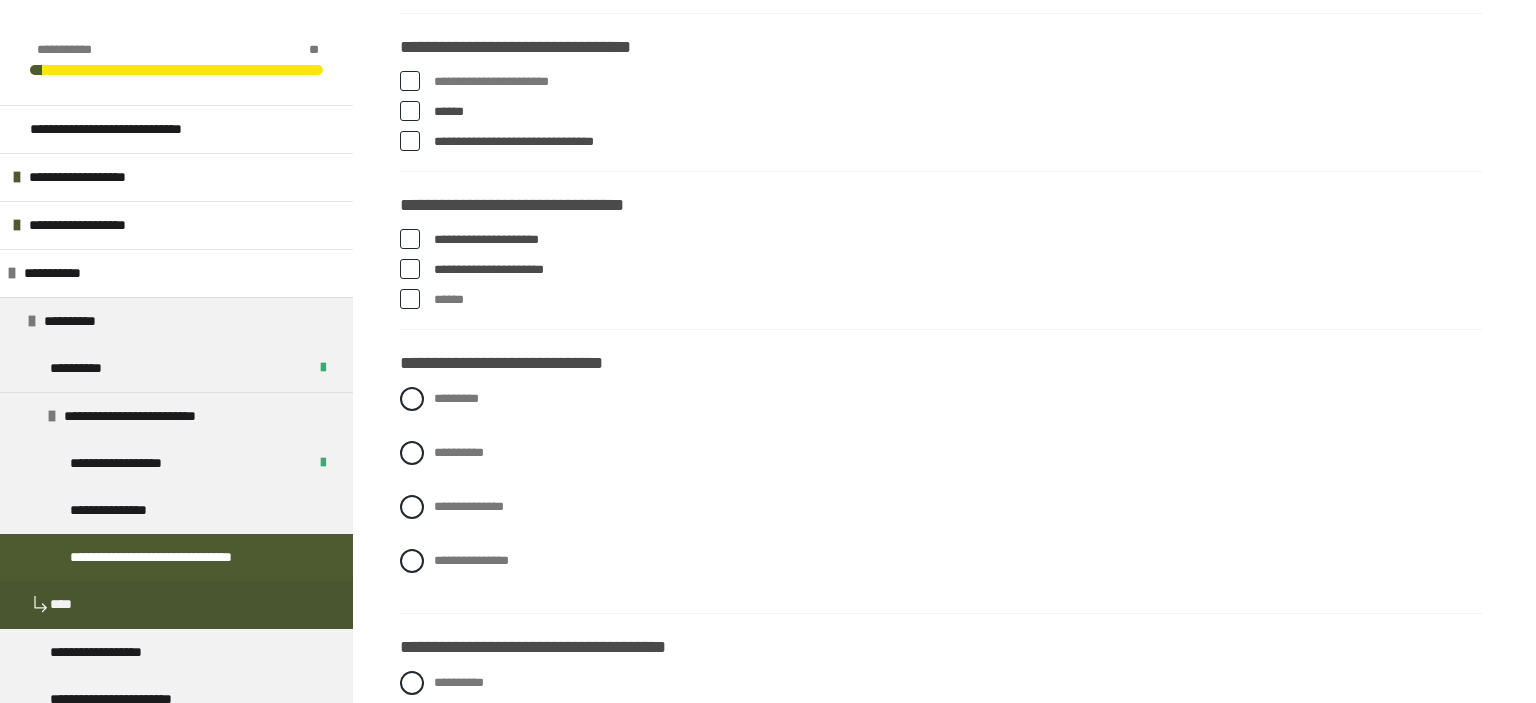 scroll, scrollTop: 847, scrollLeft: 0, axis: vertical 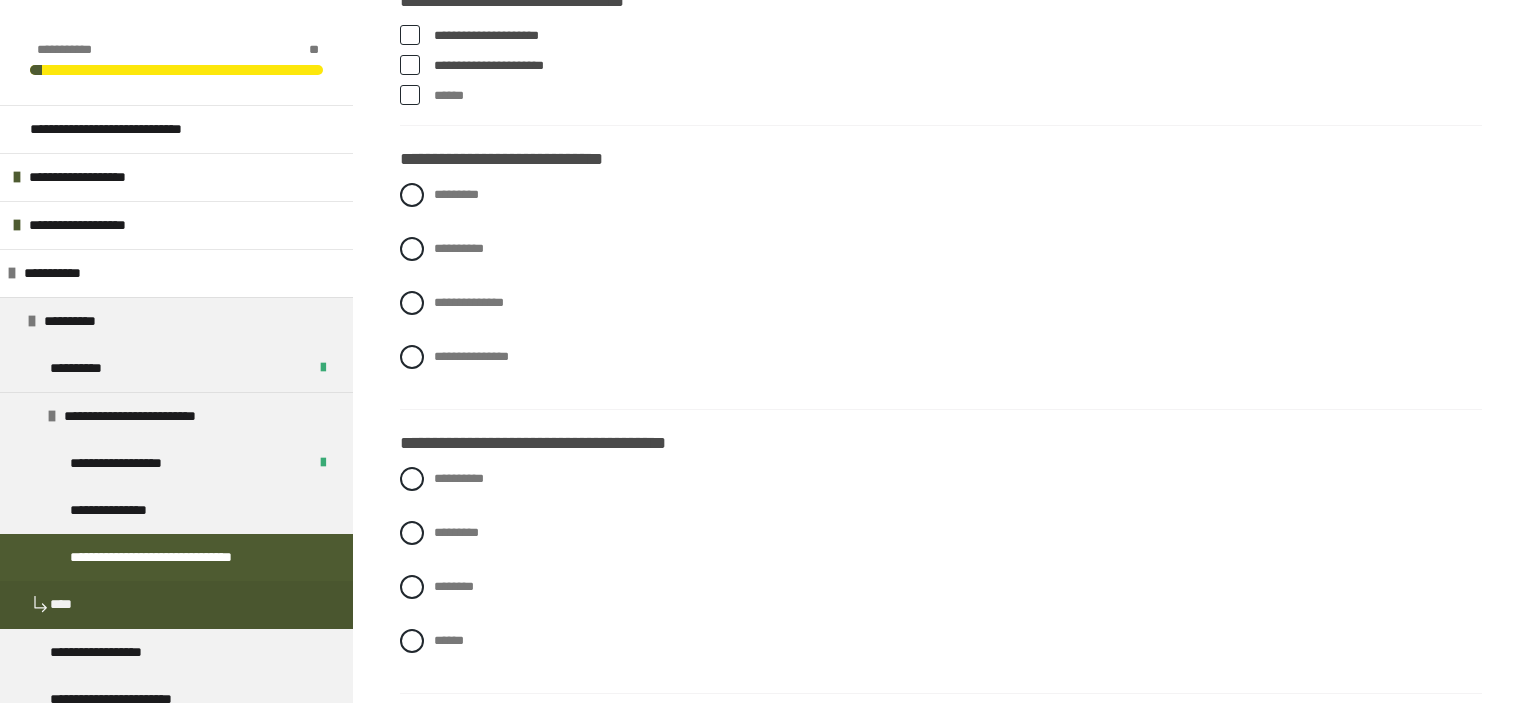 click on "[FIRST] [LAST] [PHONE] [AGE]" at bounding box center [941, 575] 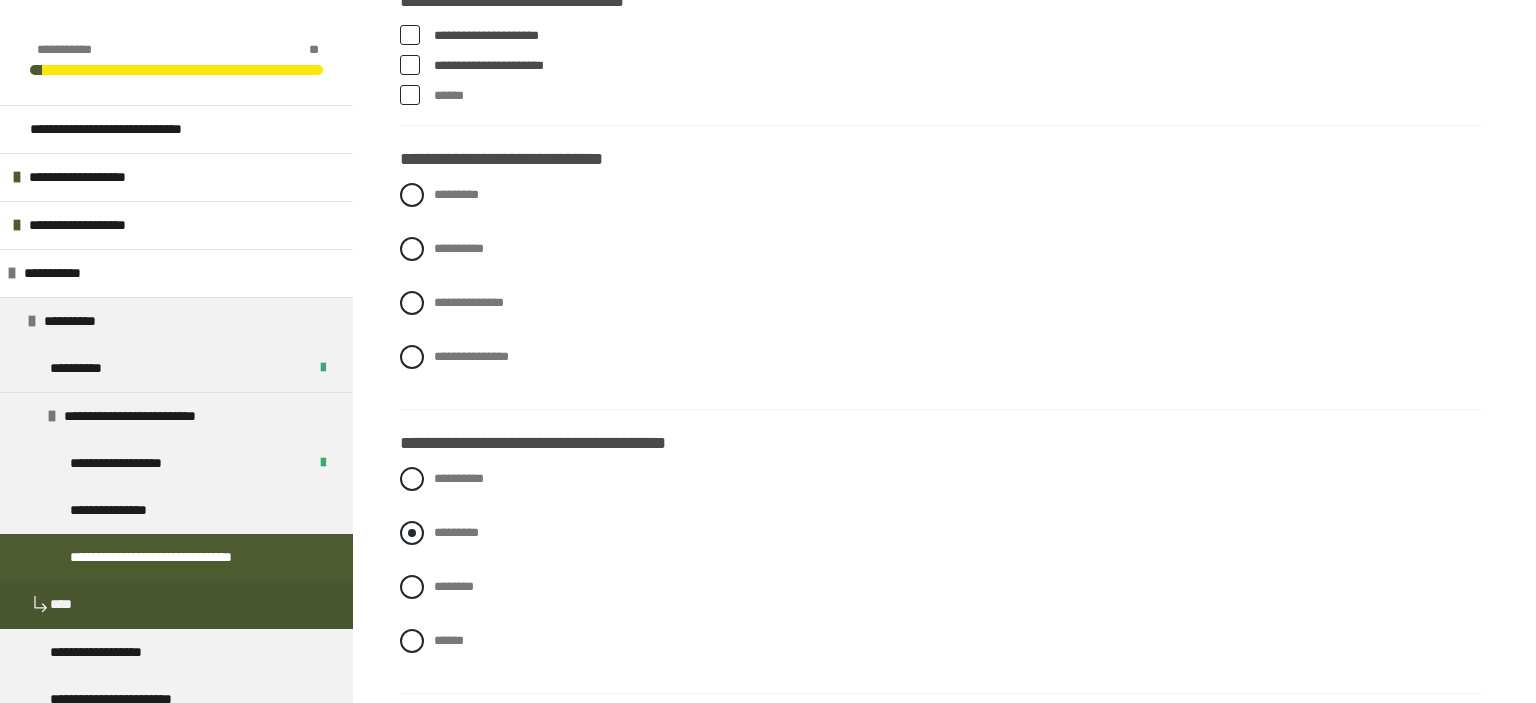 click on "*********" at bounding box center (456, 532) 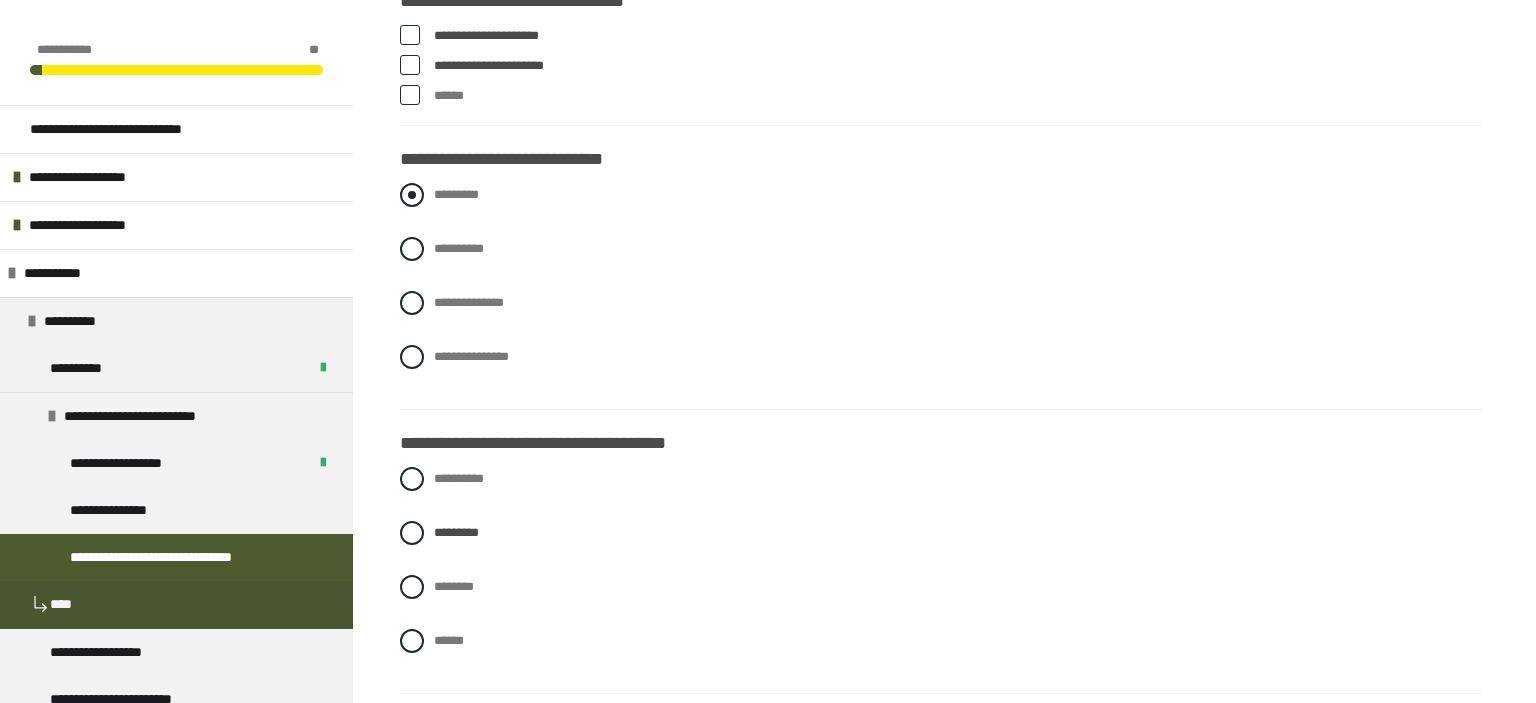 click on "*********" at bounding box center [456, 194] 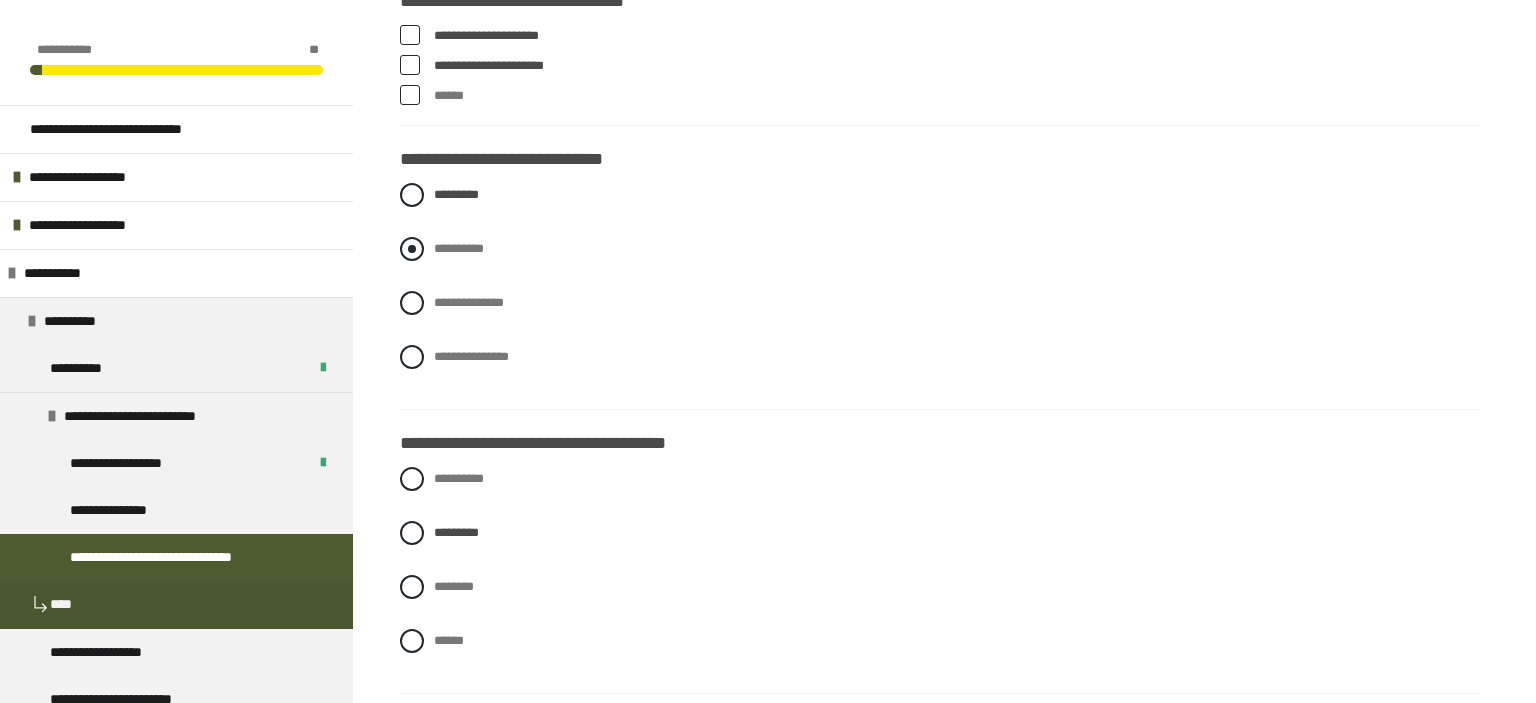 click on "**********" at bounding box center [459, 248] 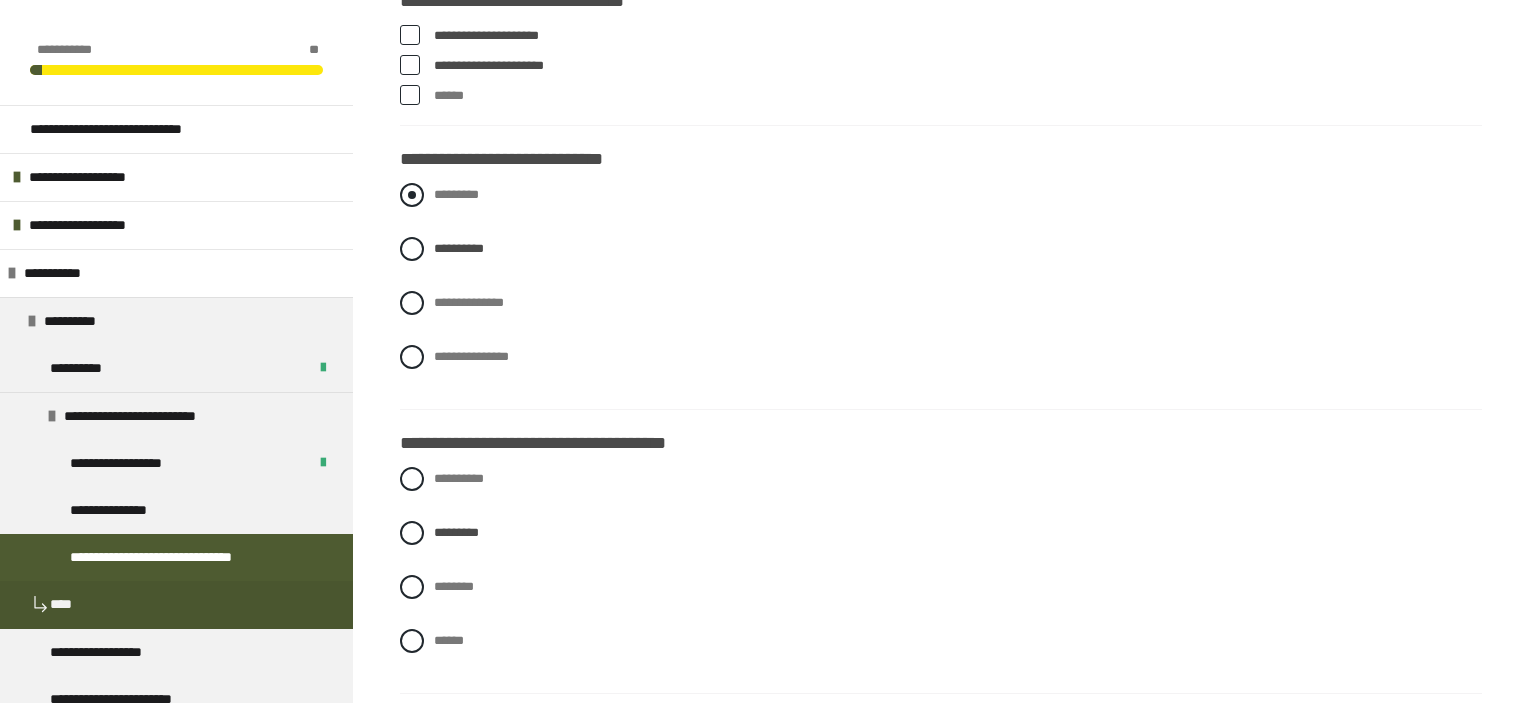 click at bounding box center (412, 195) 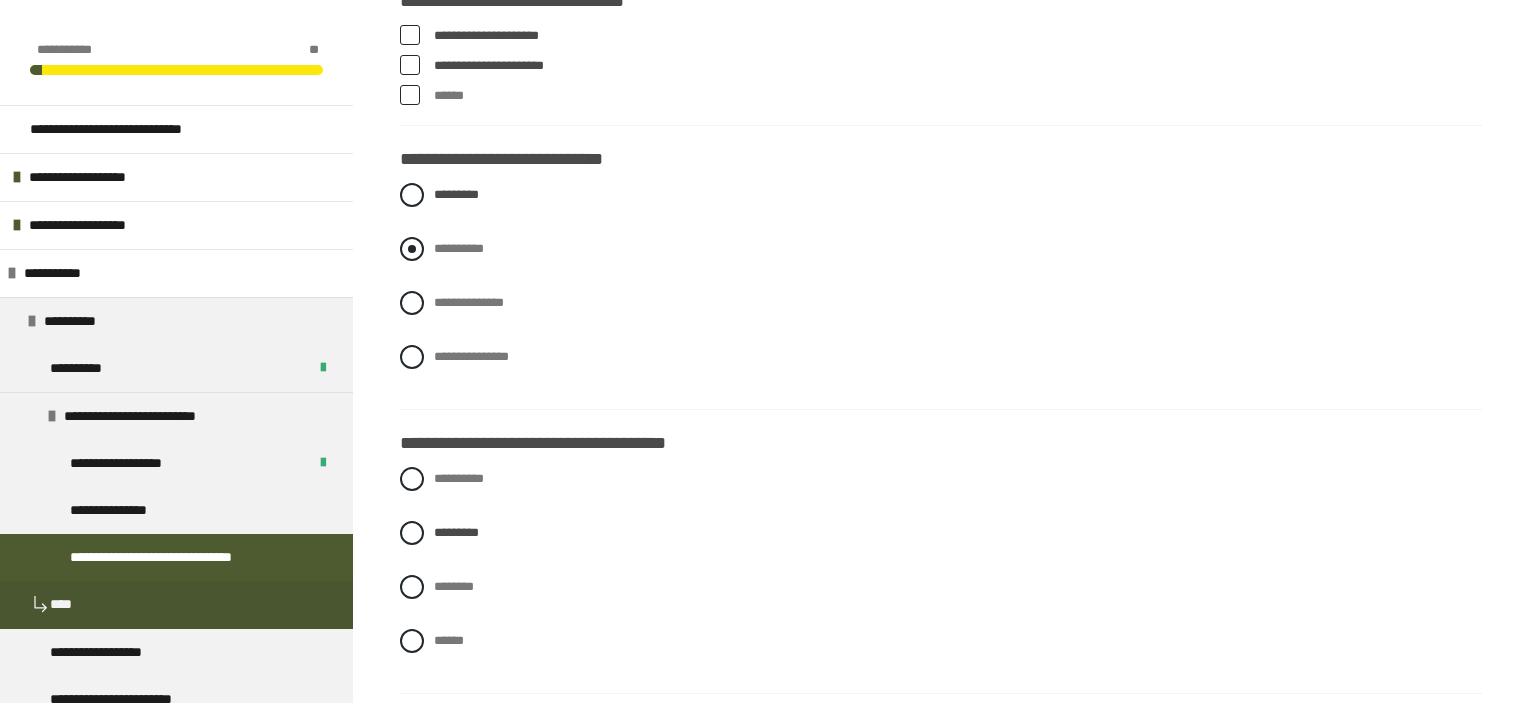 click at bounding box center [412, 249] 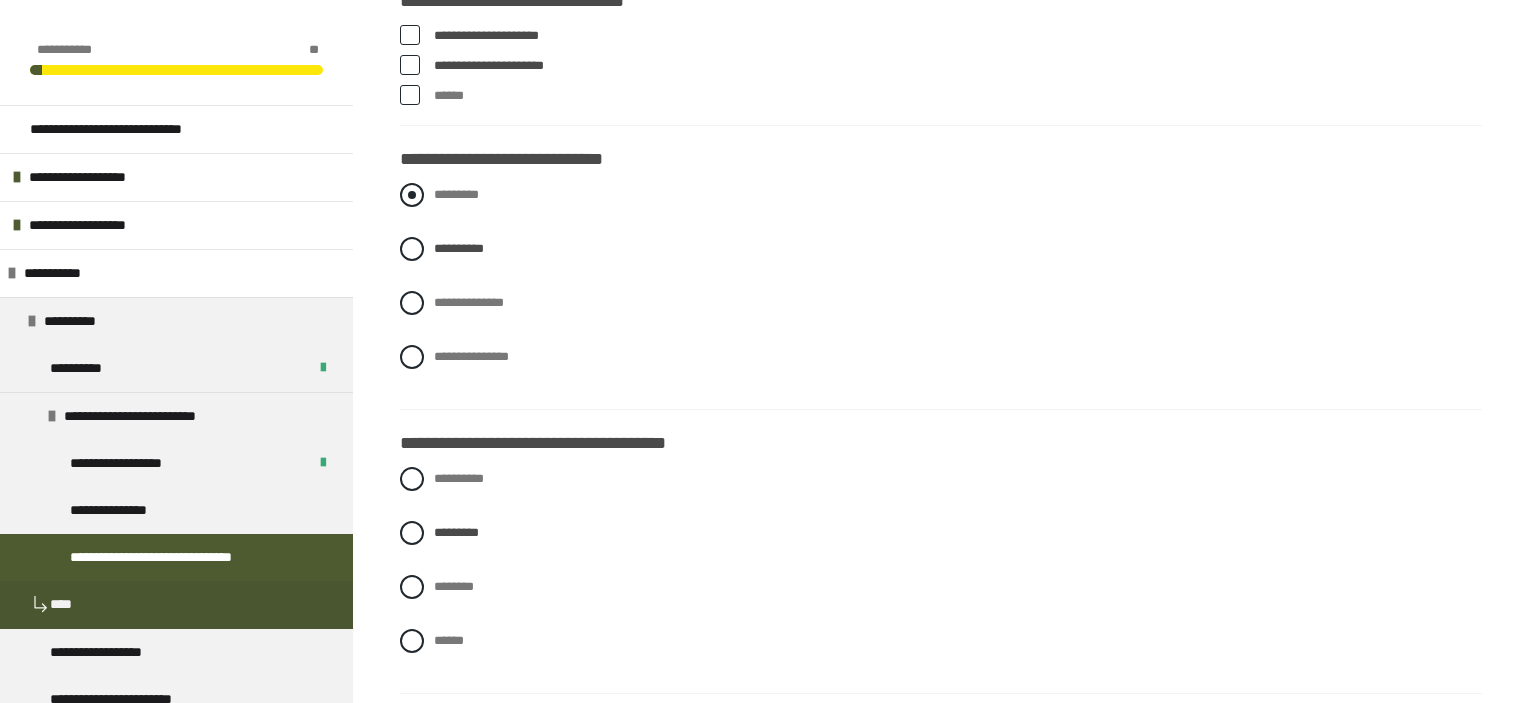 click at bounding box center (412, 195) 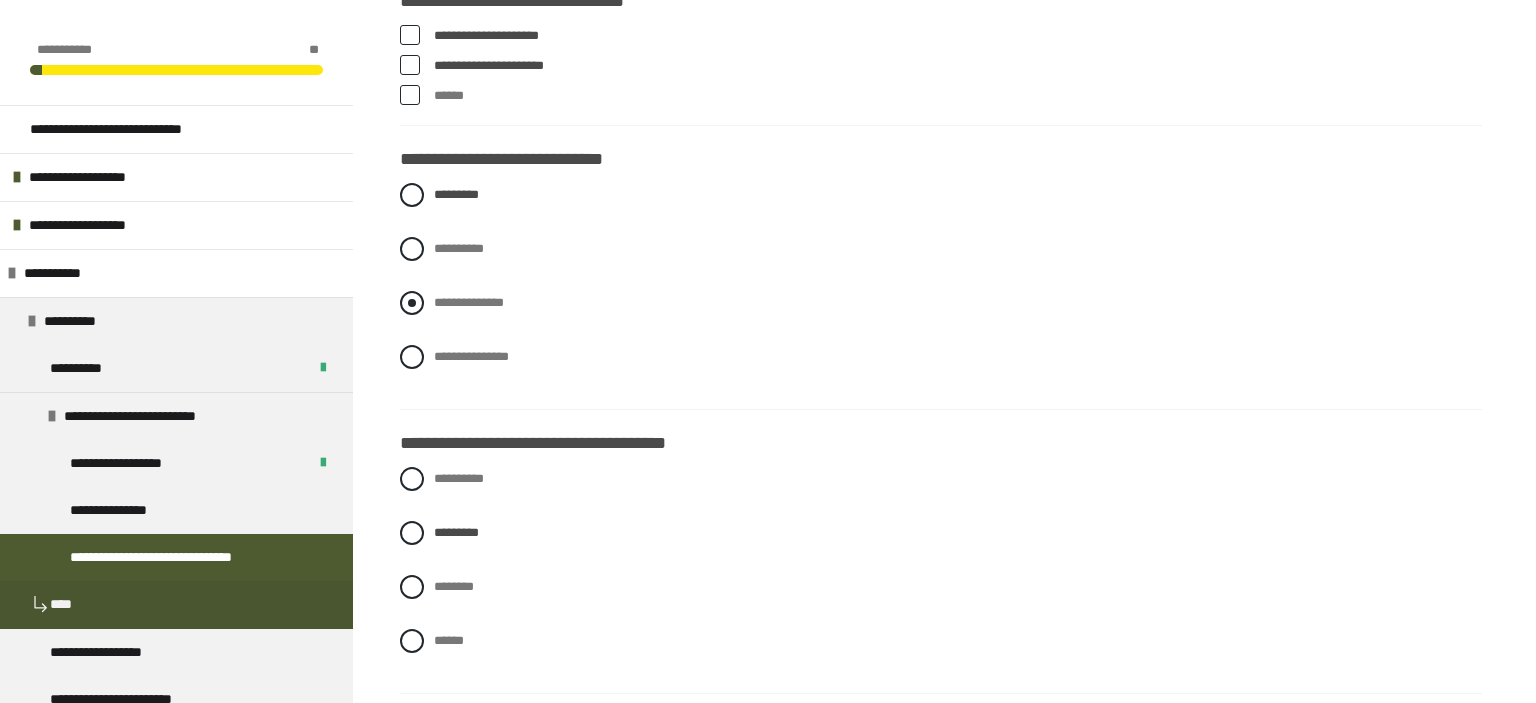 click on "**********" at bounding box center (469, 302) 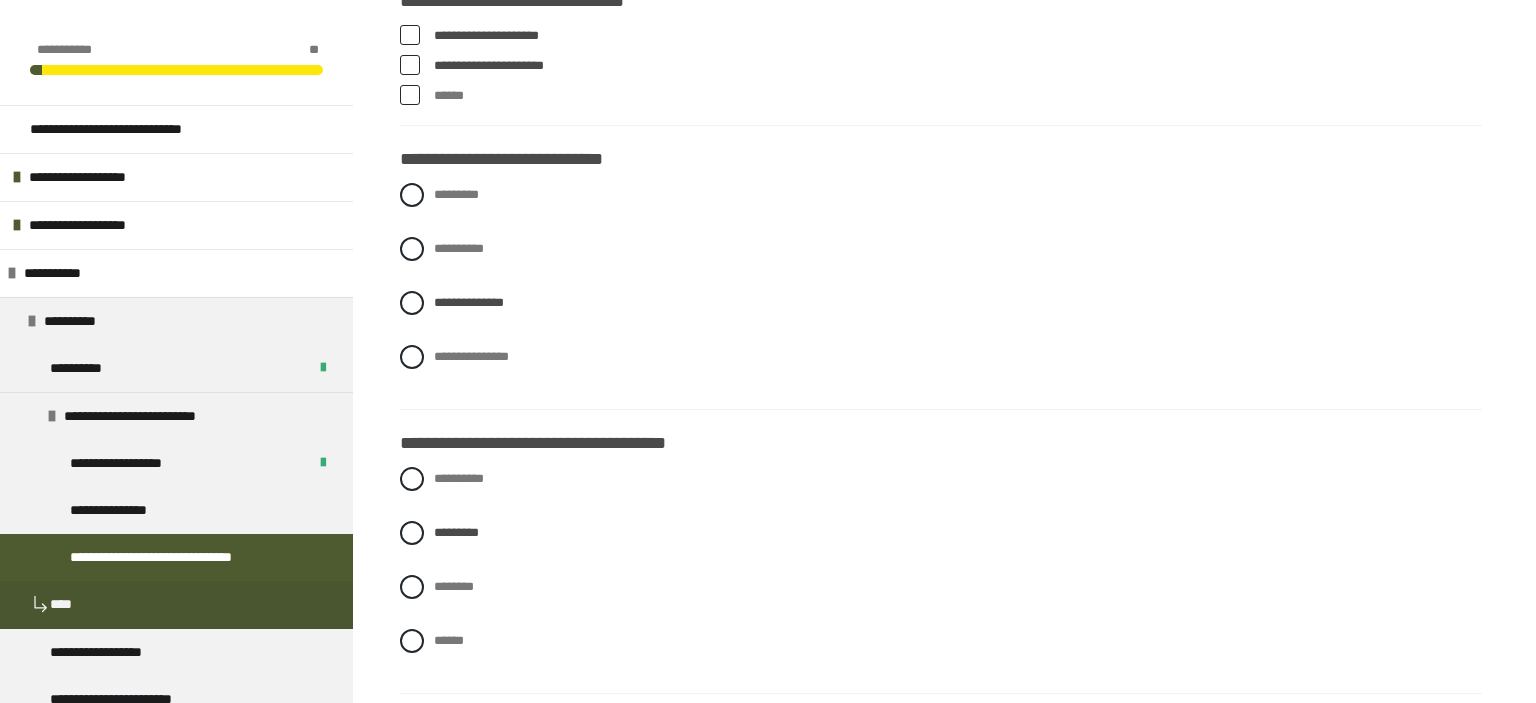 click on "******" at bounding box center [958, 96] 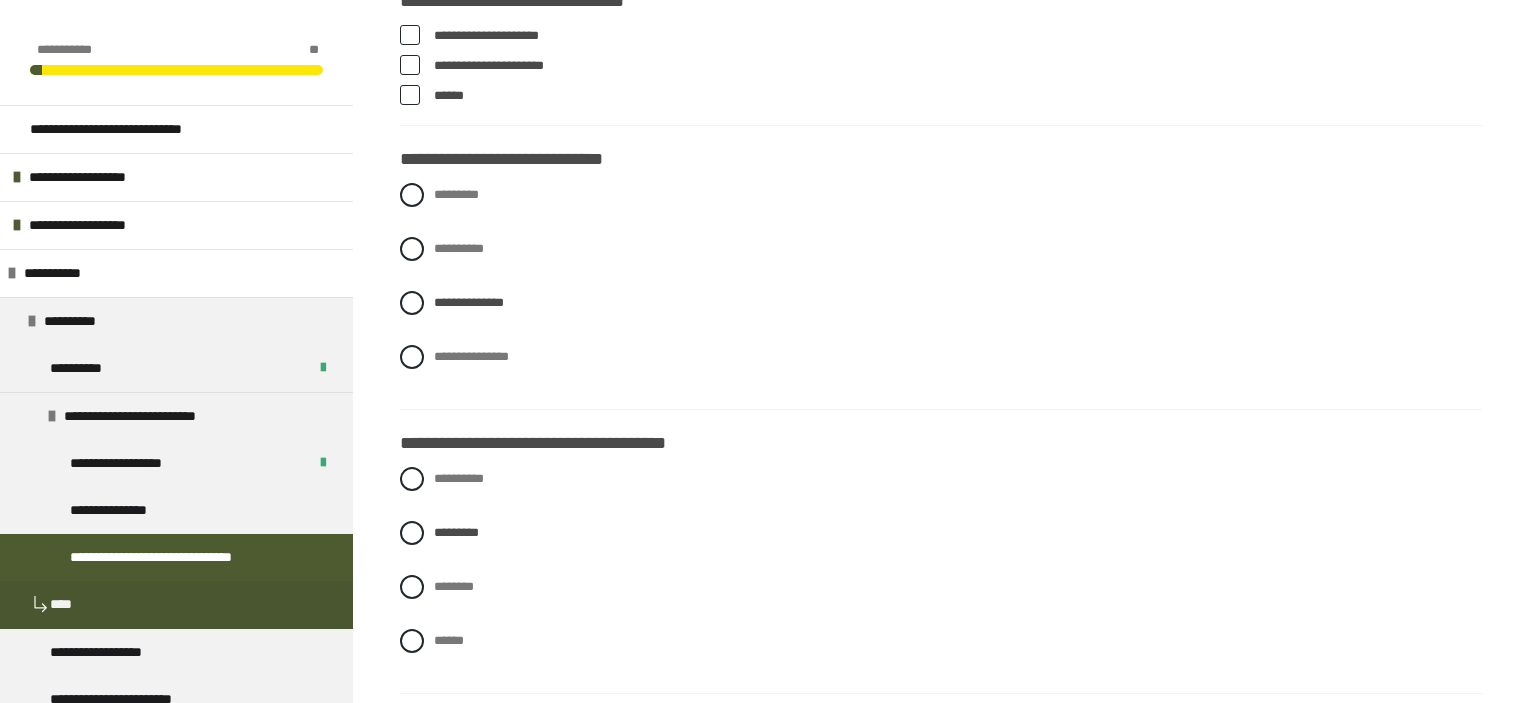 click at bounding box center (410, 95) 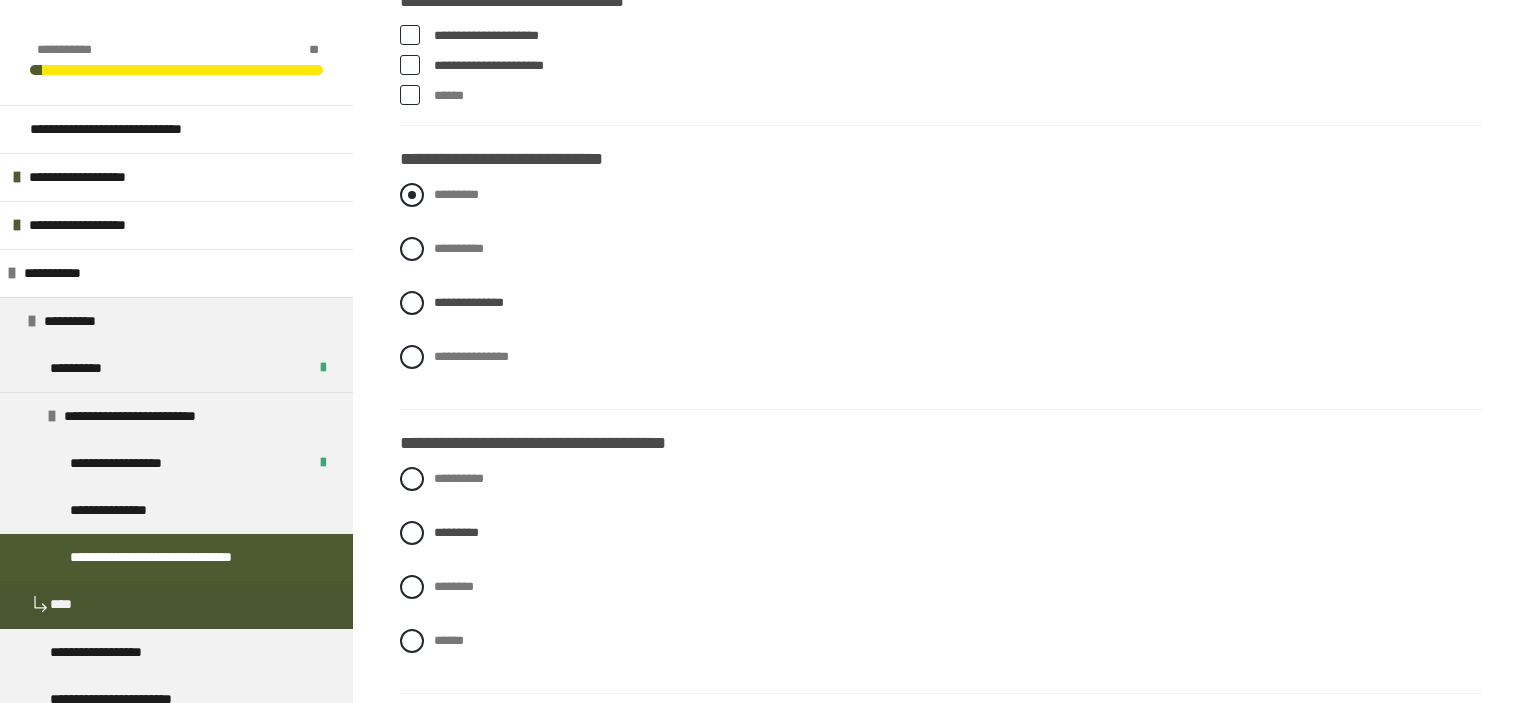 click at bounding box center [412, 195] 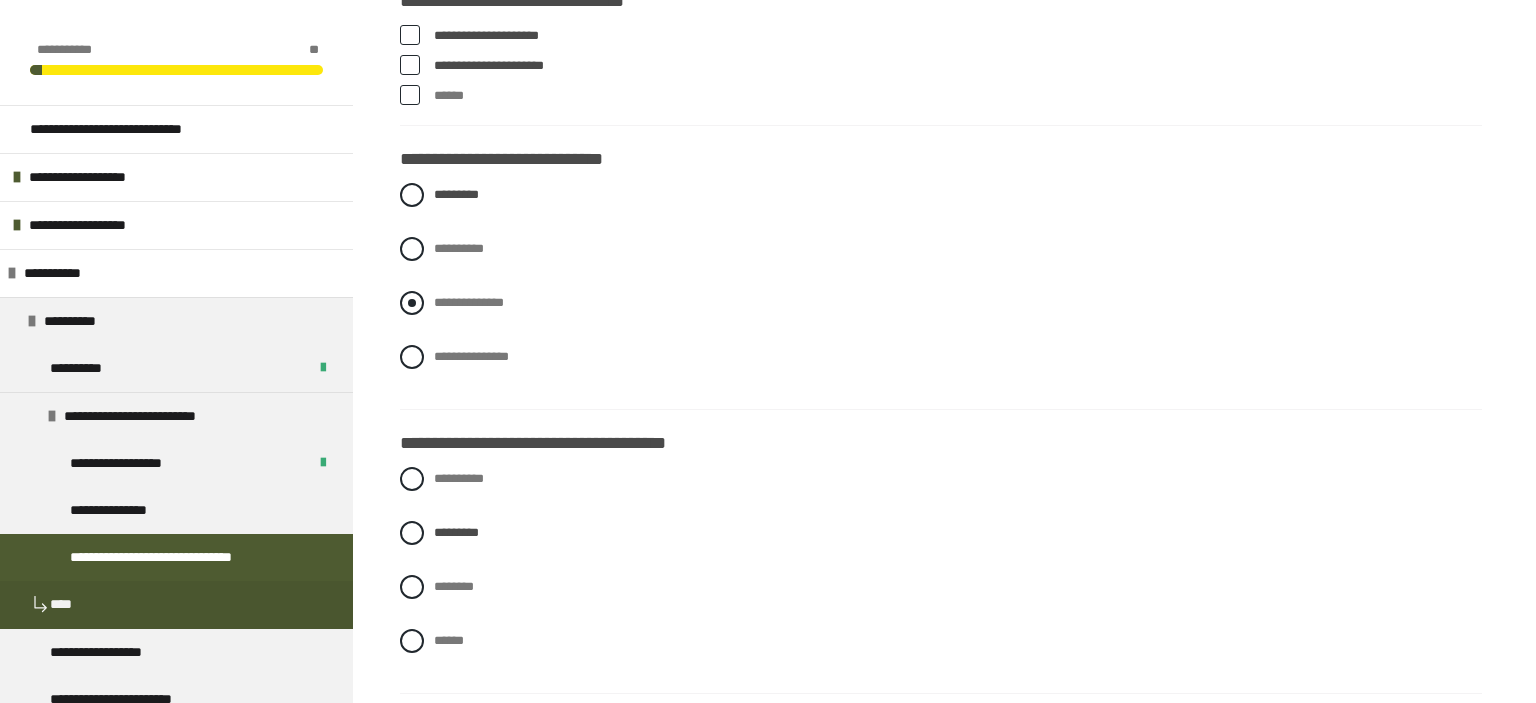 click at bounding box center (412, 303) 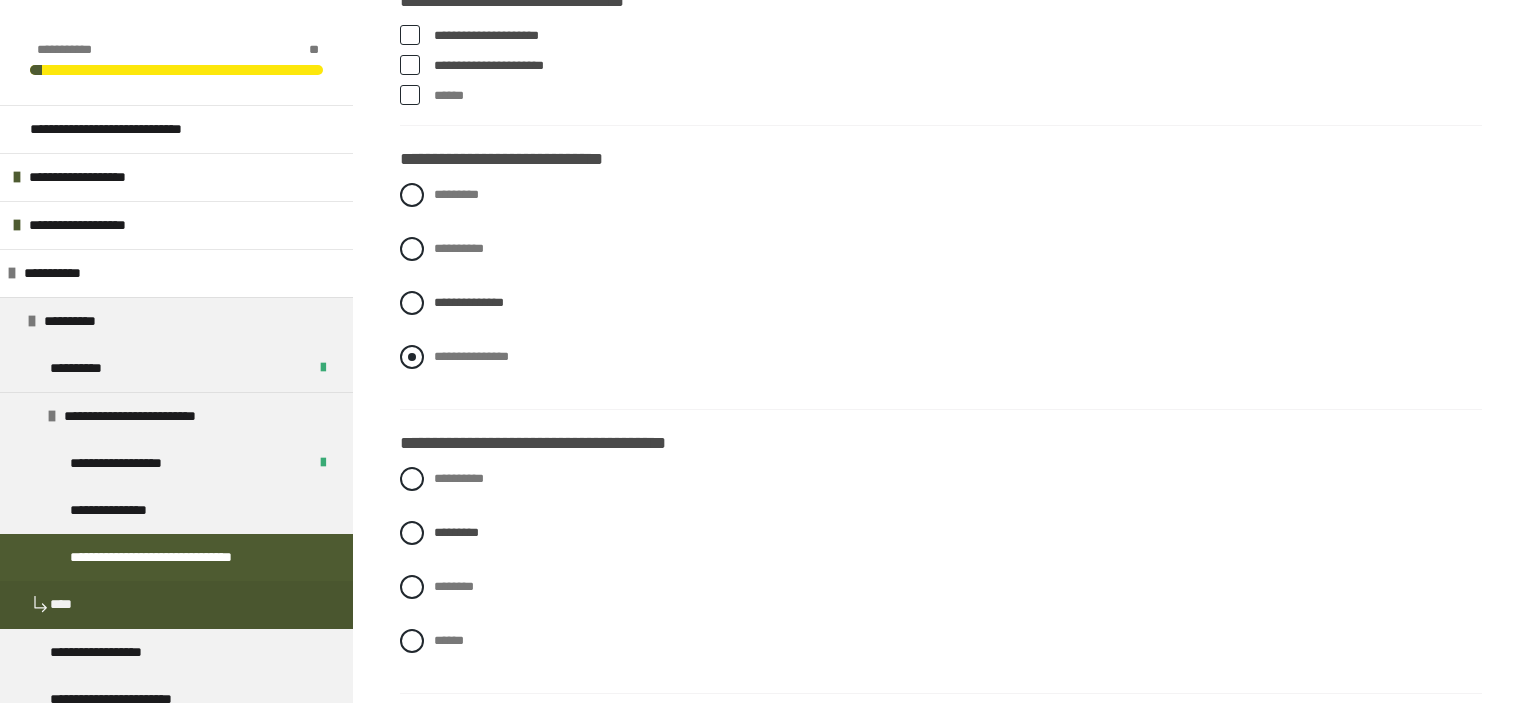 click at bounding box center [412, 357] 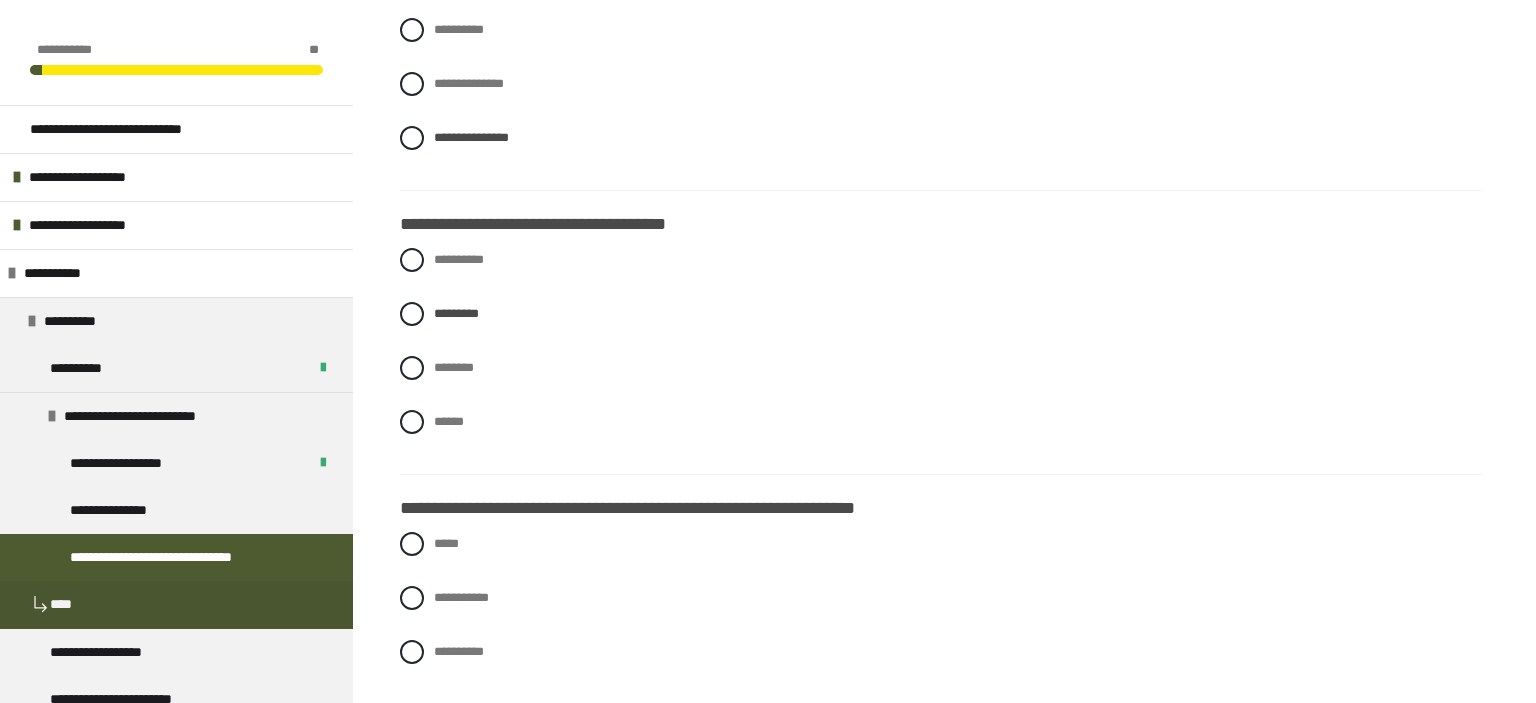 scroll, scrollTop: 1275, scrollLeft: 0, axis: vertical 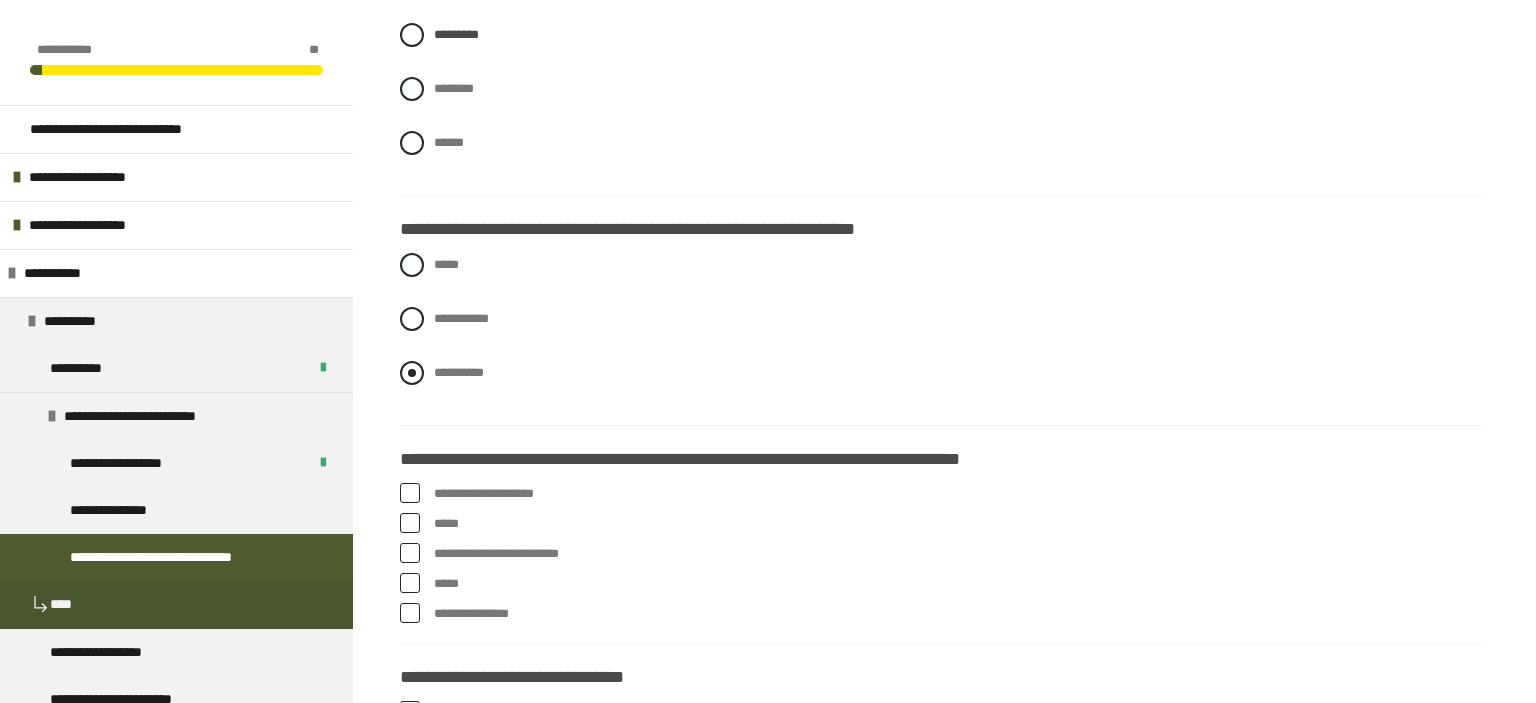 click at bounding box center (412, 373) 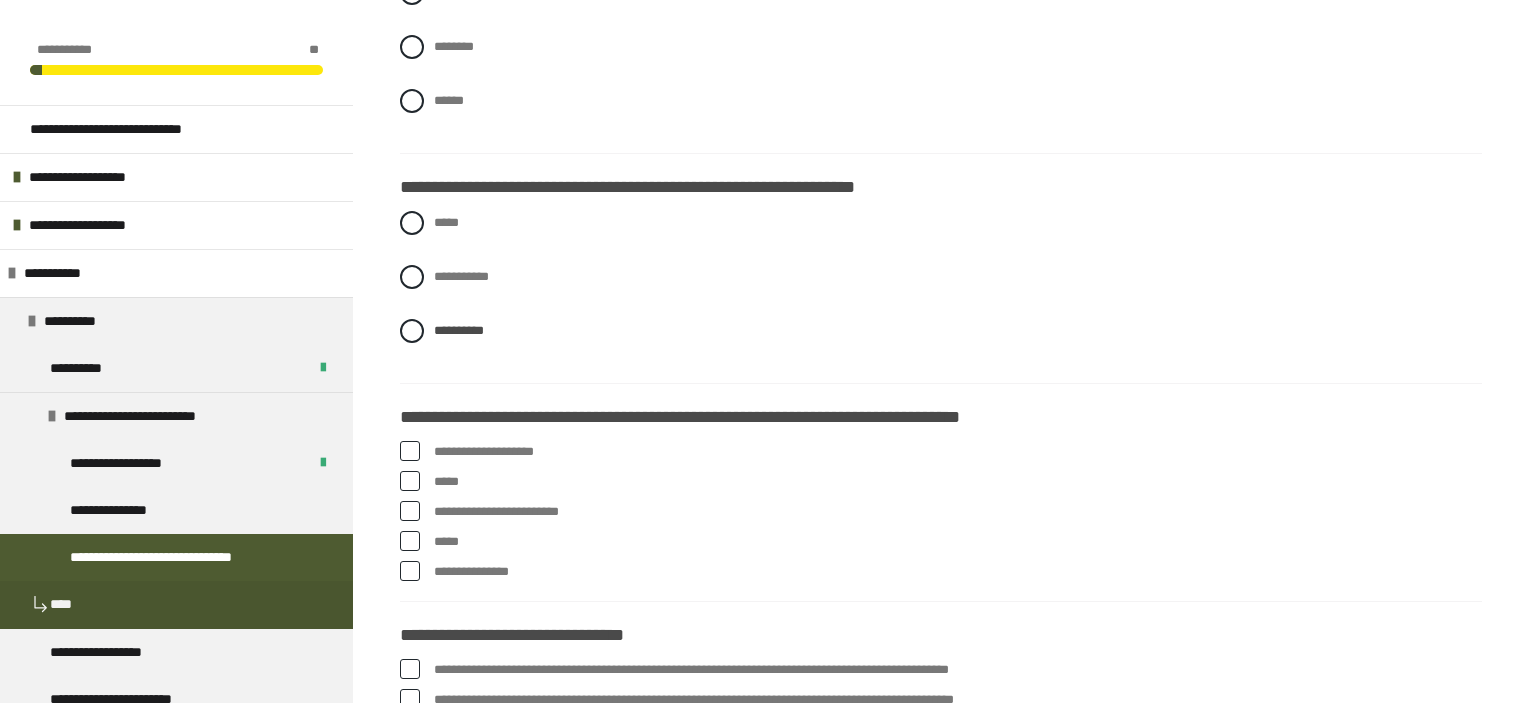 scroll, scrollTop: 1612, scrollLeft: 0, axis: vertical 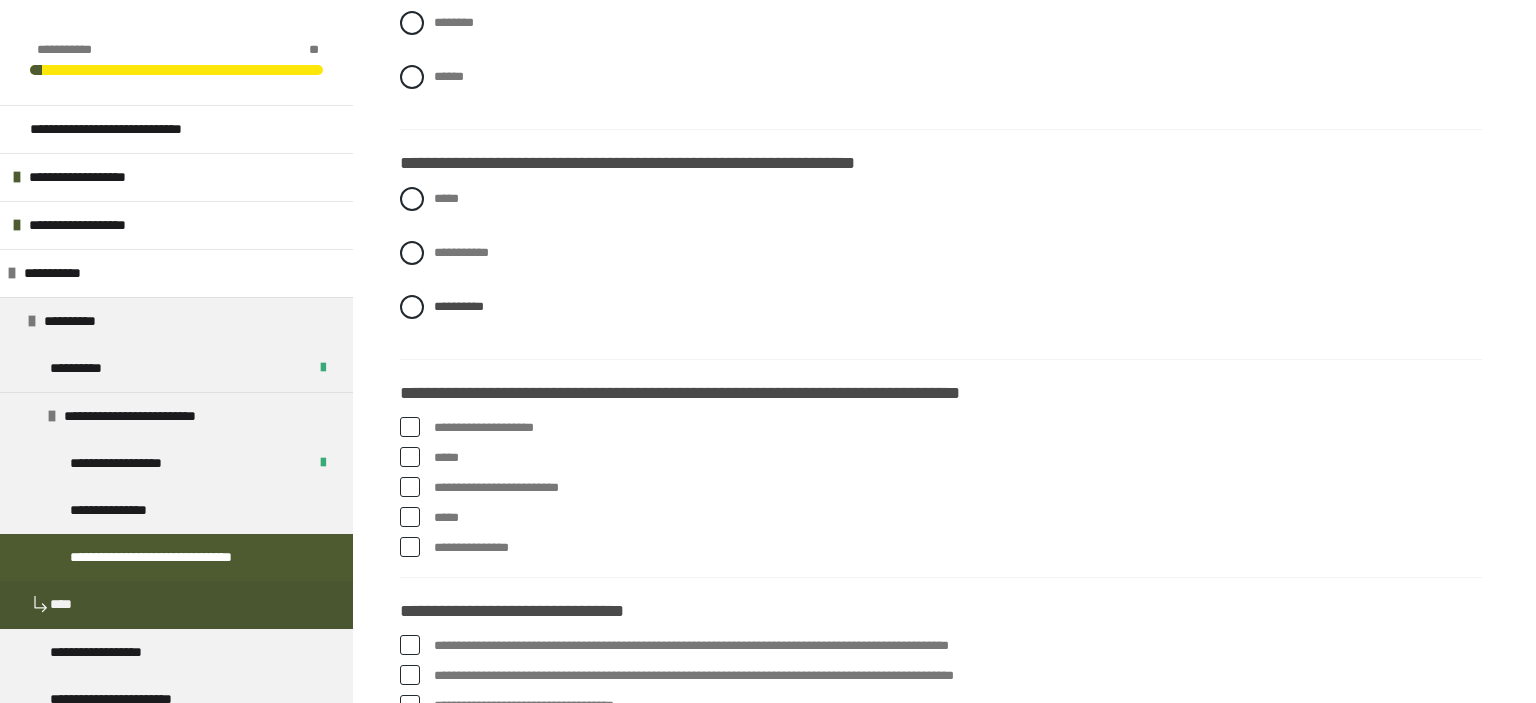 click on "**********" at bounding box center [958, 428] 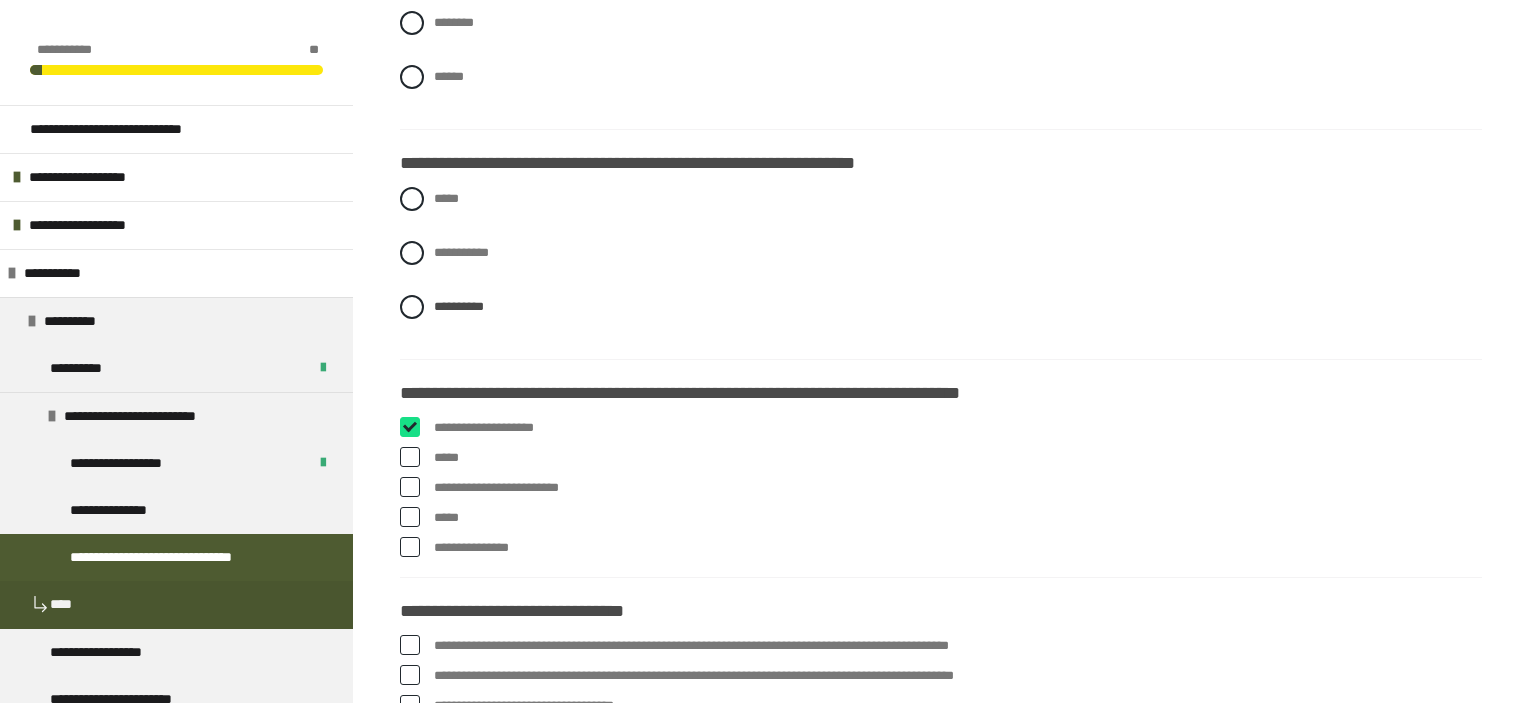 checkbox on "****" 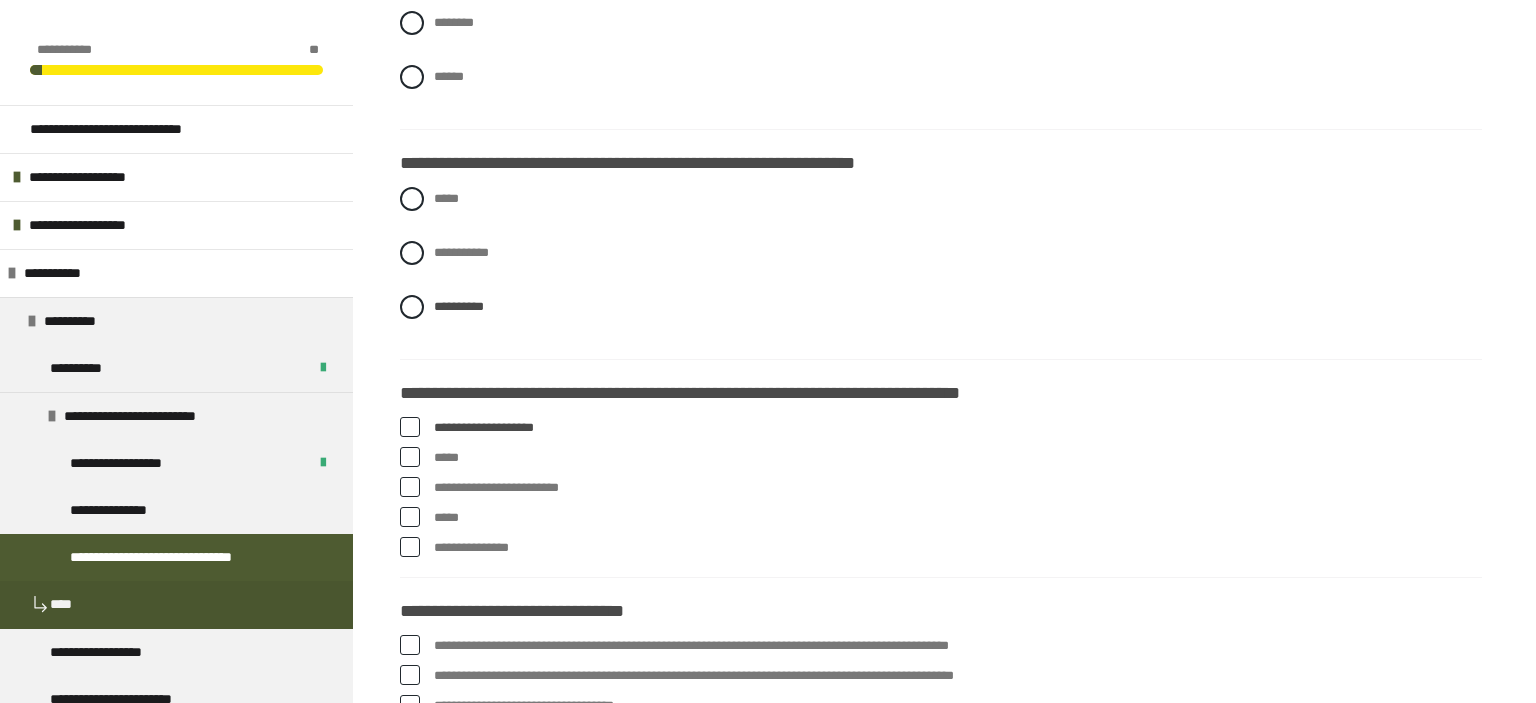 click at bounding box center (410, 487) 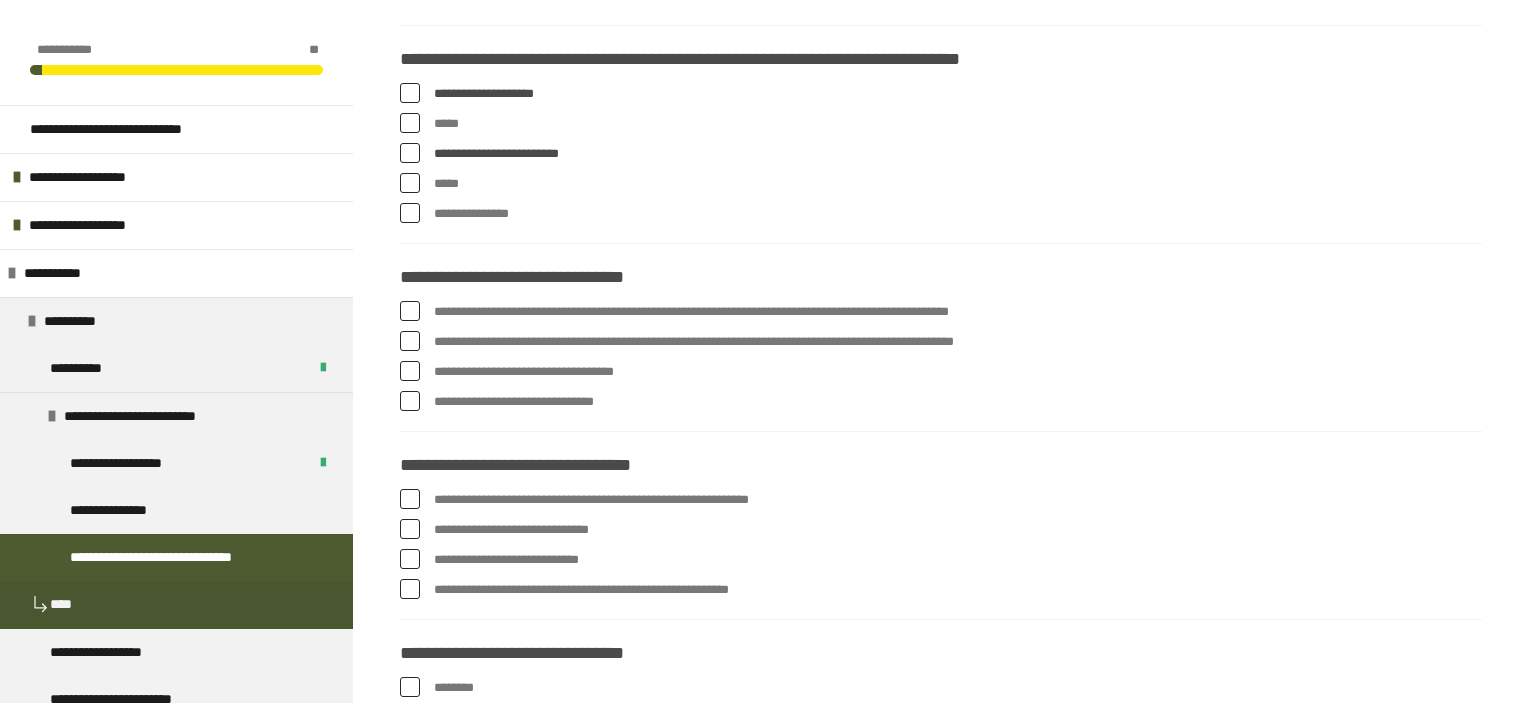 scroll, scrollTop: 1918, scrollLeft: 0, axis: vertical 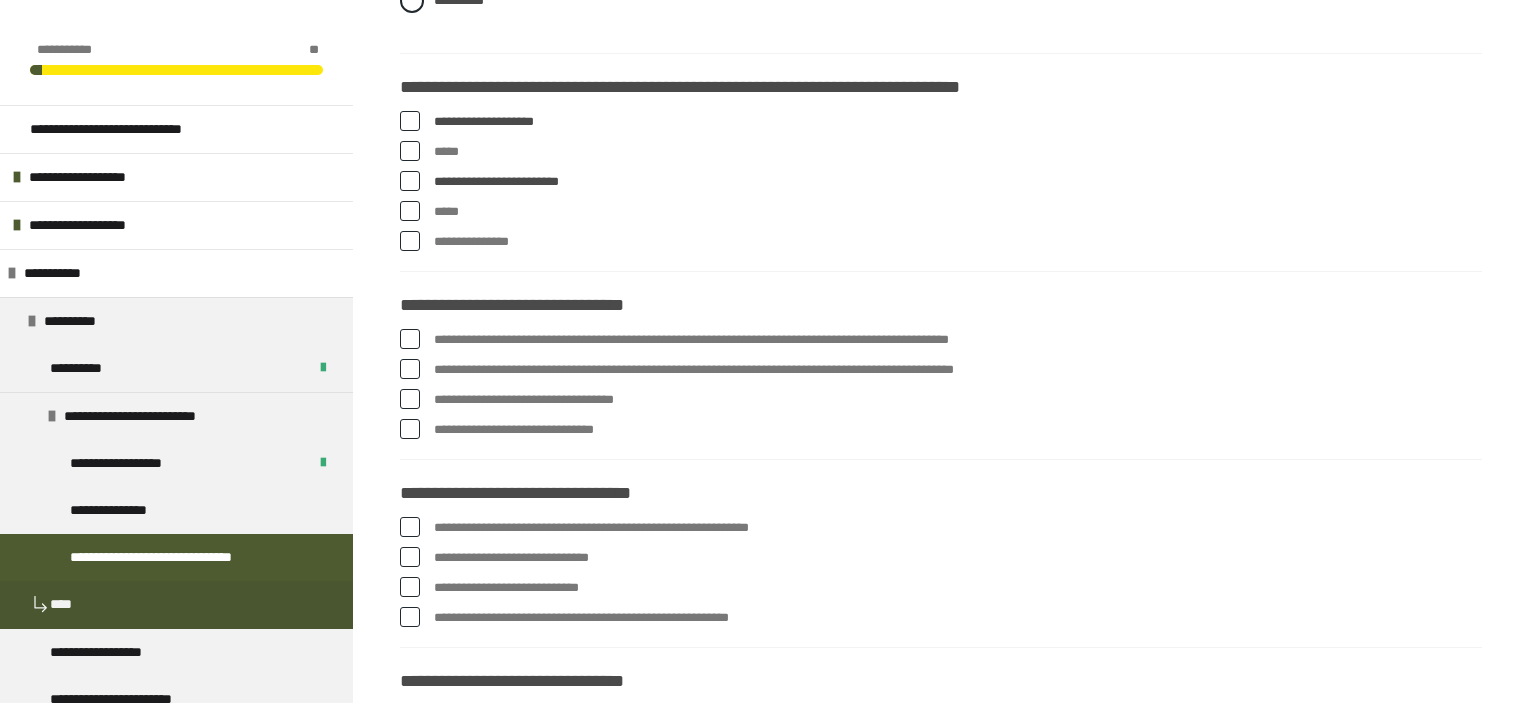 click at bounding box center (410, 369) 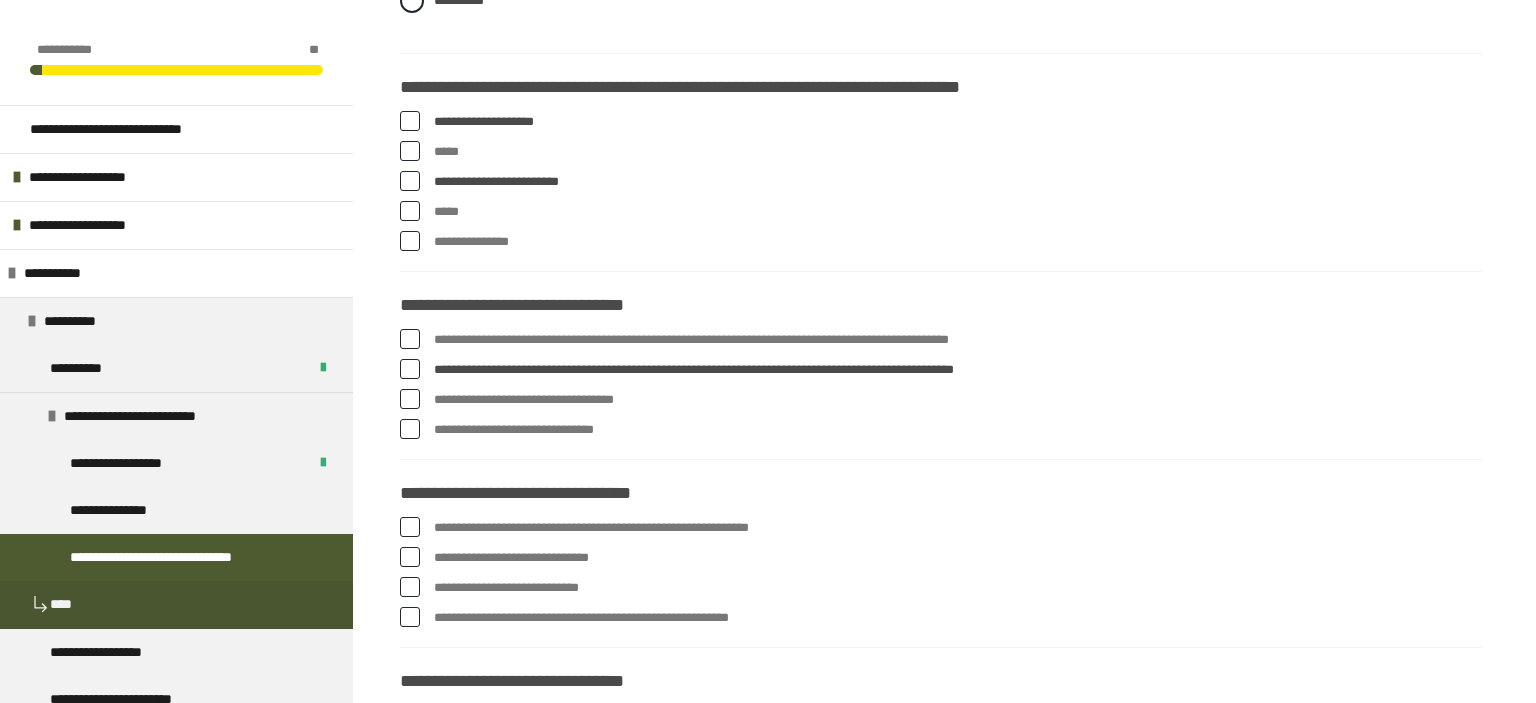 click at bounding box center [410, 399] 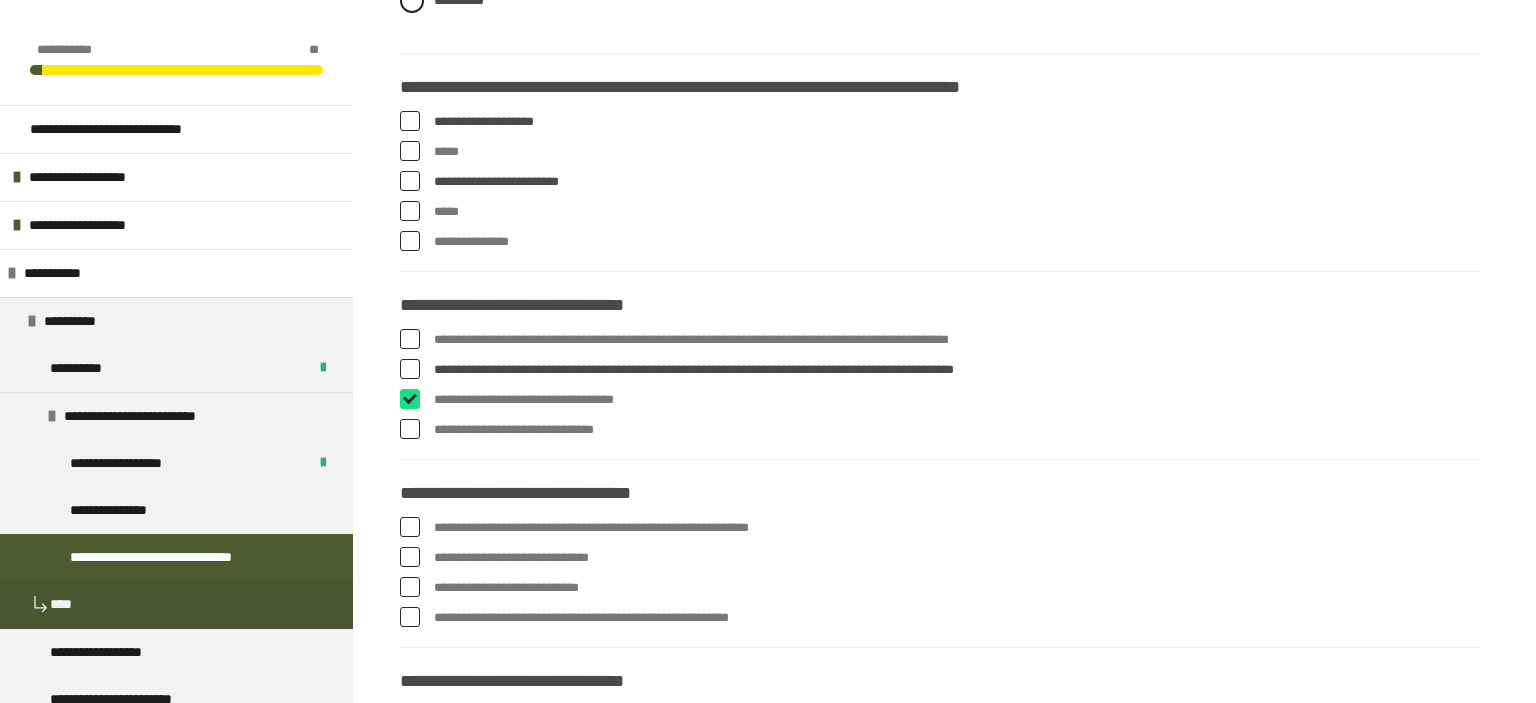 checkbox on "****" 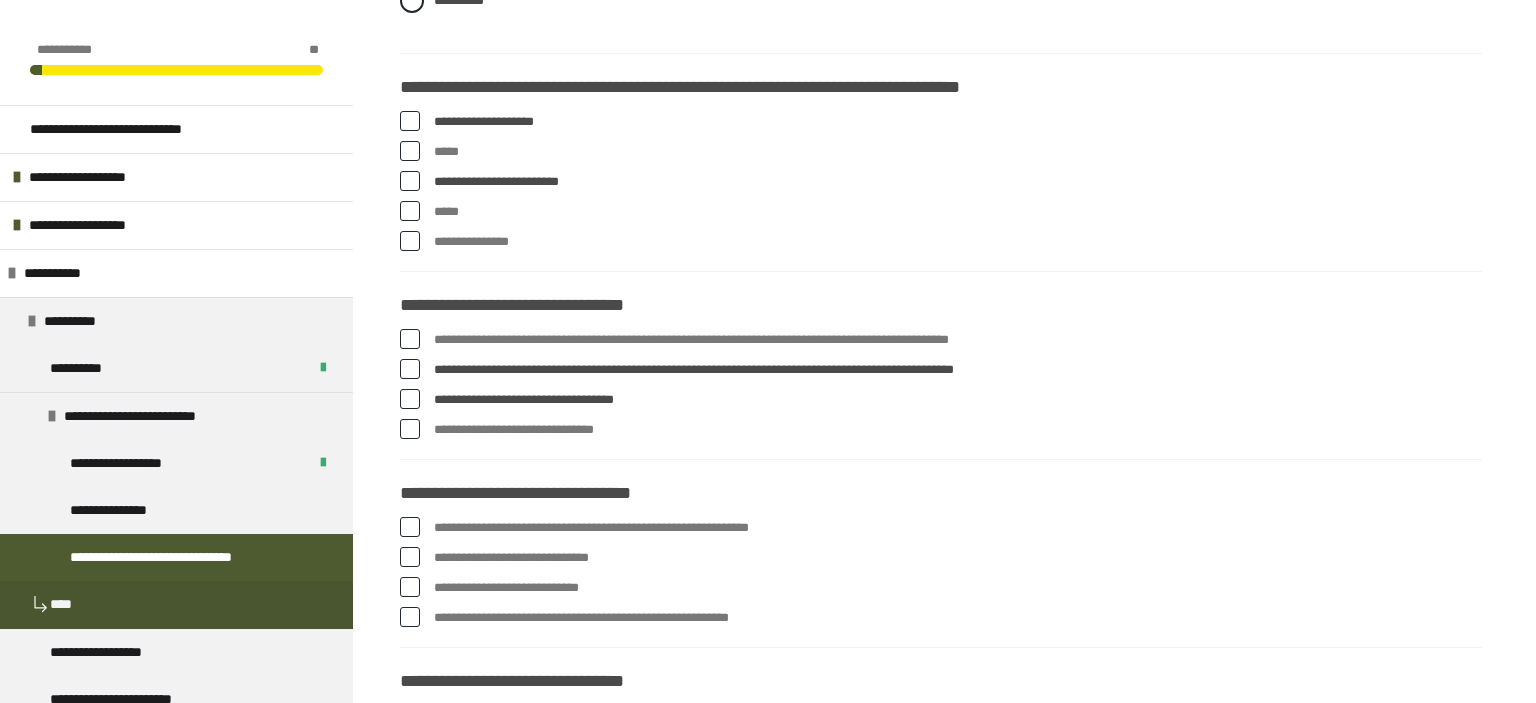 click at bounding box center (410, 527) 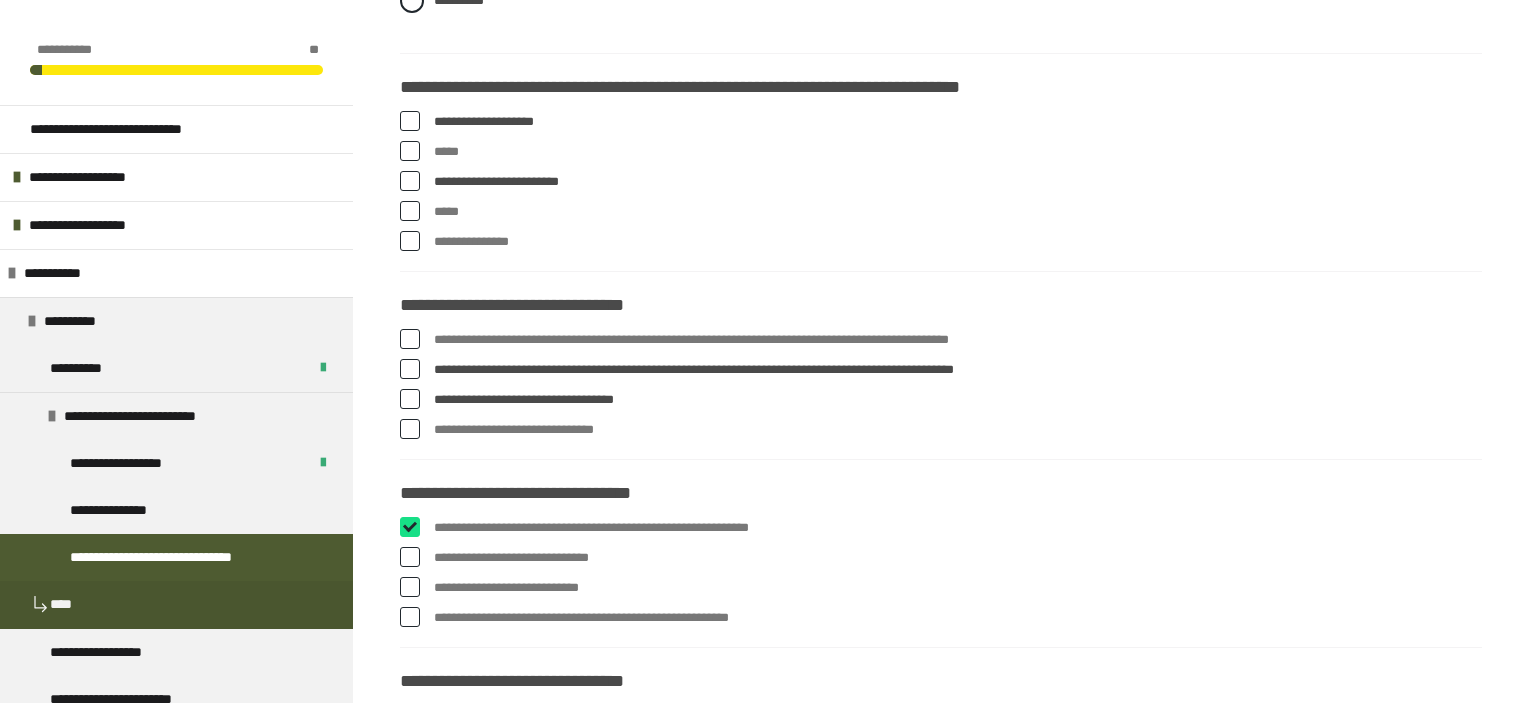 checkbox on "****" 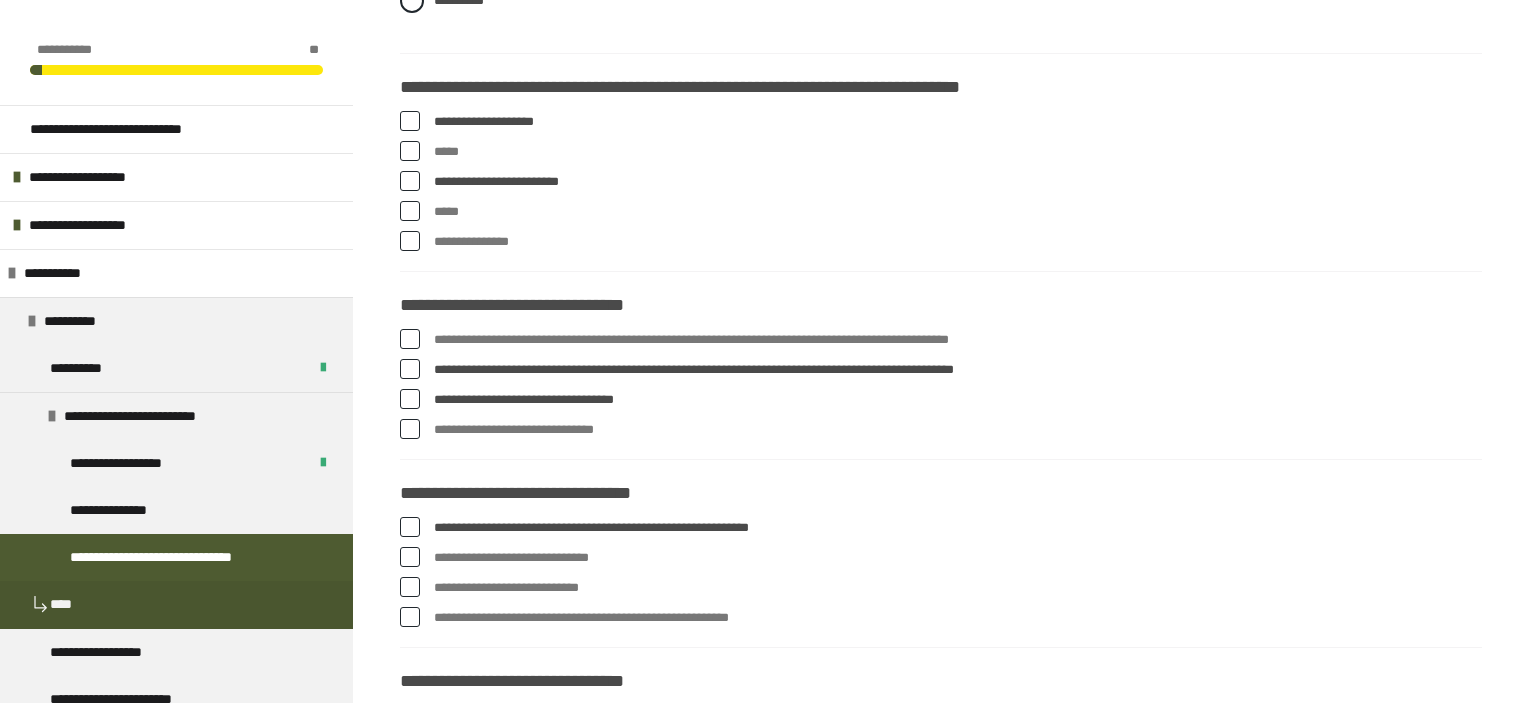 click at bounding box center [410, 587] 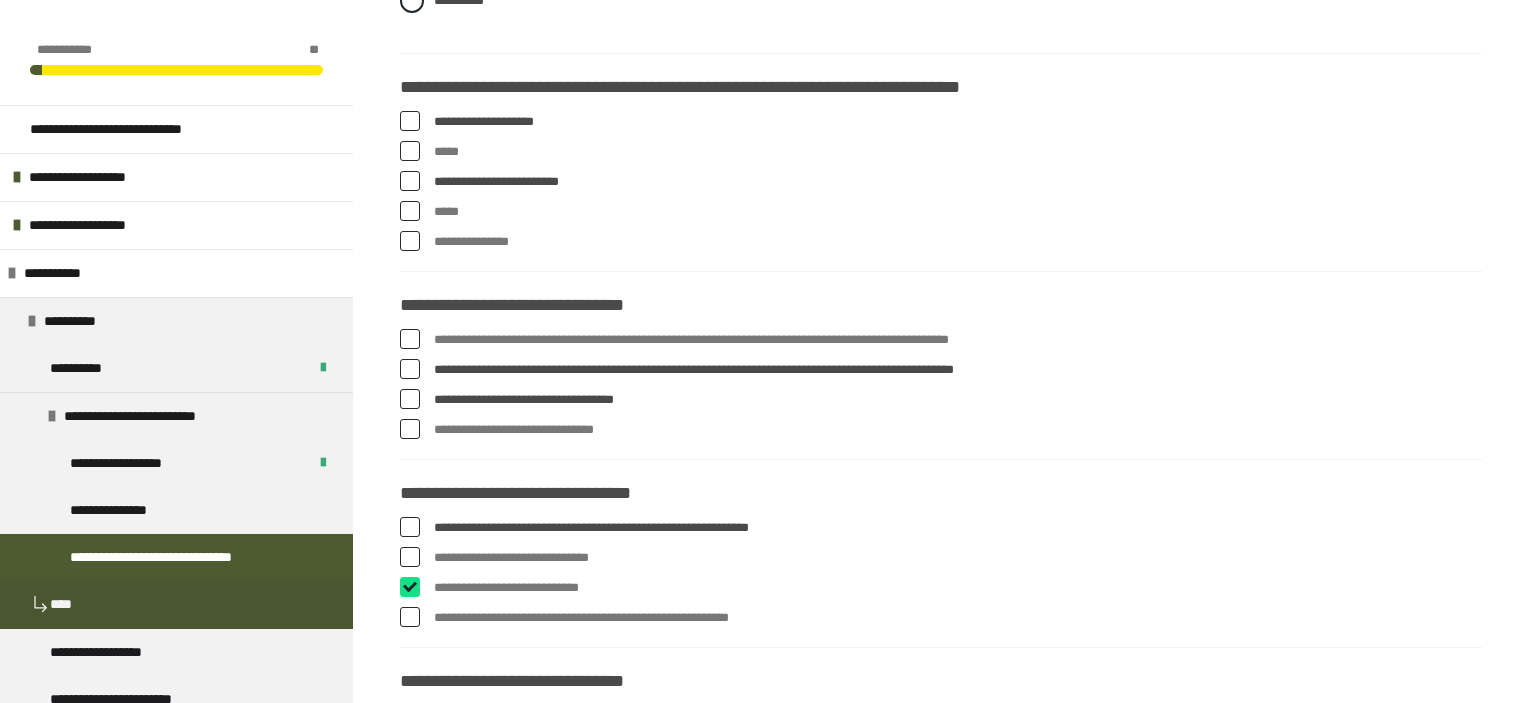 checkbox on "****" 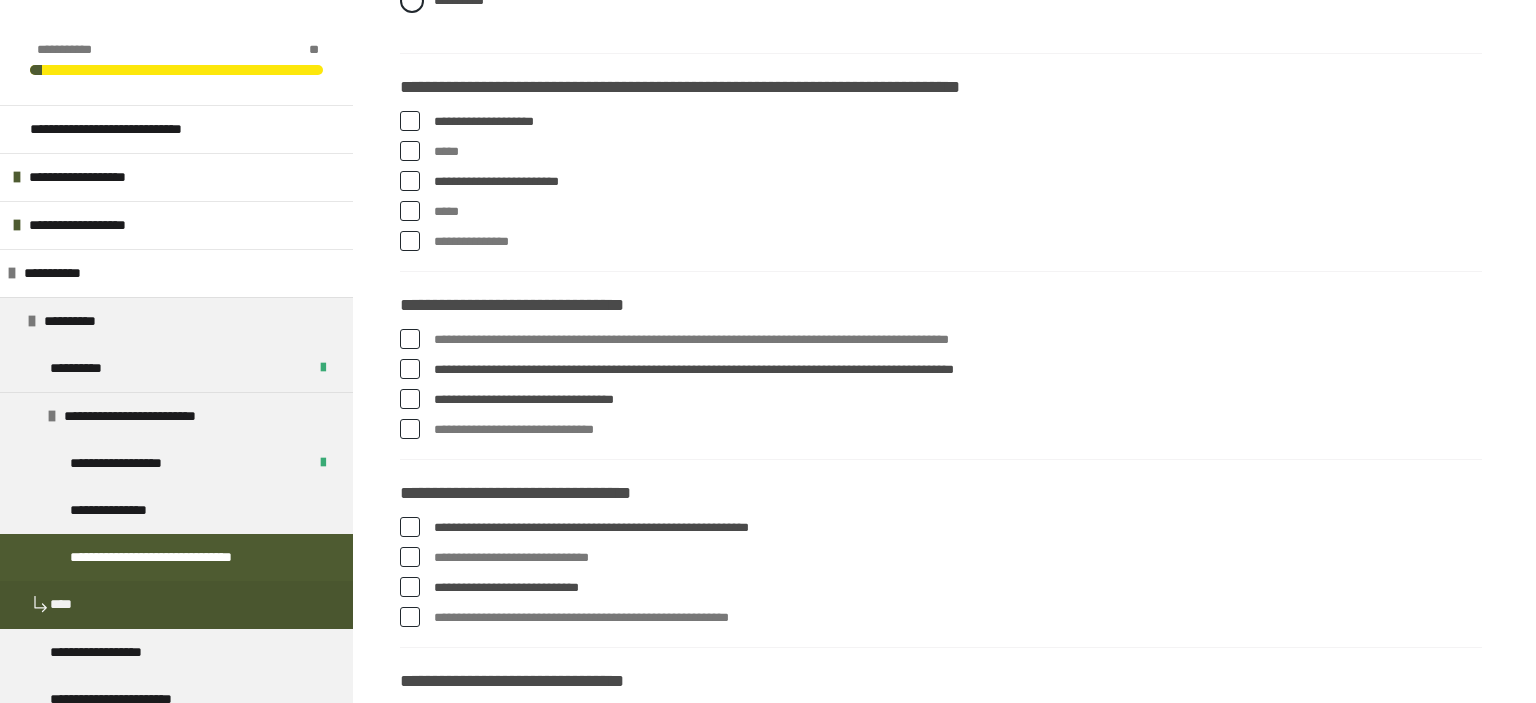 click at bounding box center [410, 617] 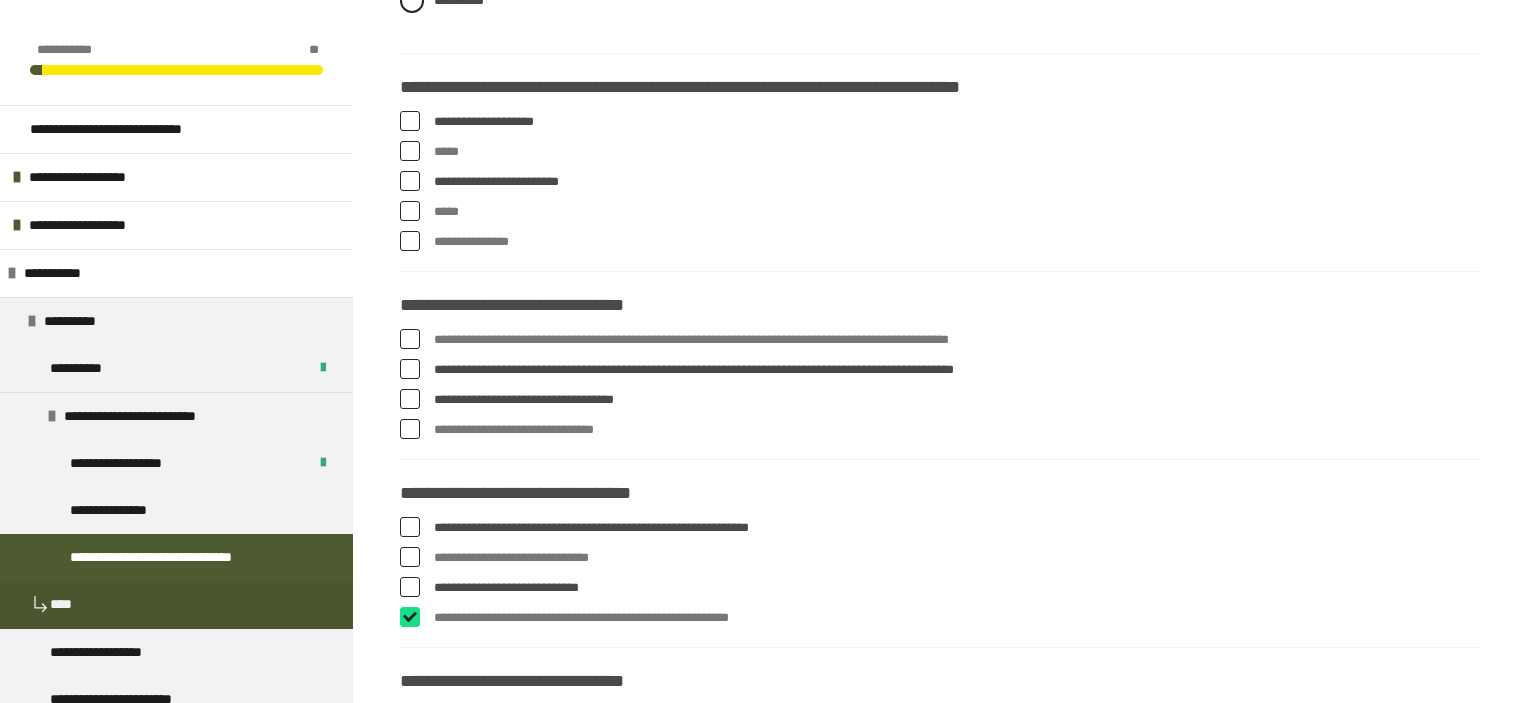 checkbox on "****" 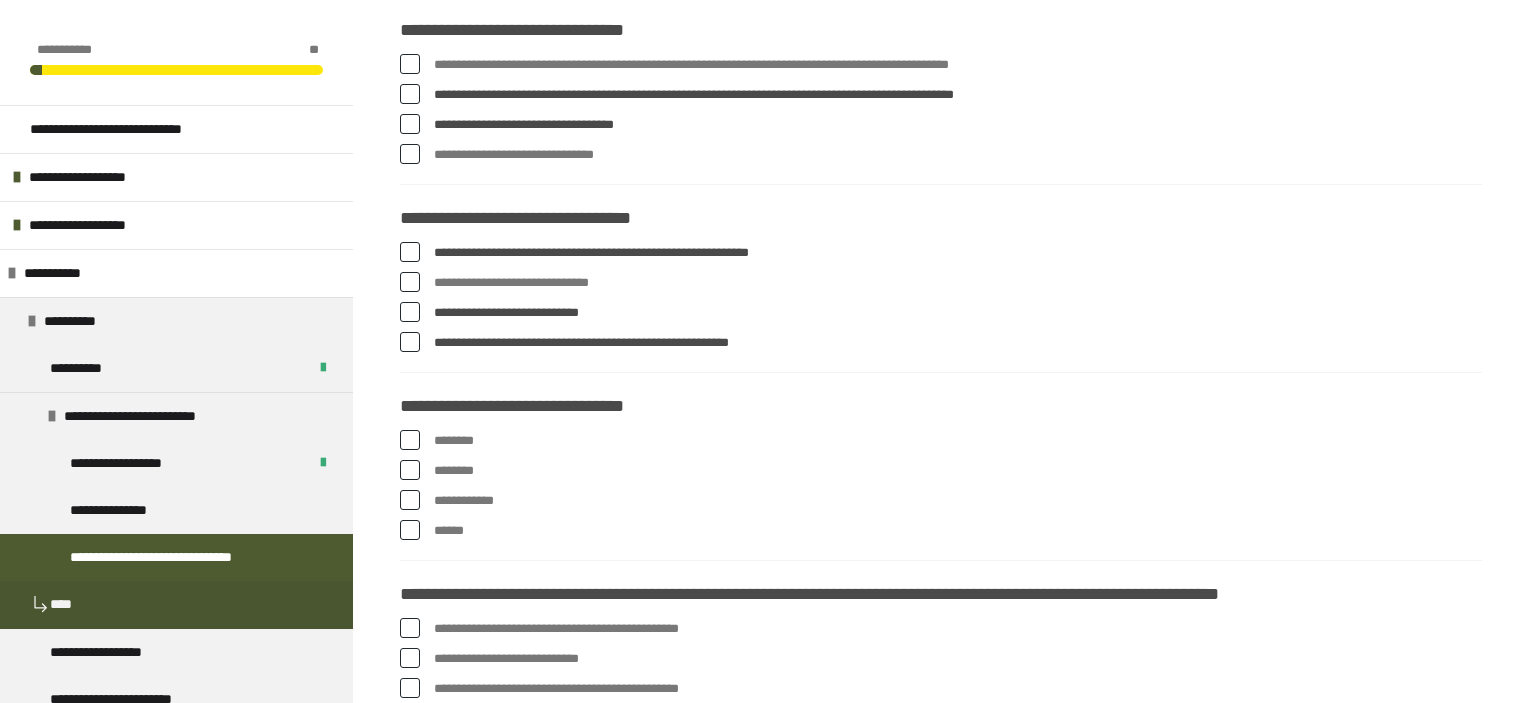 scroll, scrollTop: 2197, scrollLeft: 0, axis: vertical 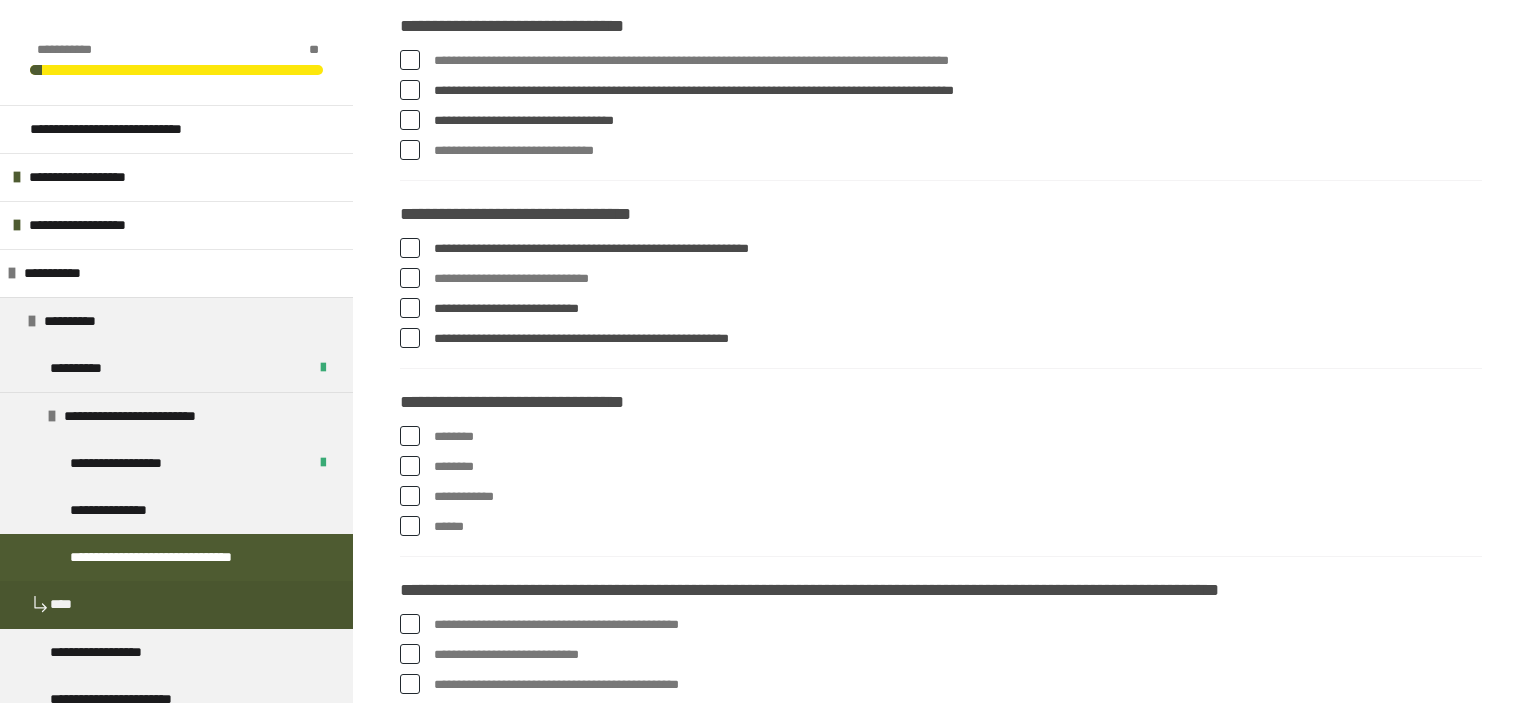 click on "********" at bounding box center (941, 437) 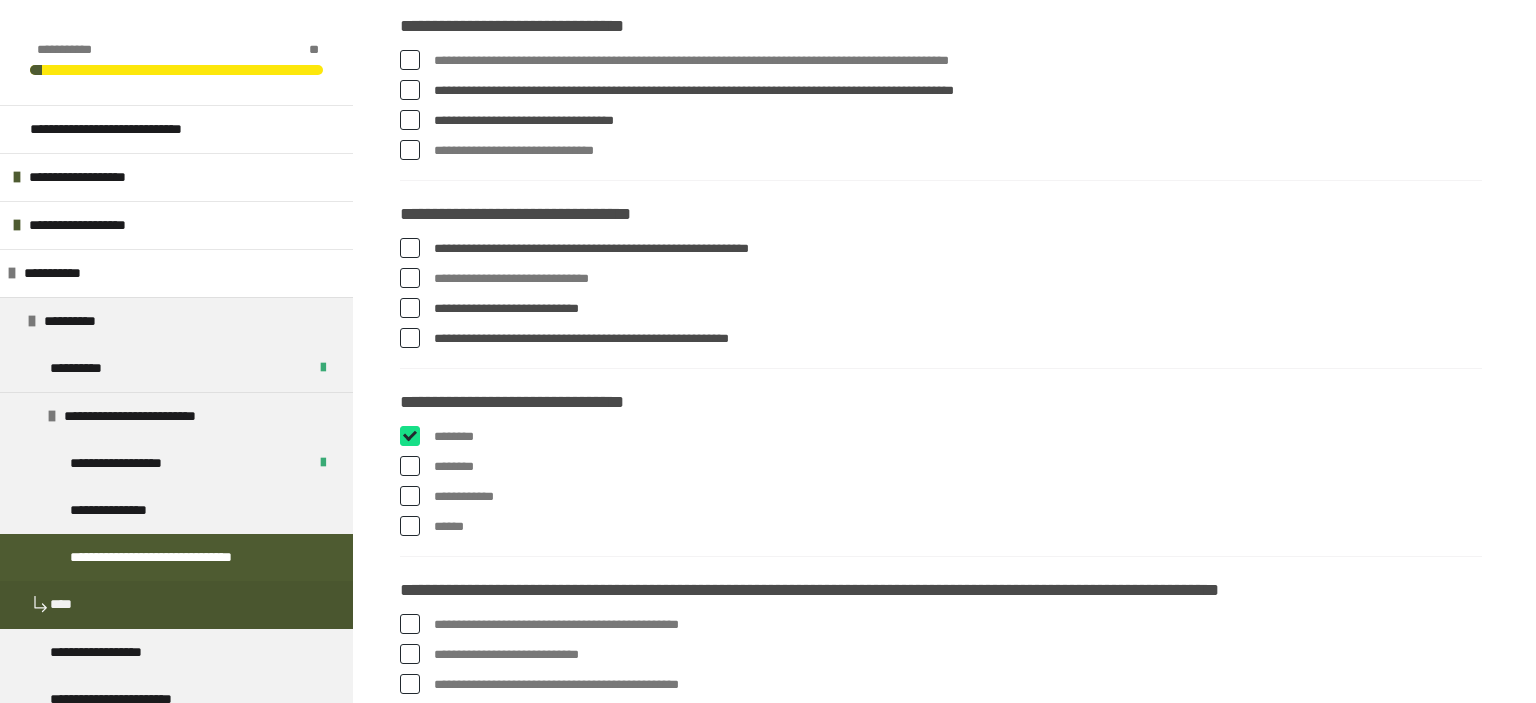 checkbox on "****" 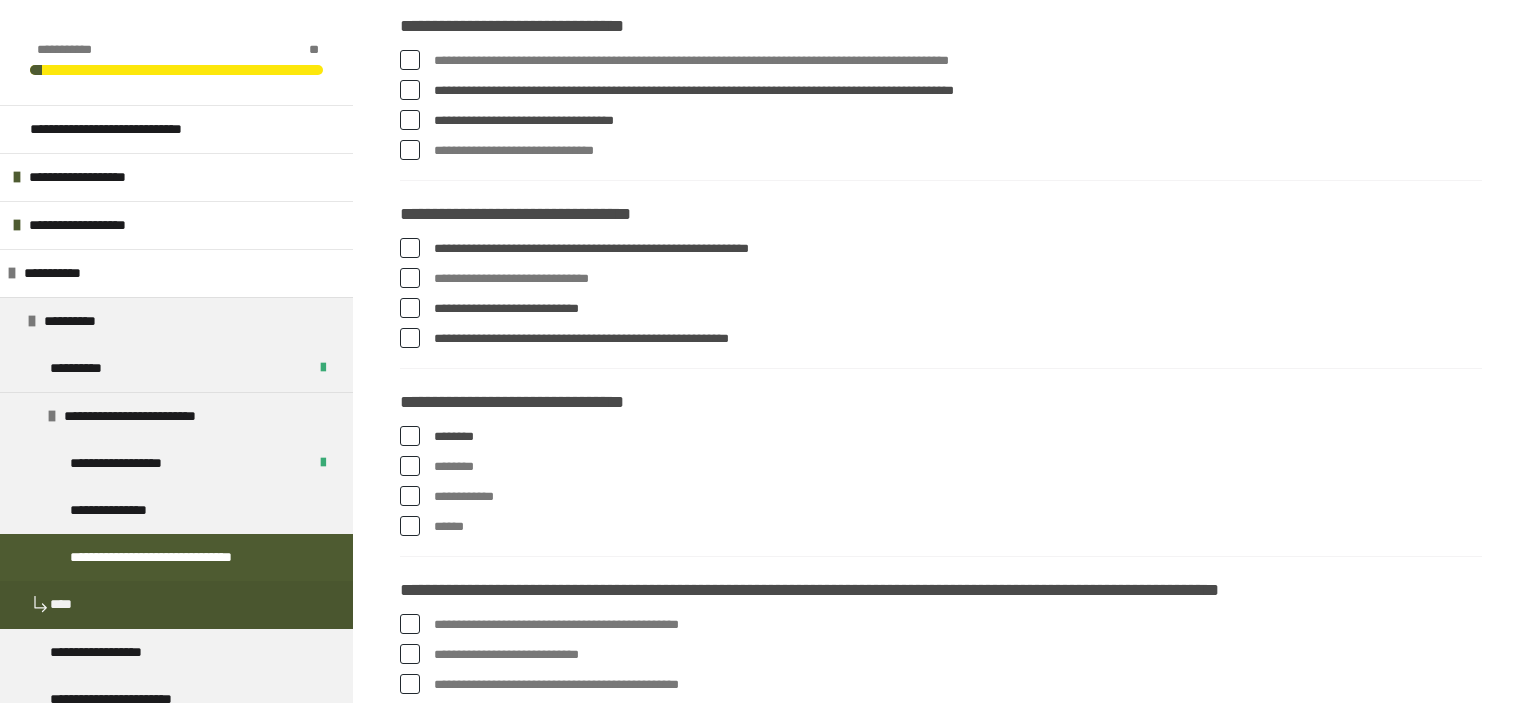 click at bounding box center [410, 466] 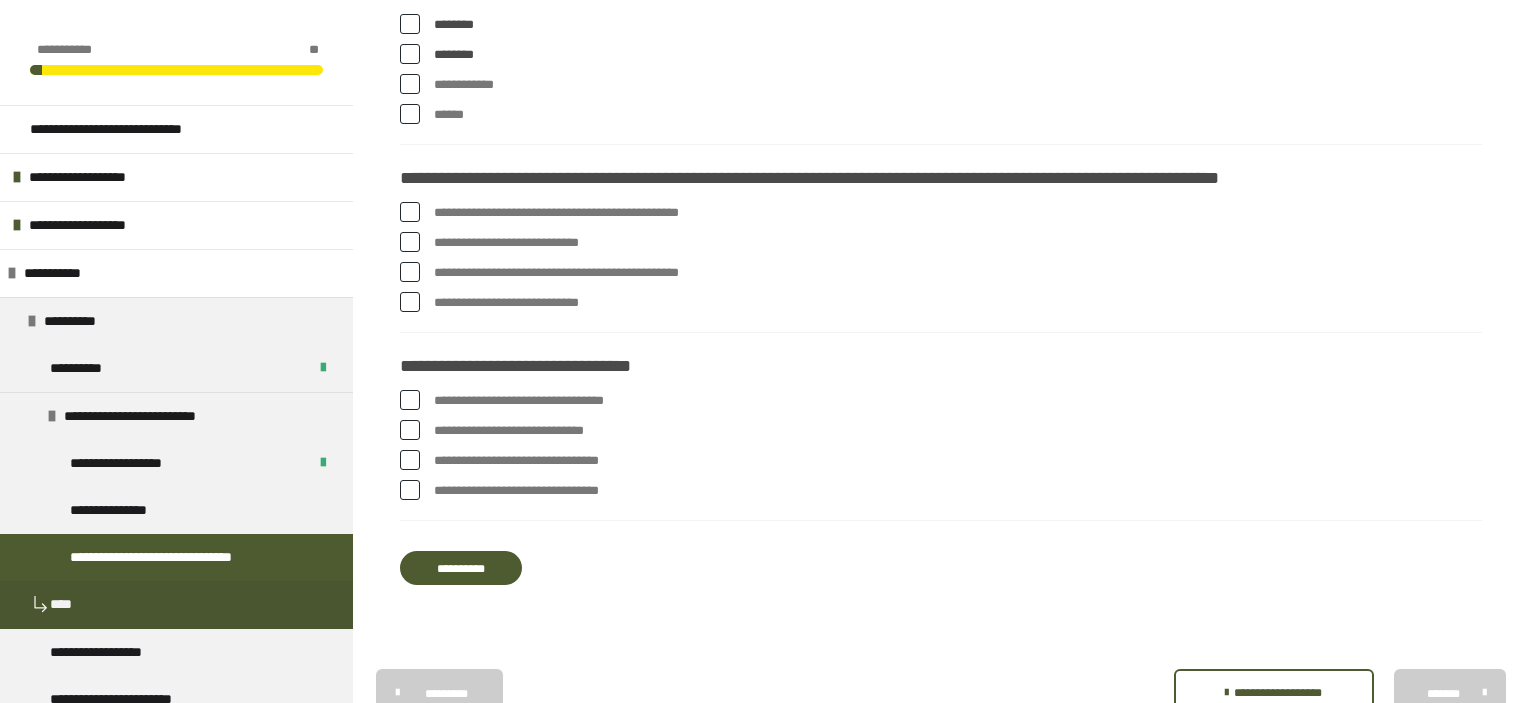 scroll, scrollTop: 2613, scrollLeft: 0, axis: vertical 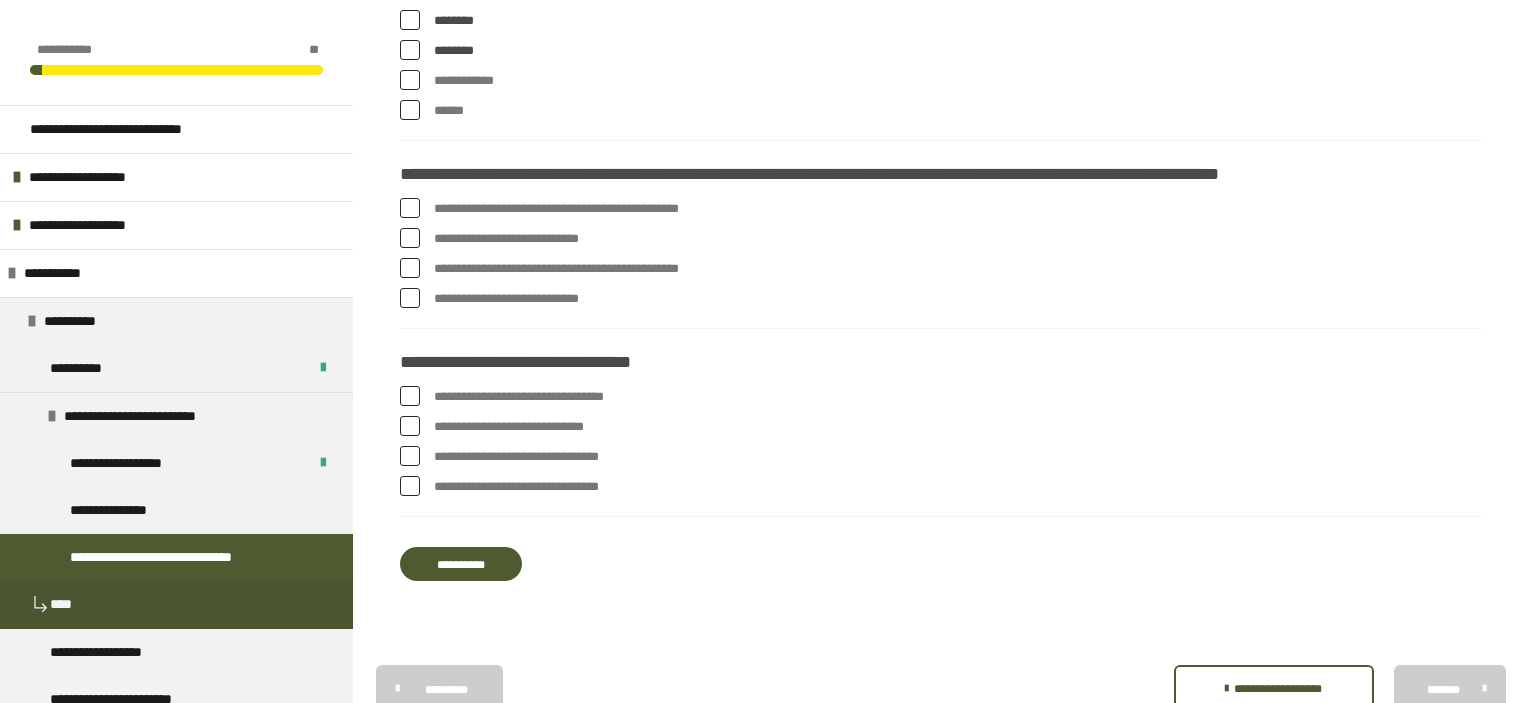 click at bounding box center (410, 486) 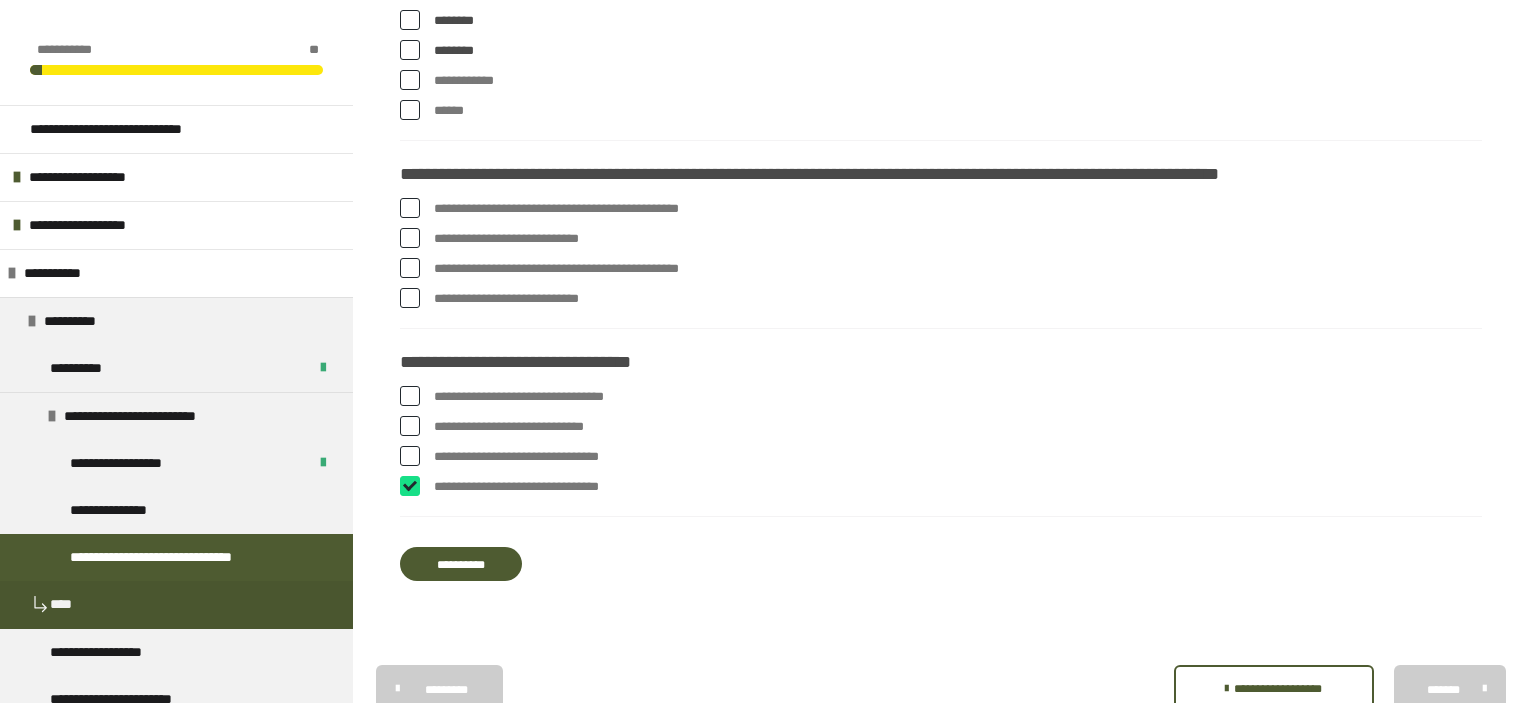 checkbox on "****" 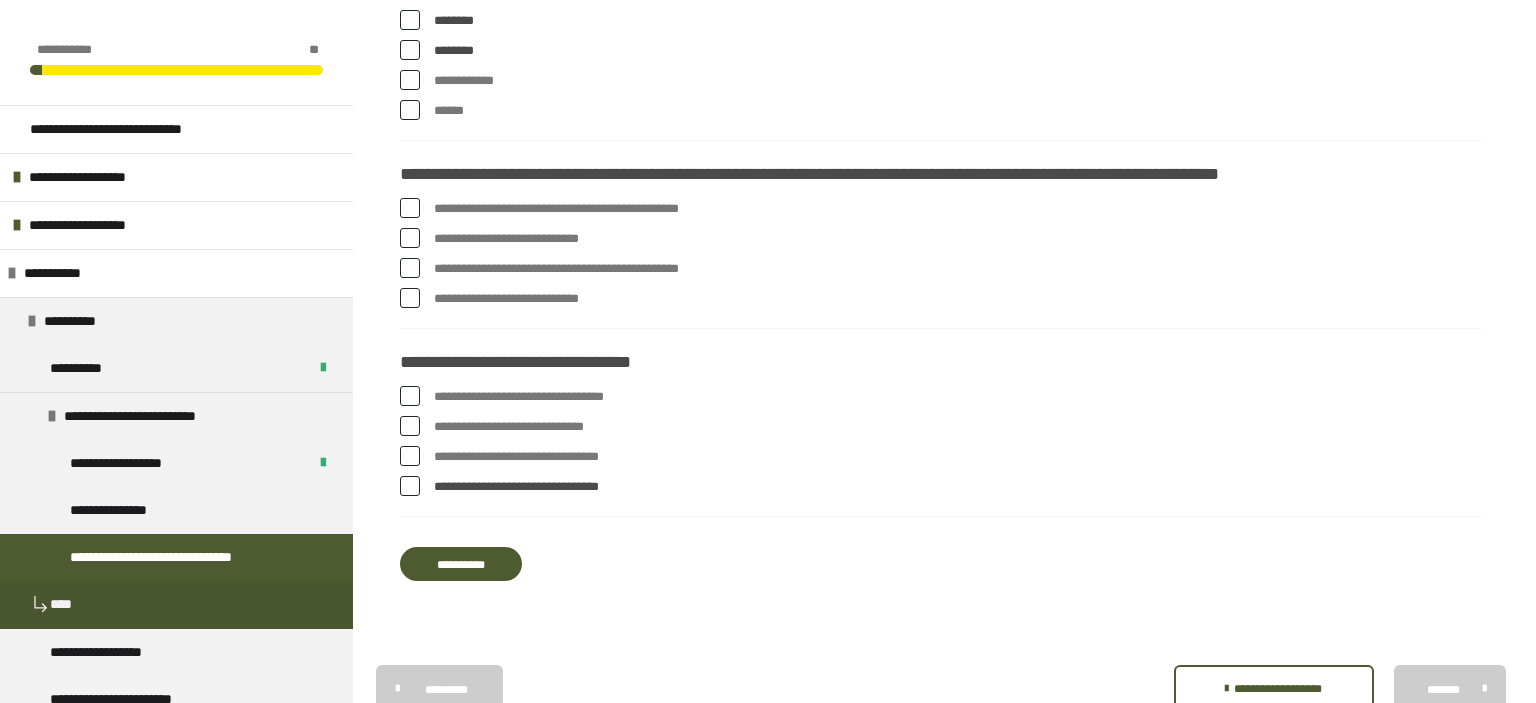 click on "**********" at bounding box center (941, 457) 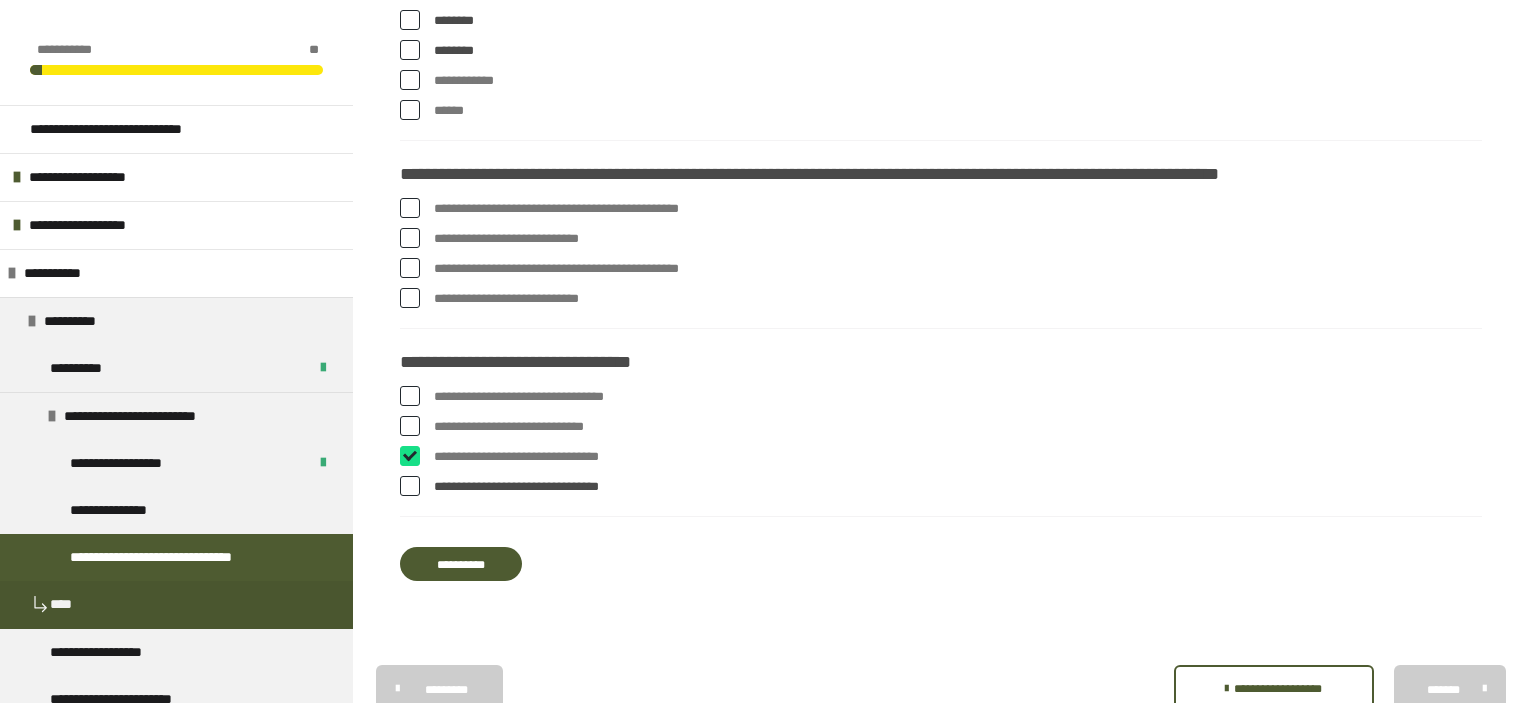 checkbox on "****" 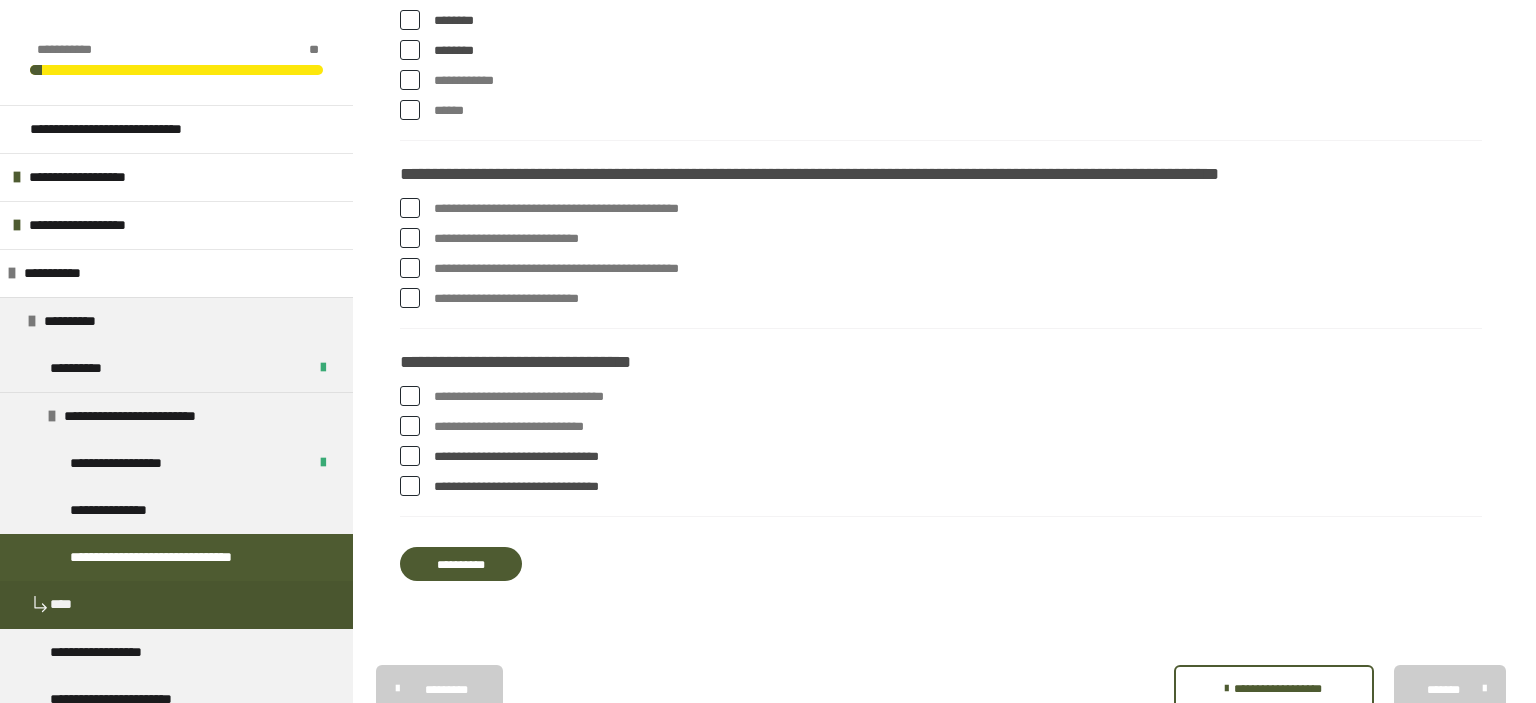 click at bounding box center [410, 268] 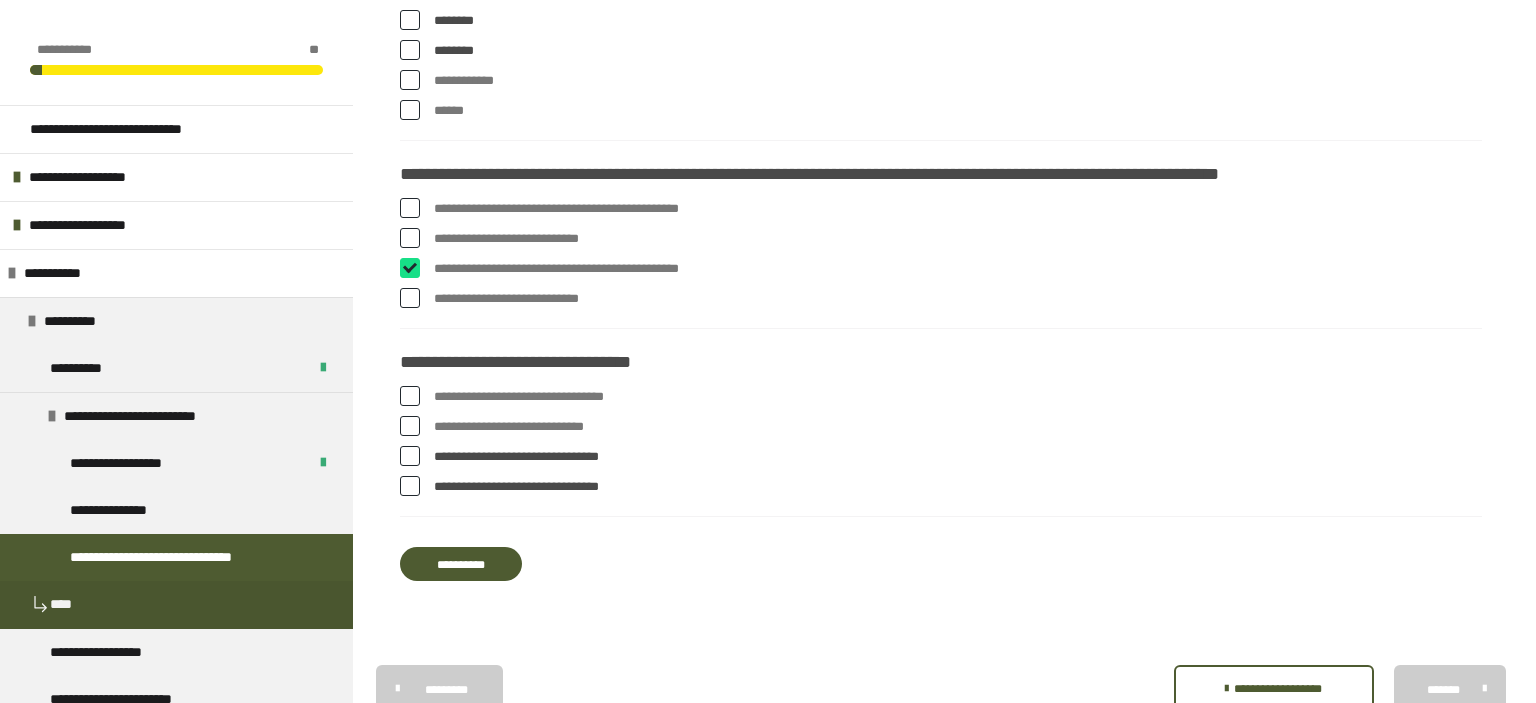 checkbox on "****" 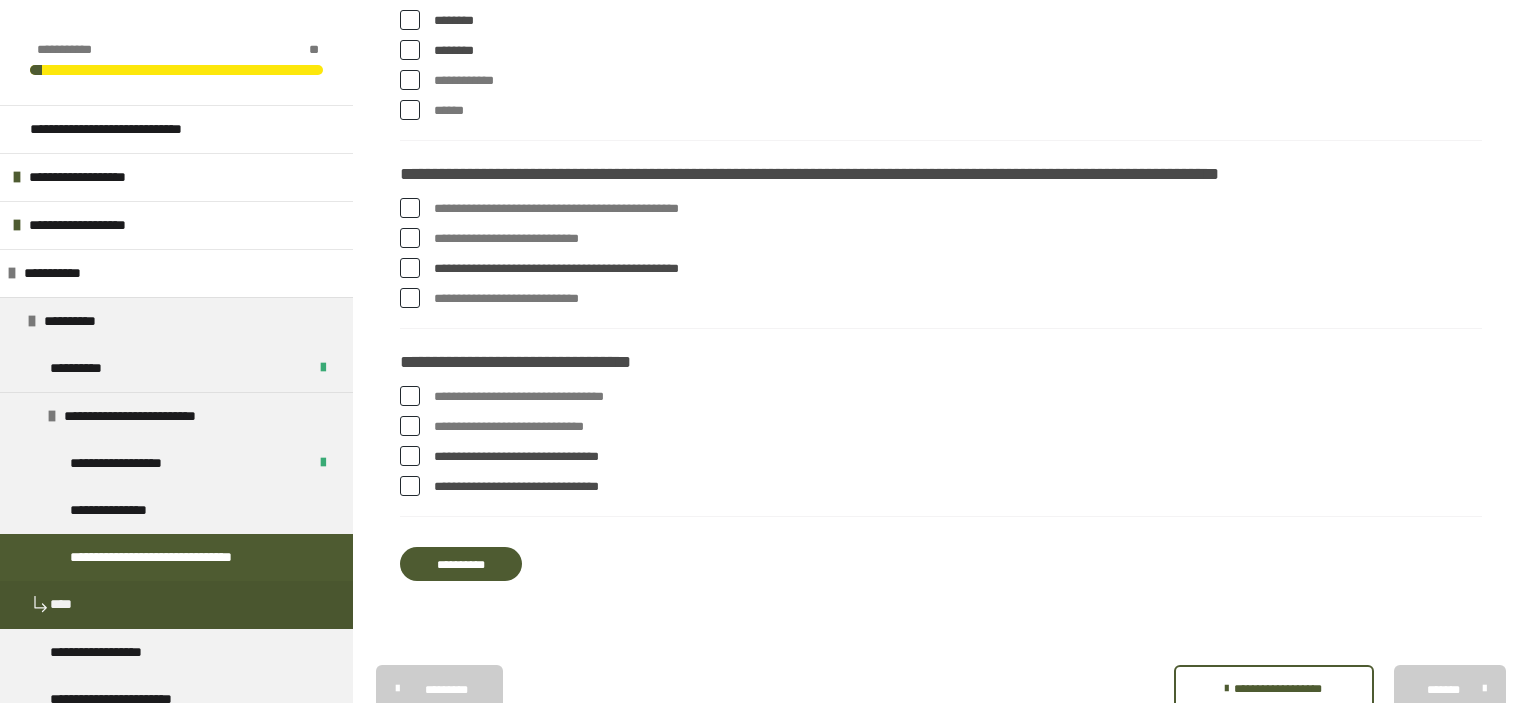 click at bounding box center (410, 208) 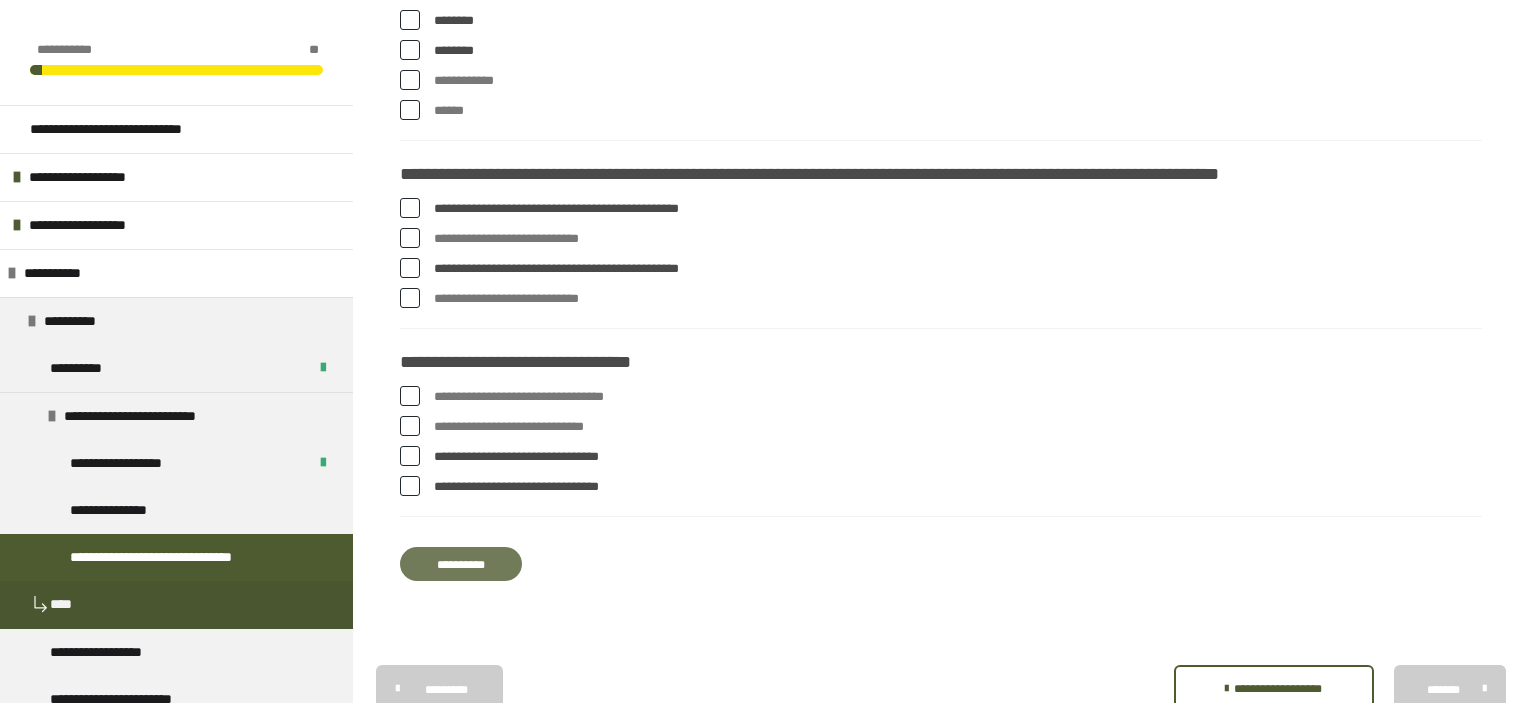 click on "**********" at bounding box center [461, 564] 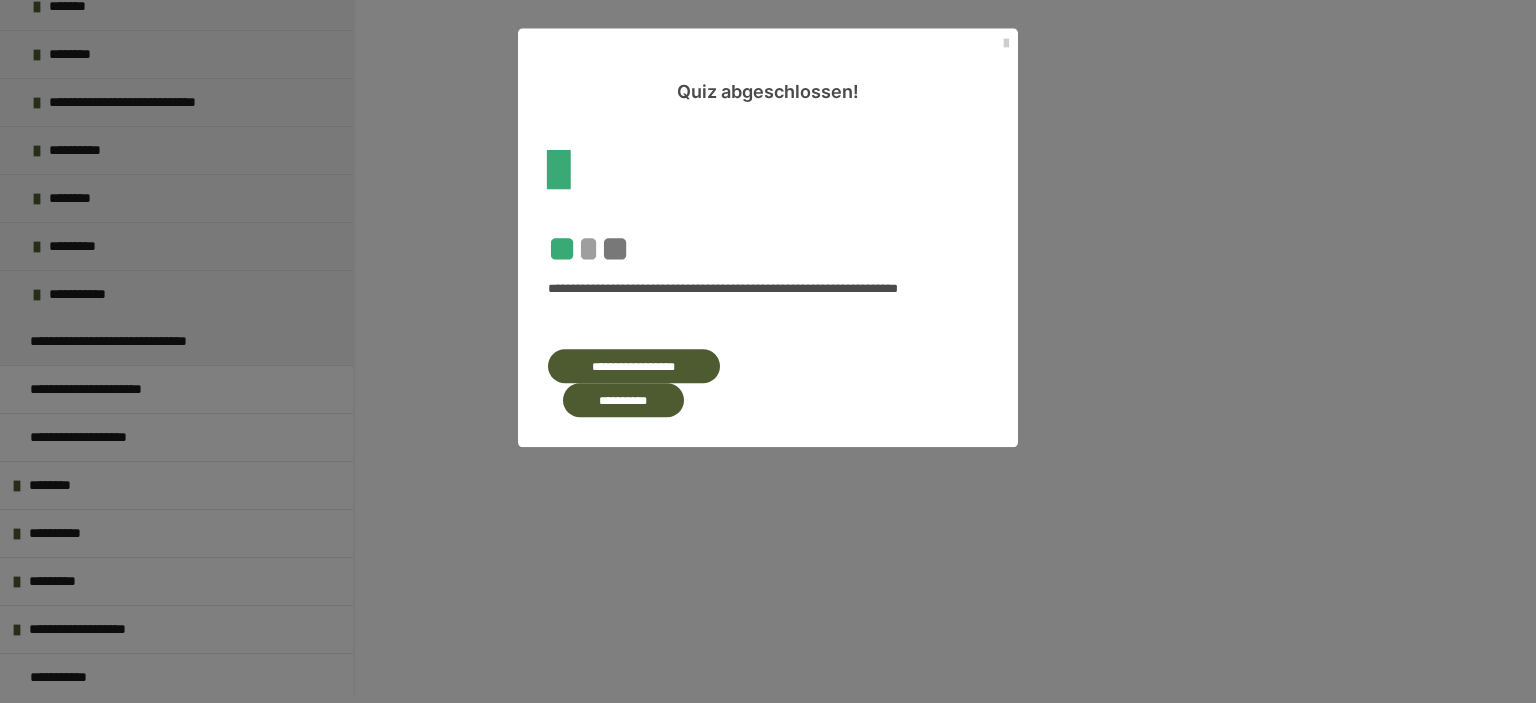 scroll, scrollTop: 0, scrollLeft: 0, axis: both 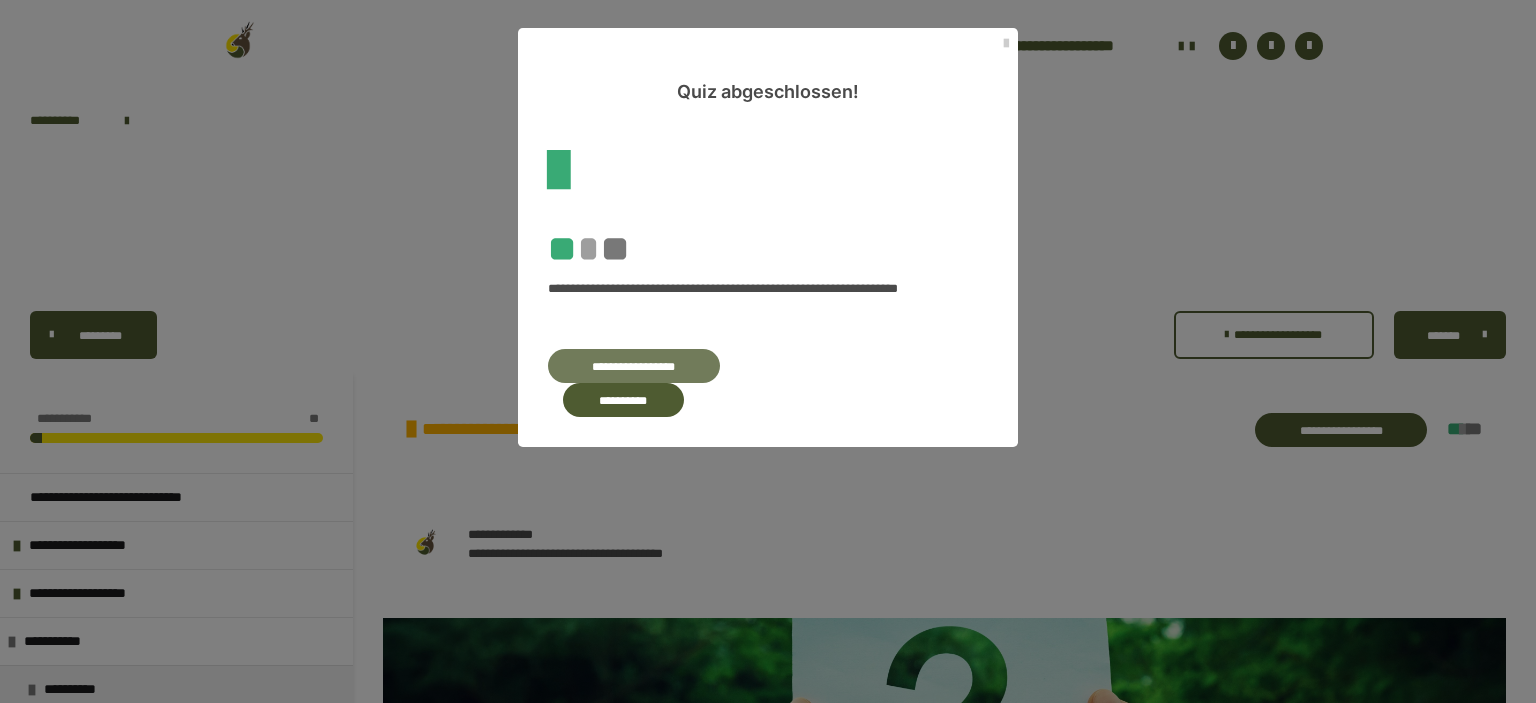 click on "**********" at bounding box center (634, 366) 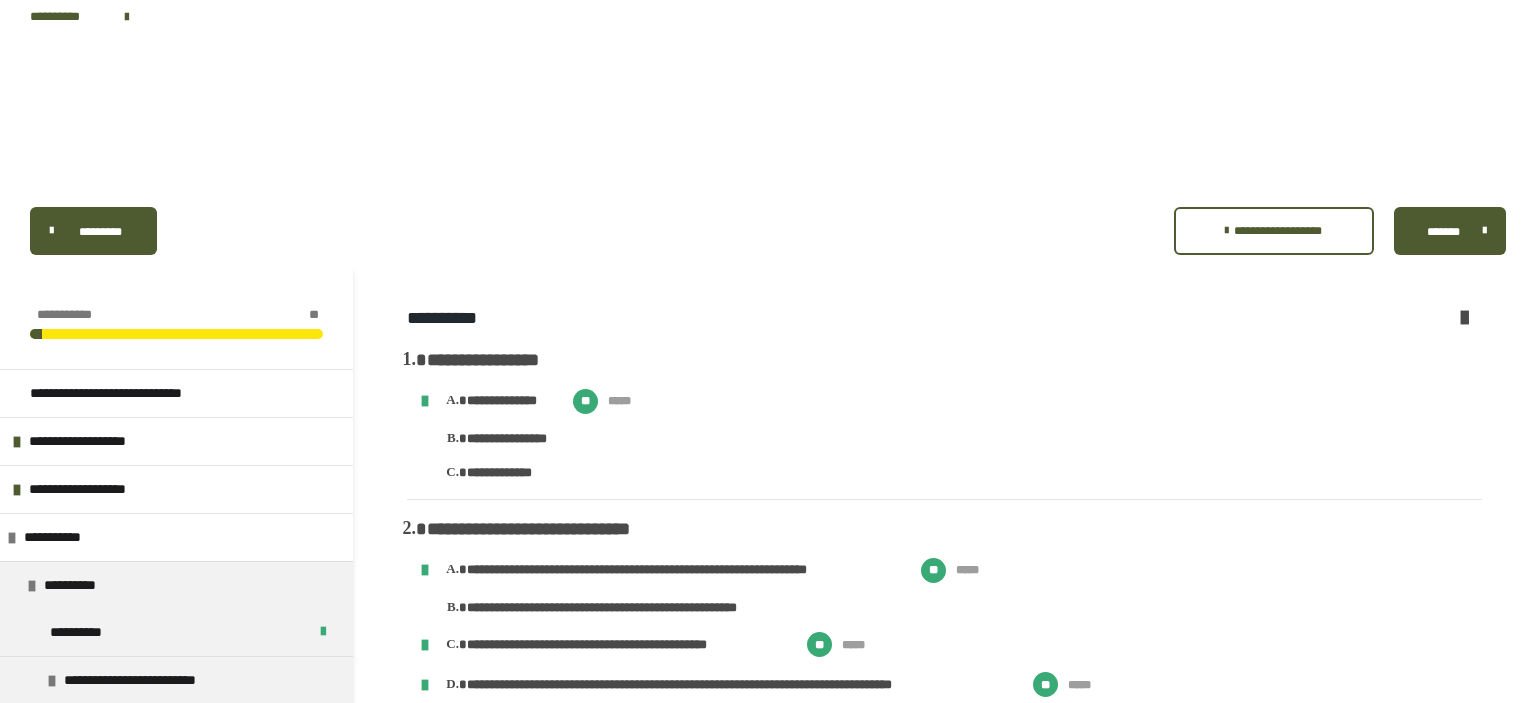 scroll, scrollTop: 95, scrollLeft: 0, axis: vertical 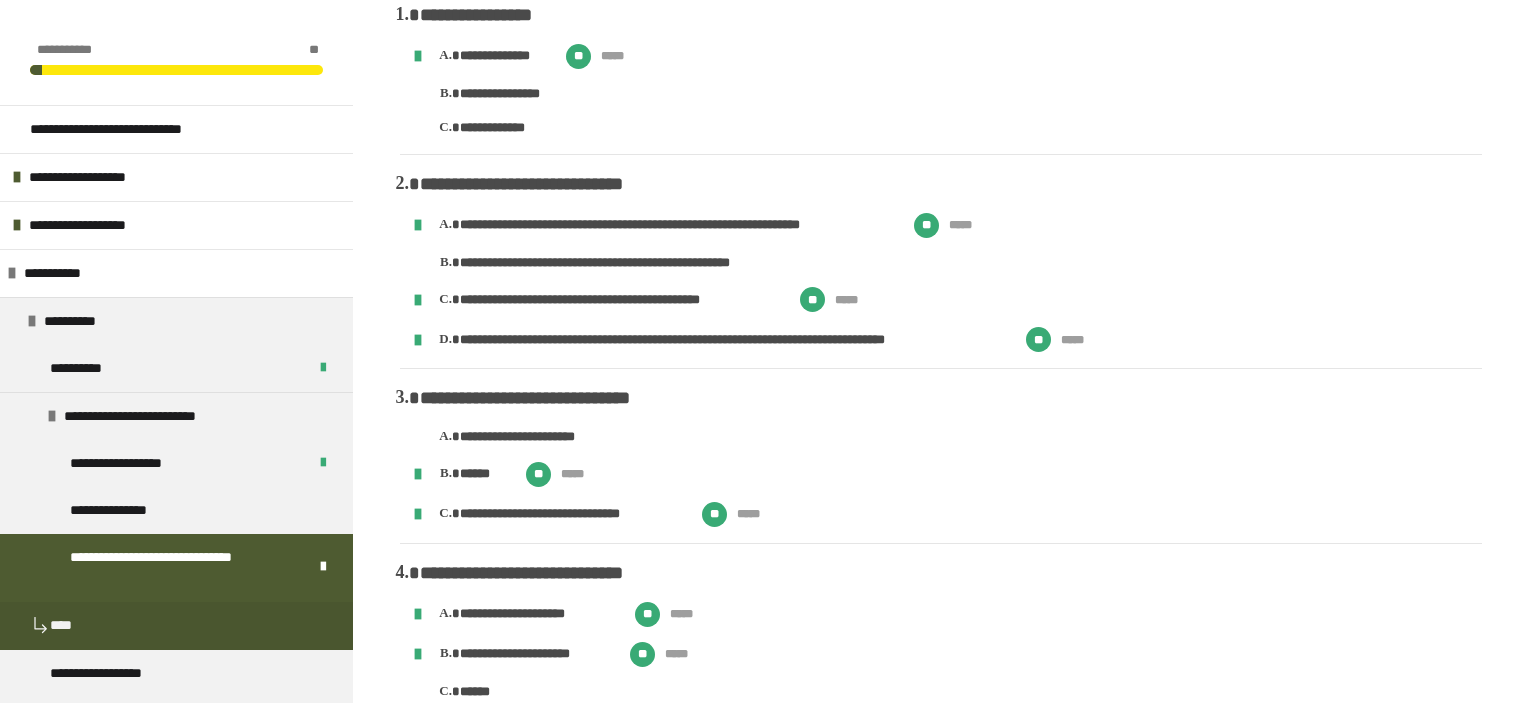 click at bounding box center [176, 545] 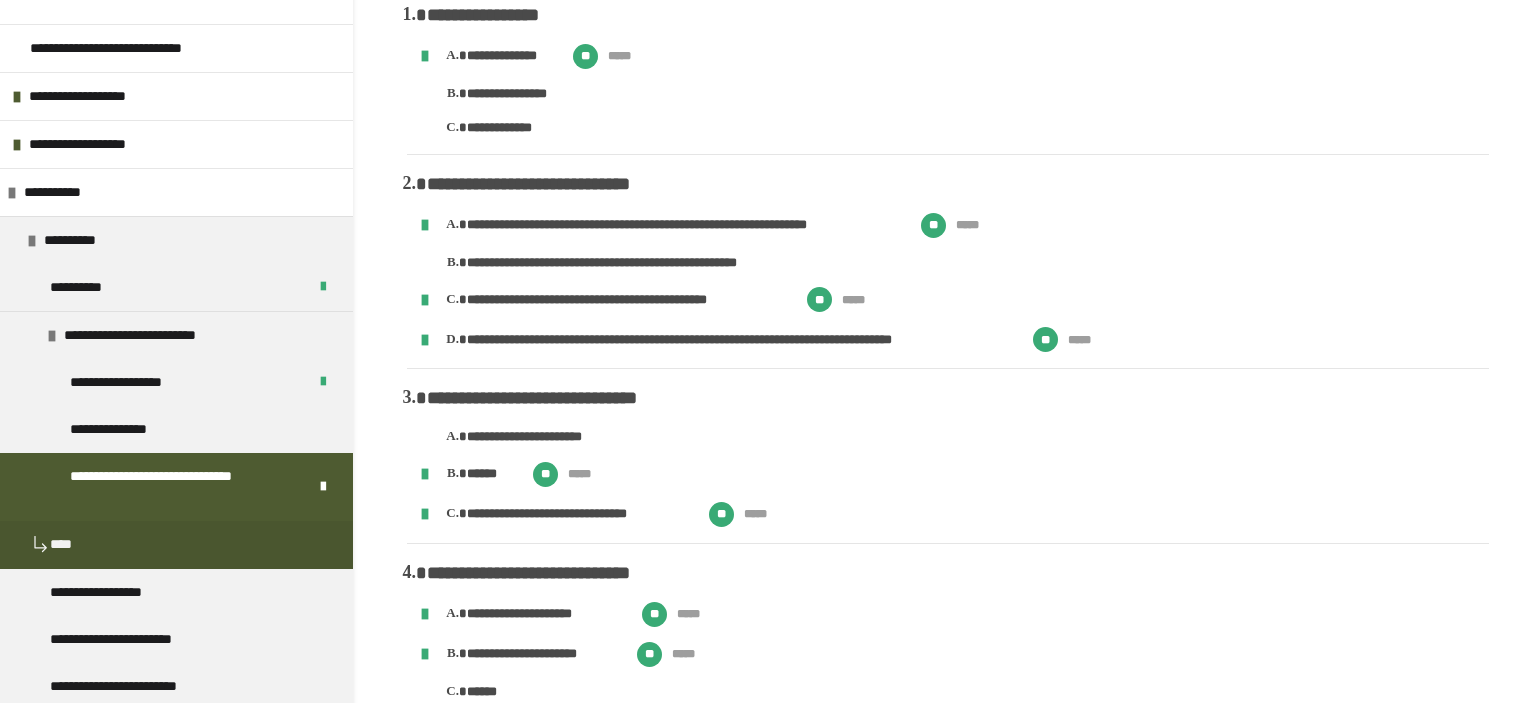 scroll, scrollTop: 0, scrollLeft: 0, axis: both 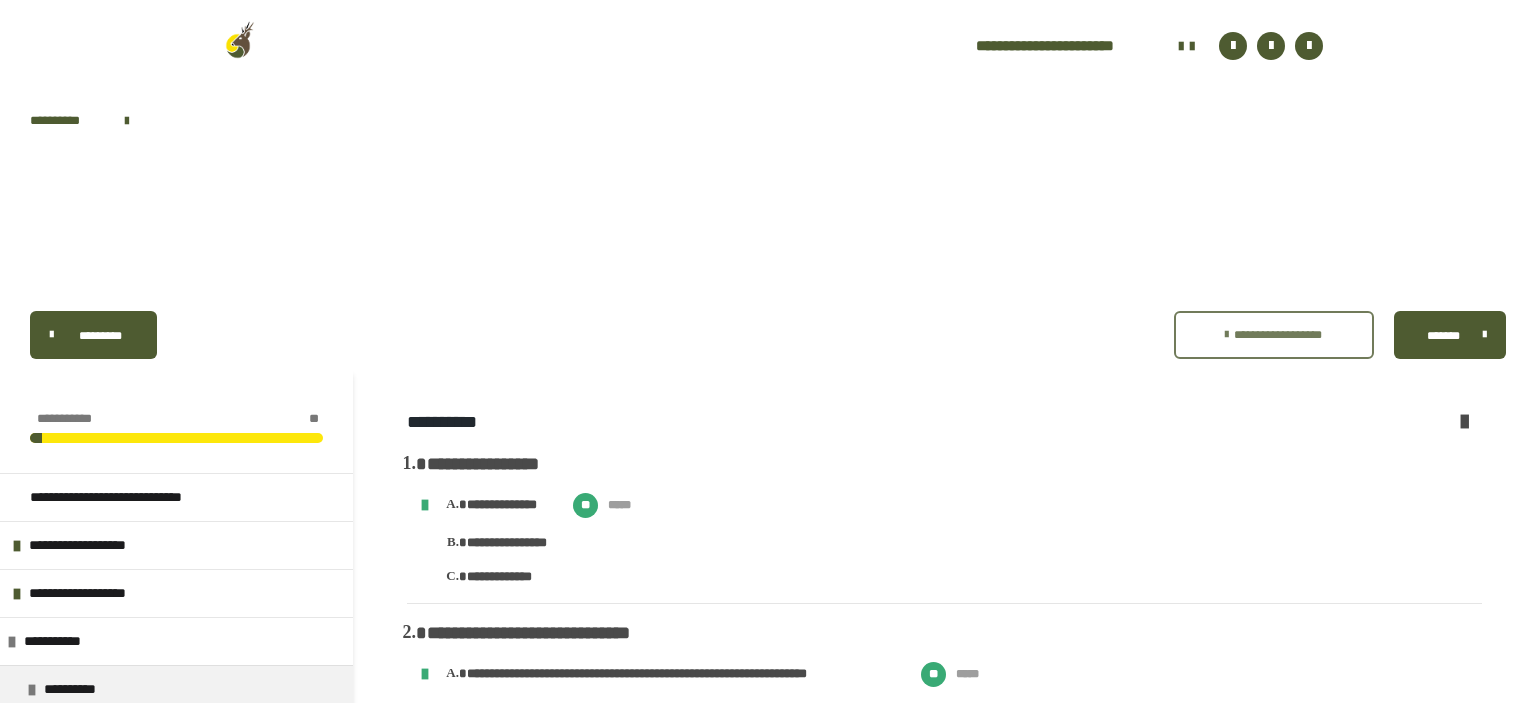 click on "**********" at bounding box center (1274, 335) 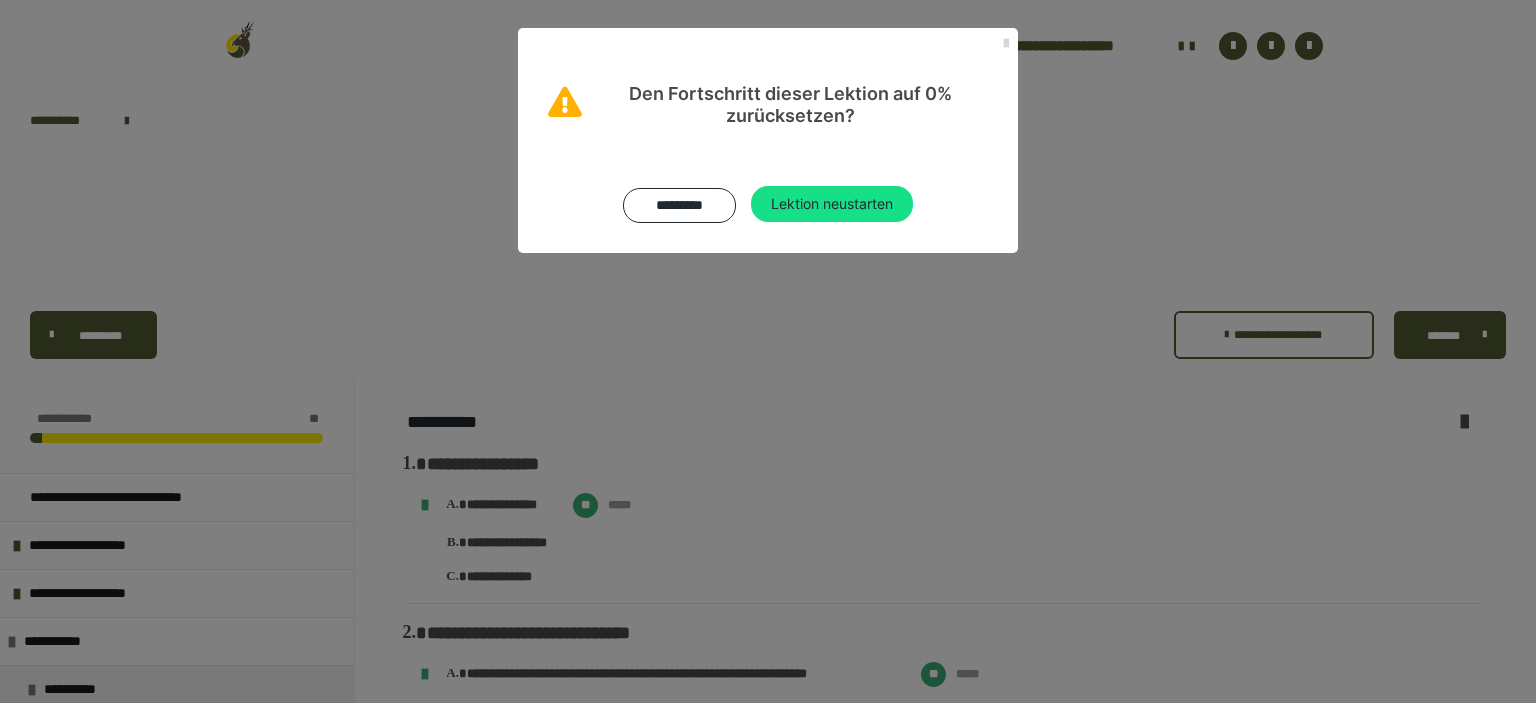 click at bounding box center [1006, 44] 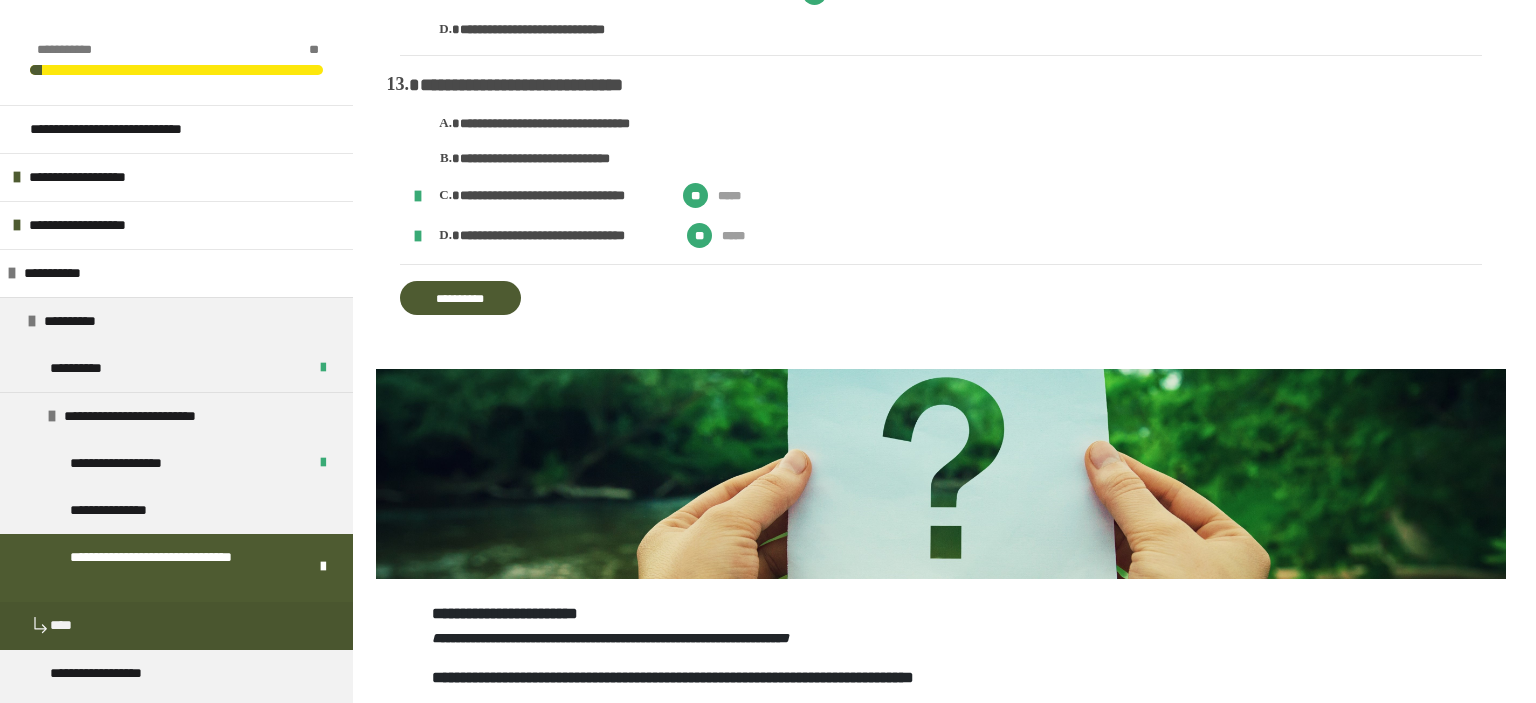 scroll, scrollTop: 2802, scrollLeft: 0, axis: vertical 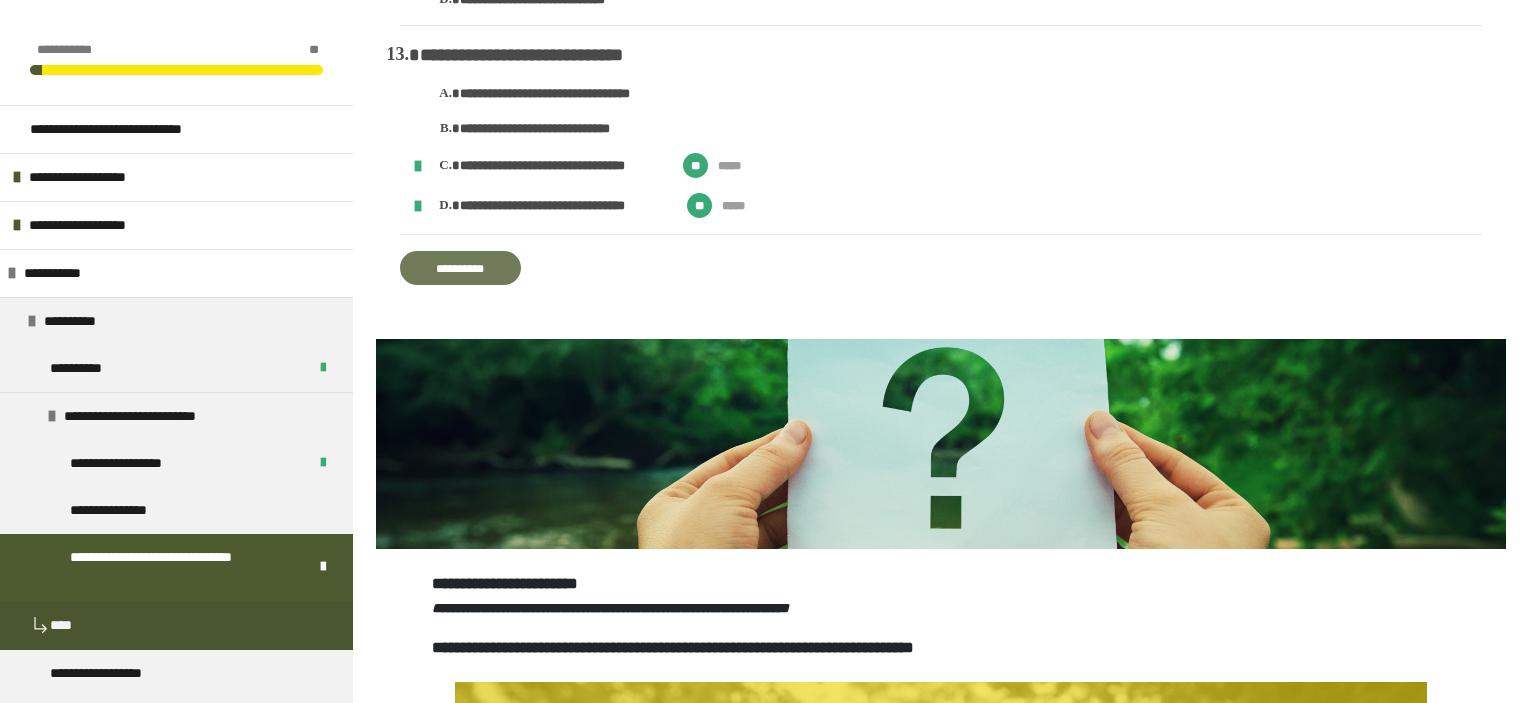 click on "**********" at bounding box center [460, 268] 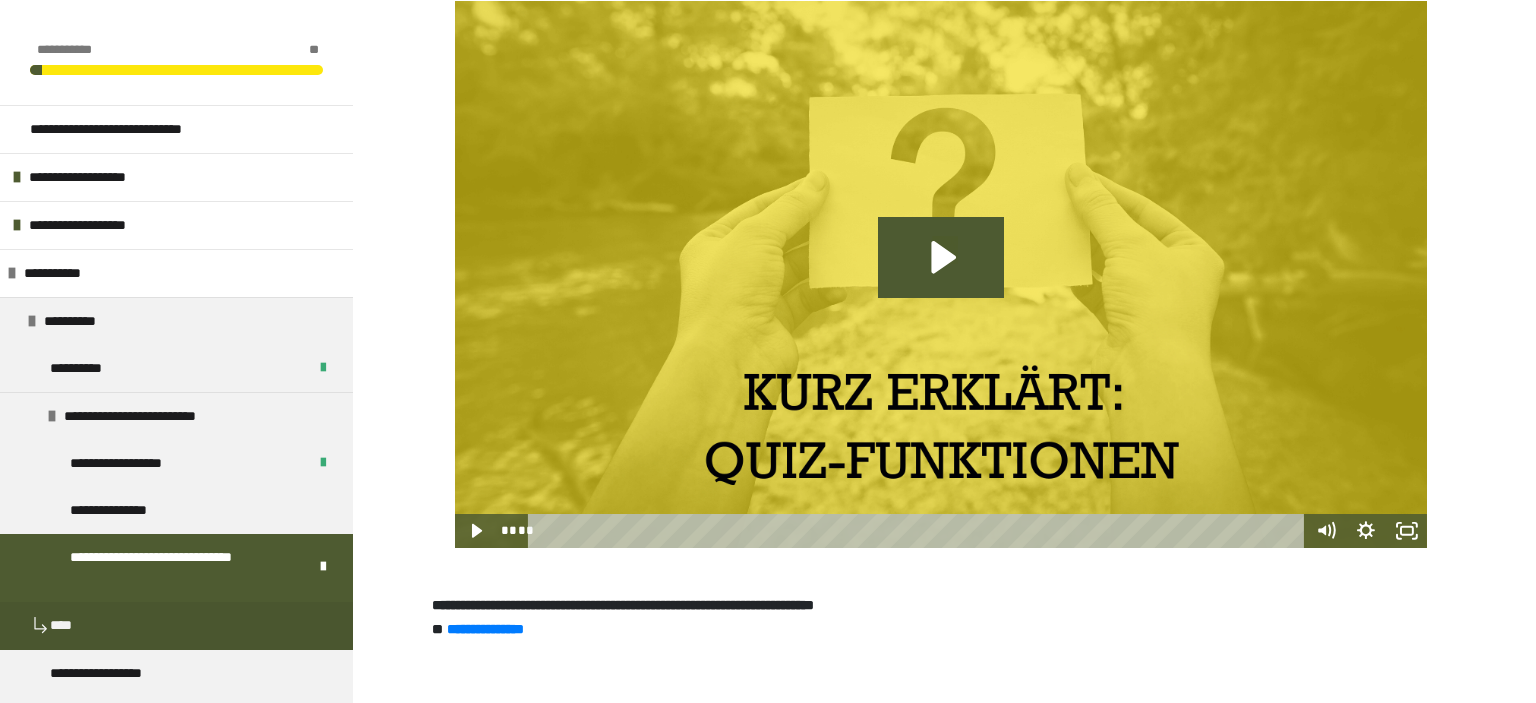 scroll, scrollTop: 1076, scrollLeft: 0, axis: vertical 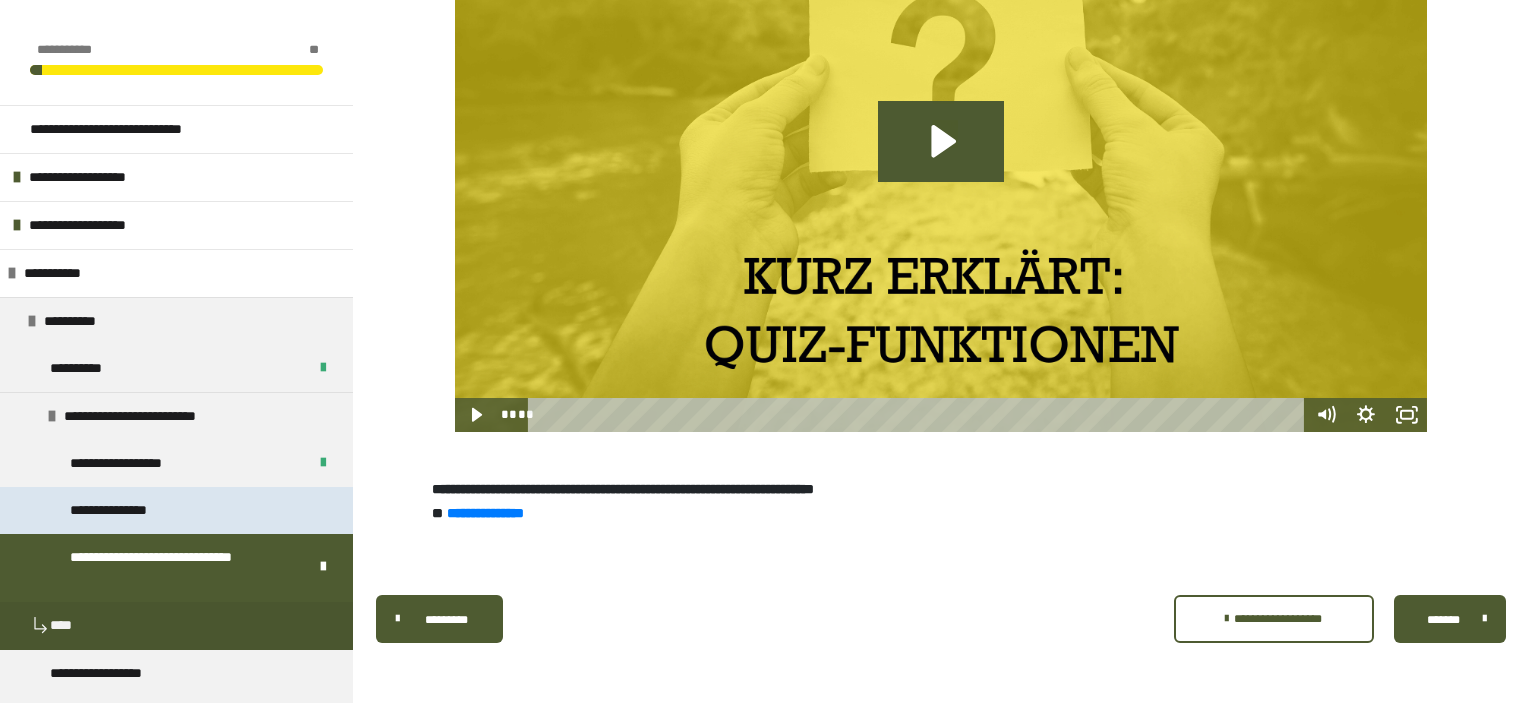 click on "**********" at bounding box center (128, 510) 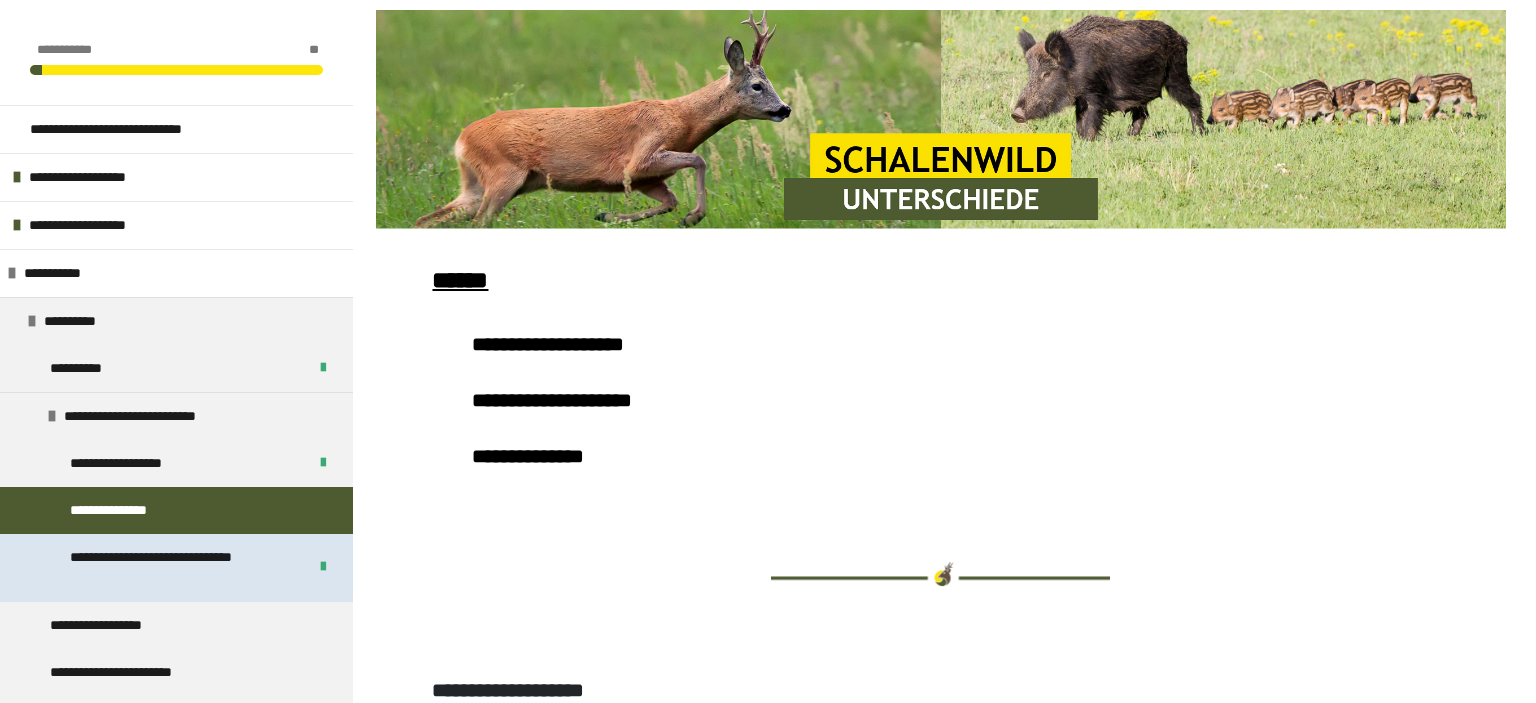 click on "**********" at bounding box center (180, 568) 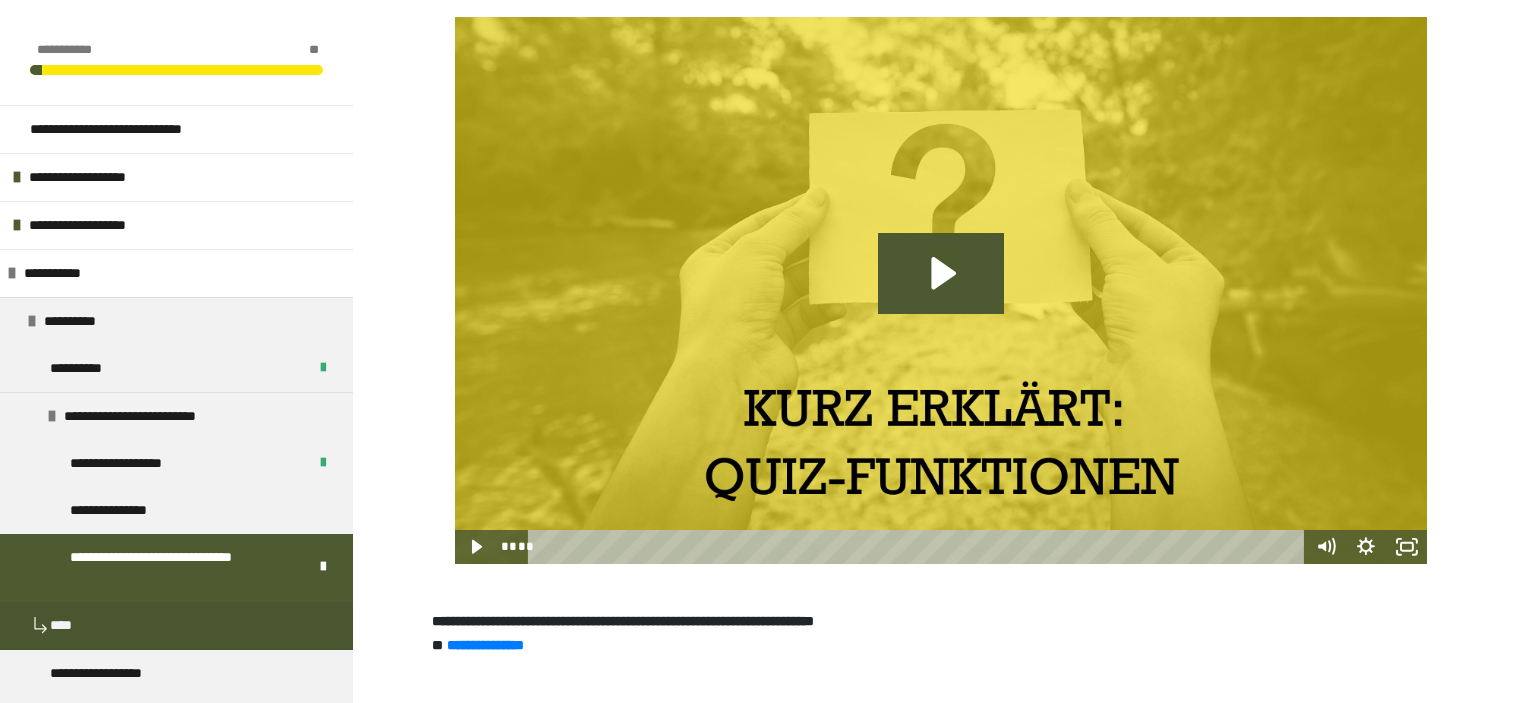 scroll, scrollTop: 1076, scrollLeft: 0, axis: vertical 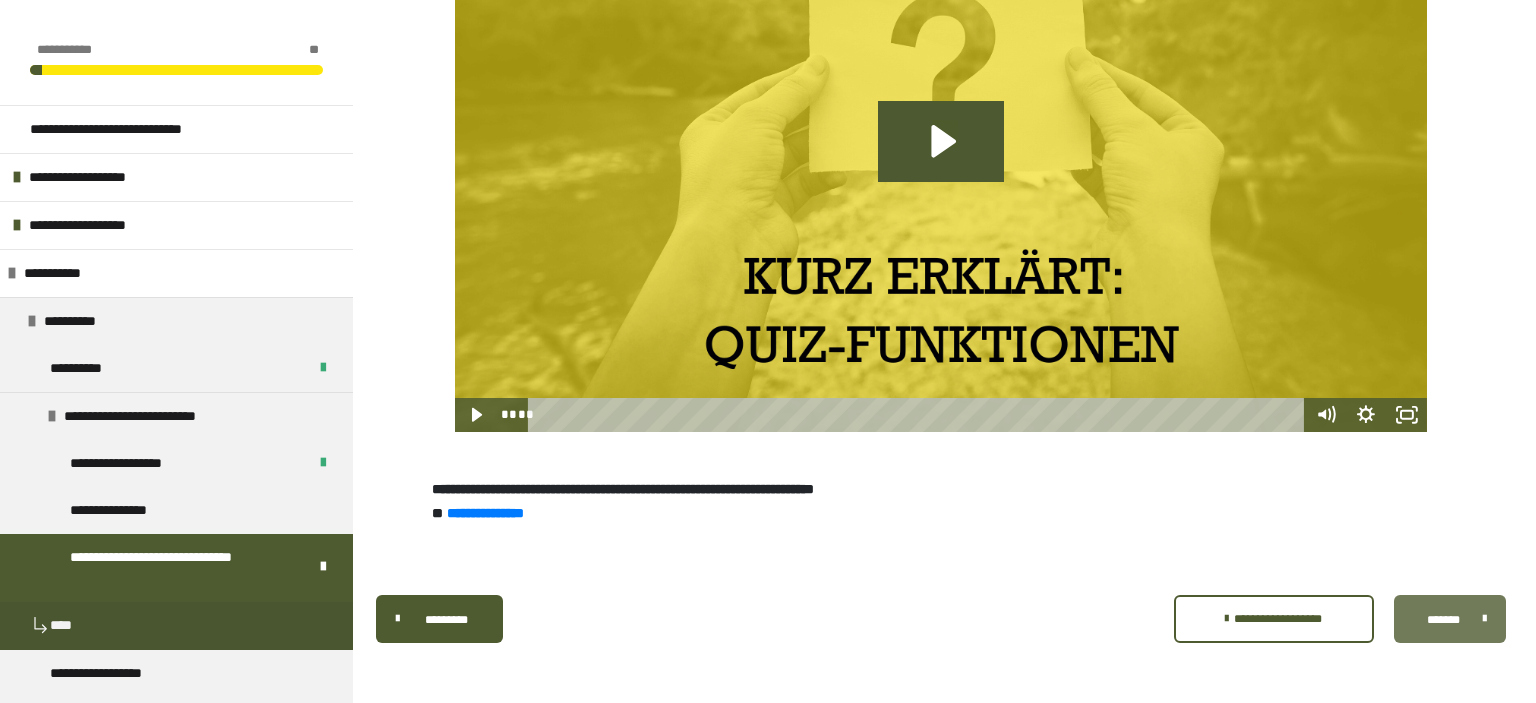 click on "*******" at bounding box center (1450, 619) 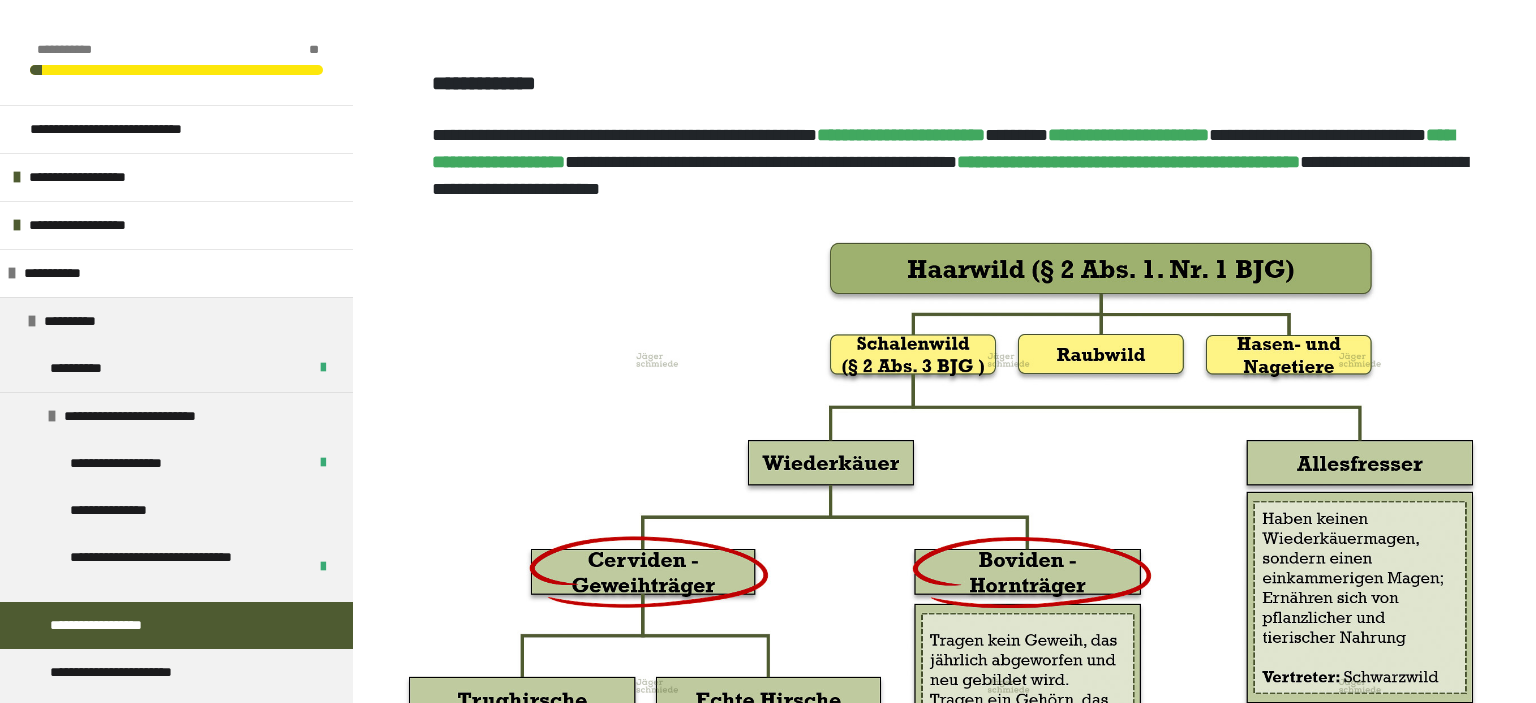 scroll, scrollTop: 1070, scrollLeft: 0, axis: vertical 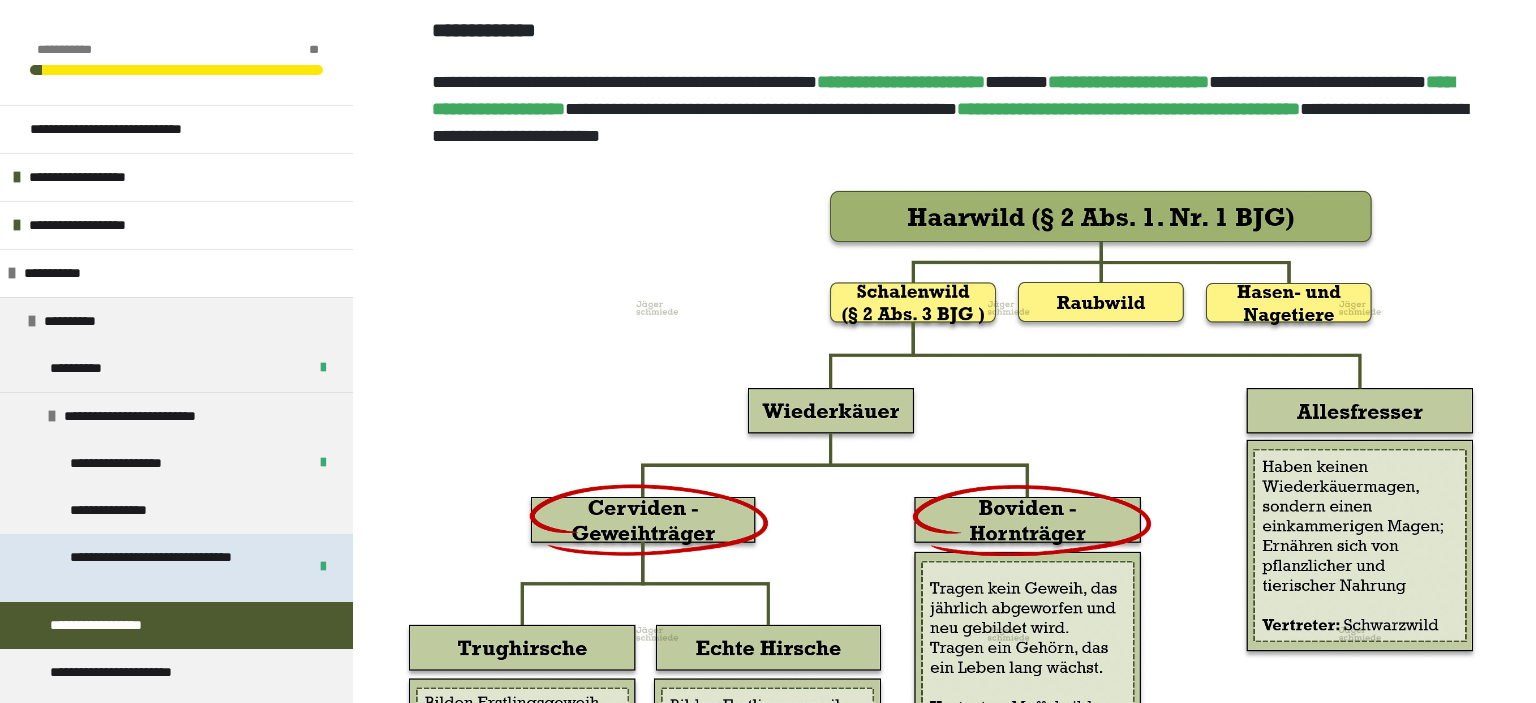 click on "**********" at bounding box center (180, 568) 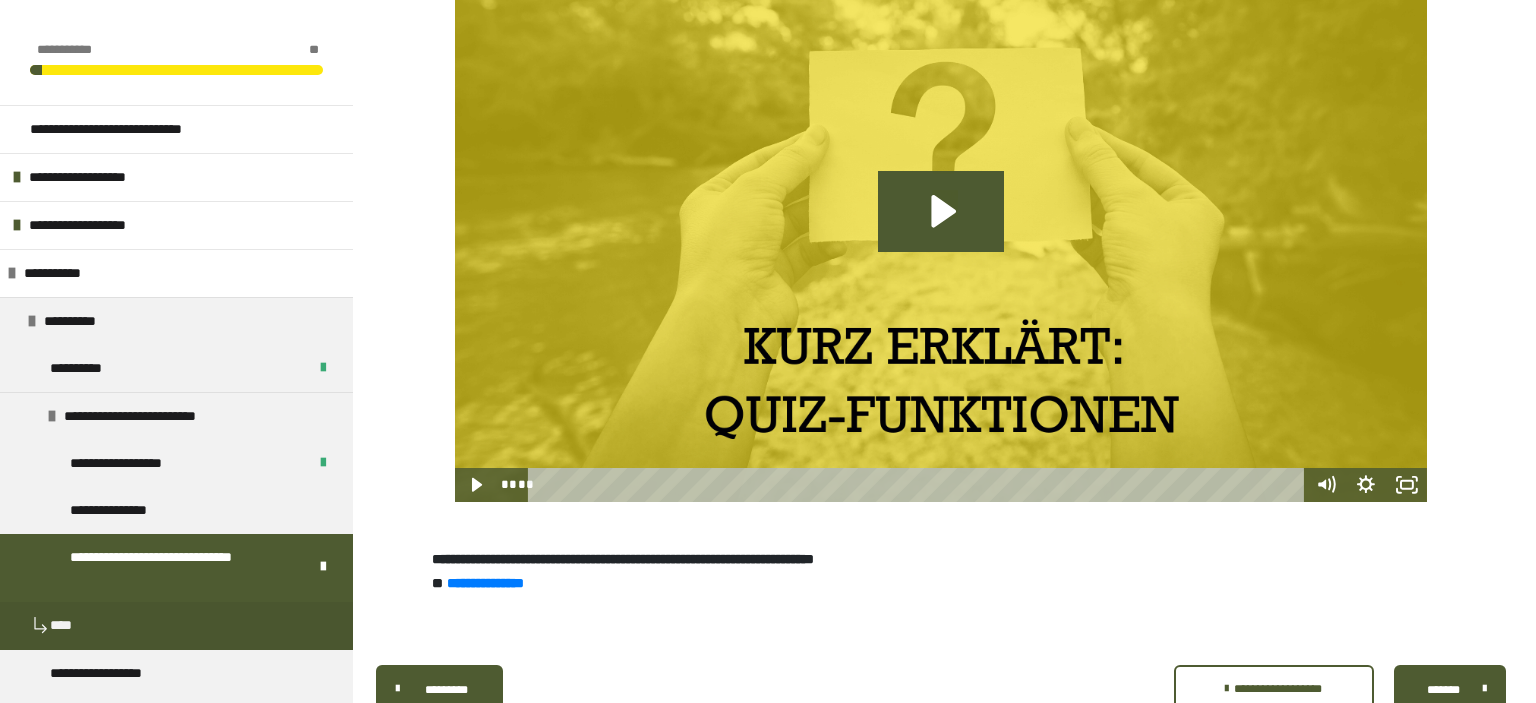scroll, scrollTop: 1076, scrollLeft: 0, axis: vertical 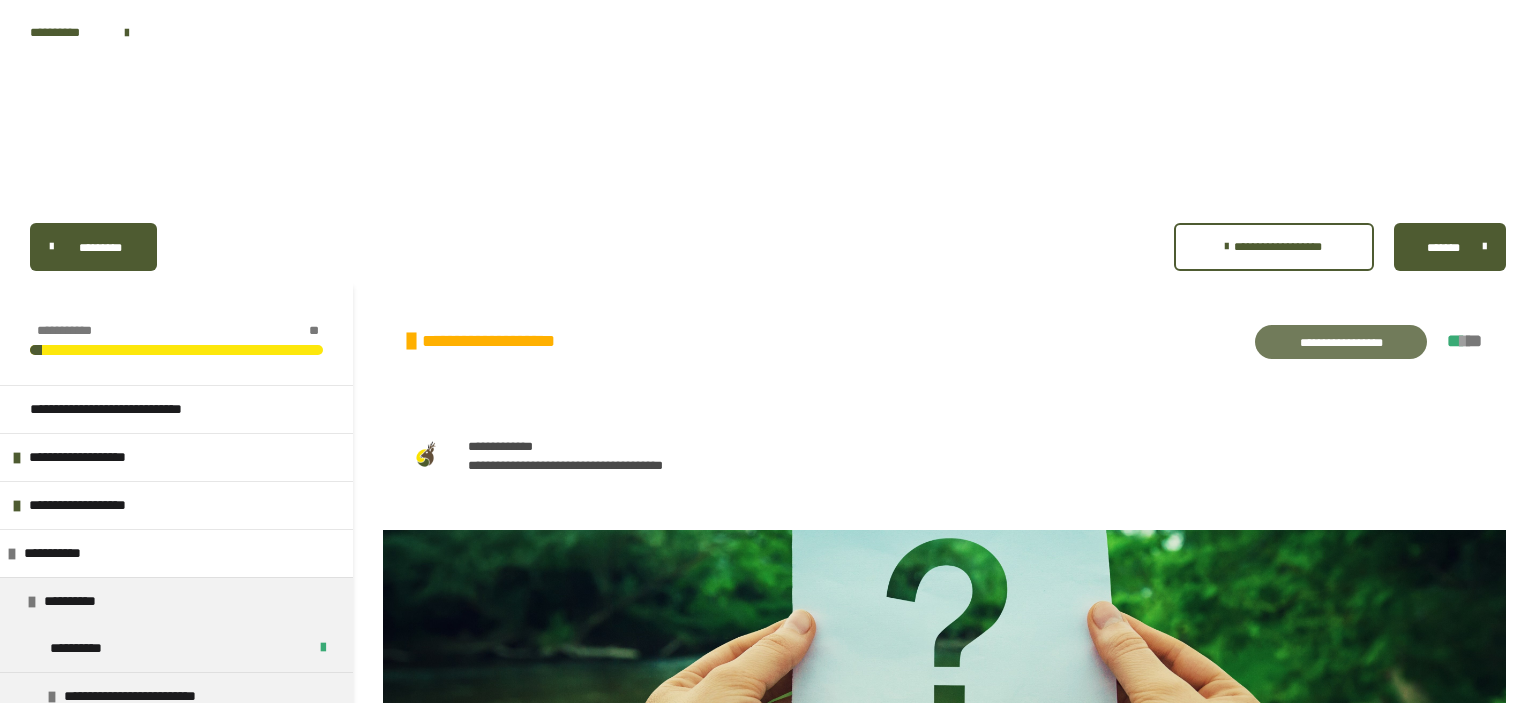 click on "**********" at bounding box center [1341, 342] 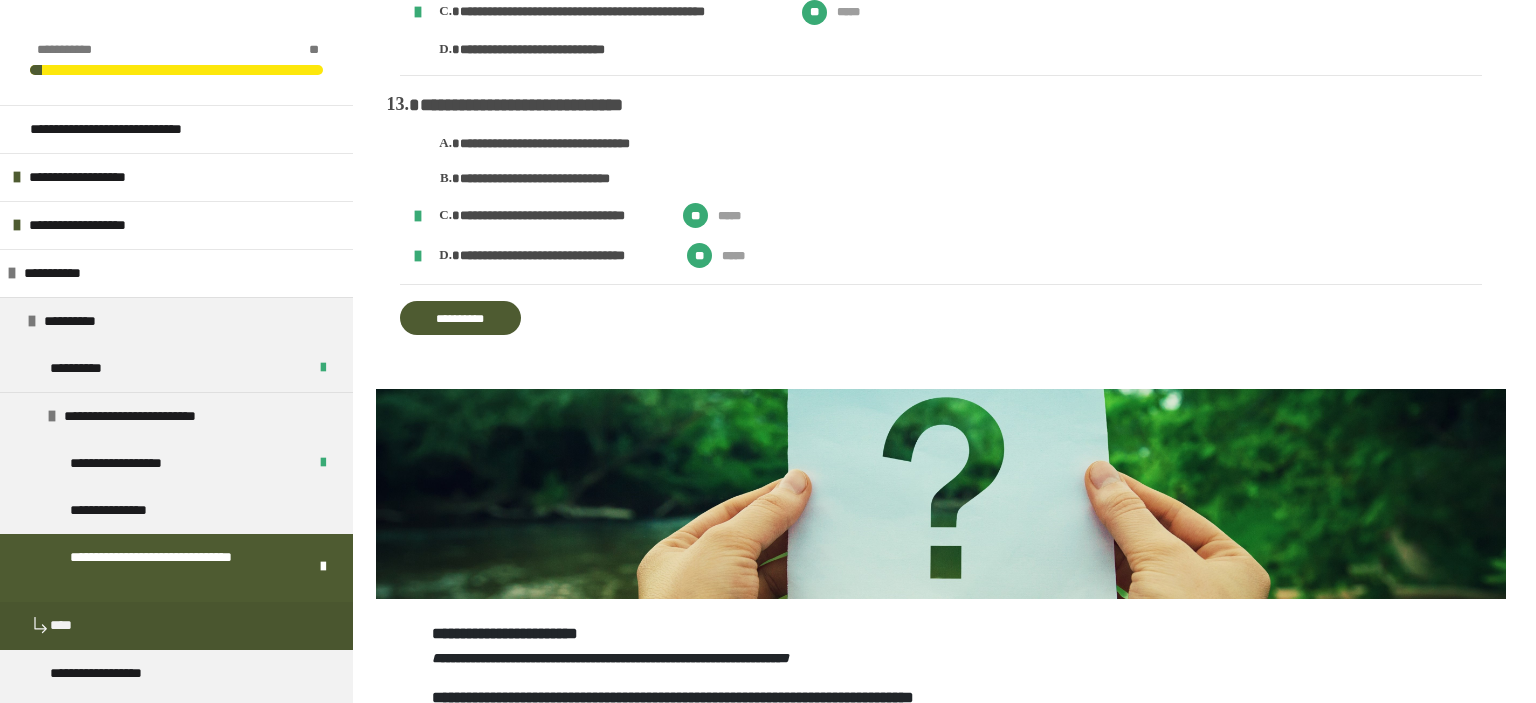 scroll, scrollTop: 2767, scrollLeft: 0, axis: vertical 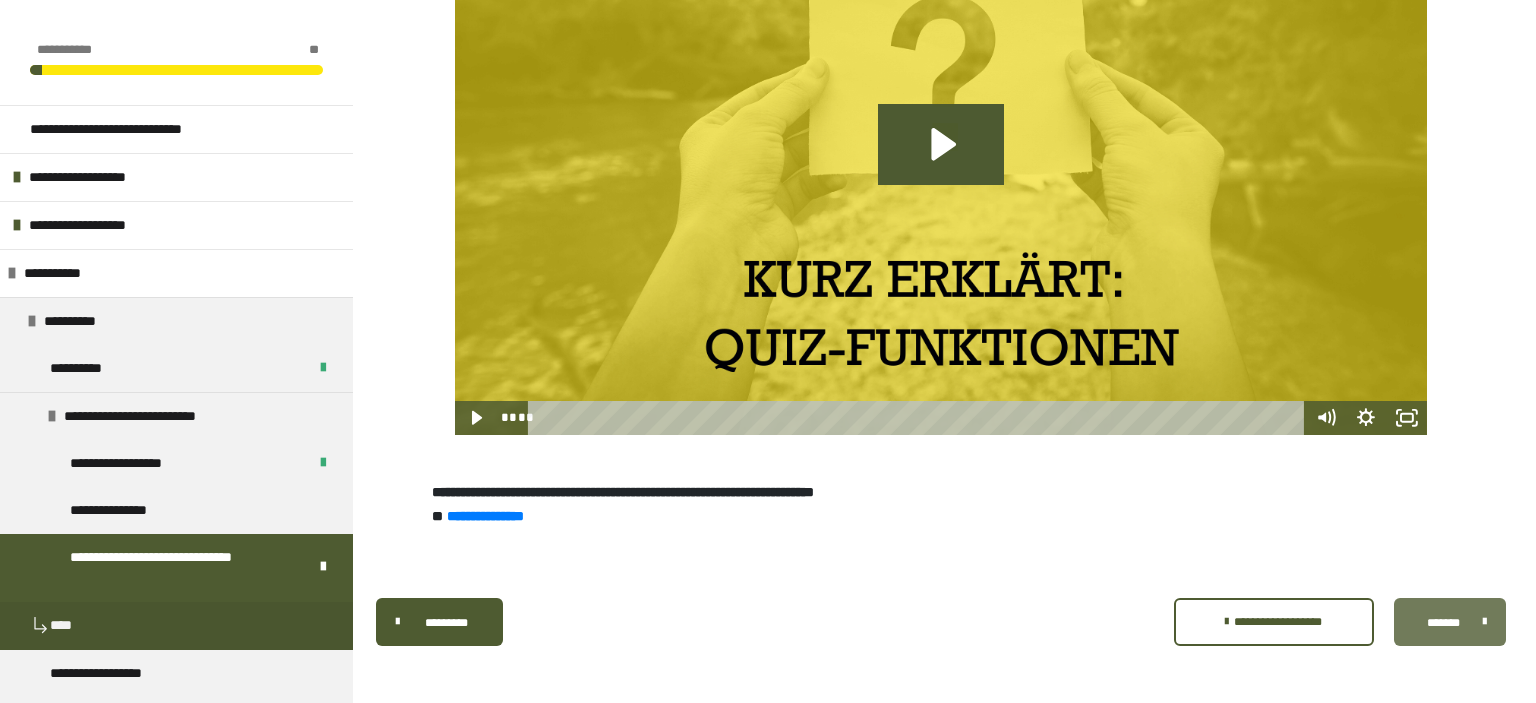 click on "*******" at bounding box center (1443, 623) 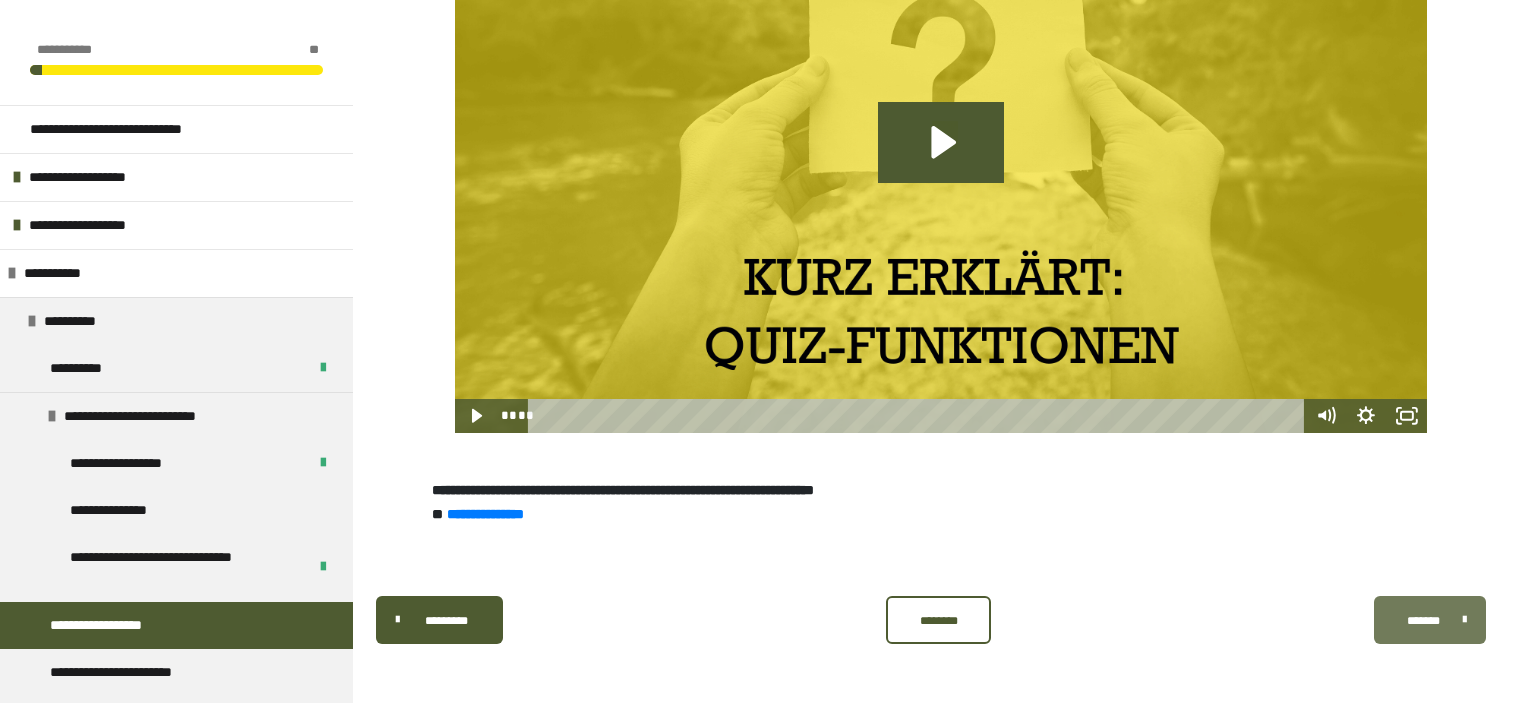 scroll, scrollTop: 1070, scrollLeft: 0, axis: vertical 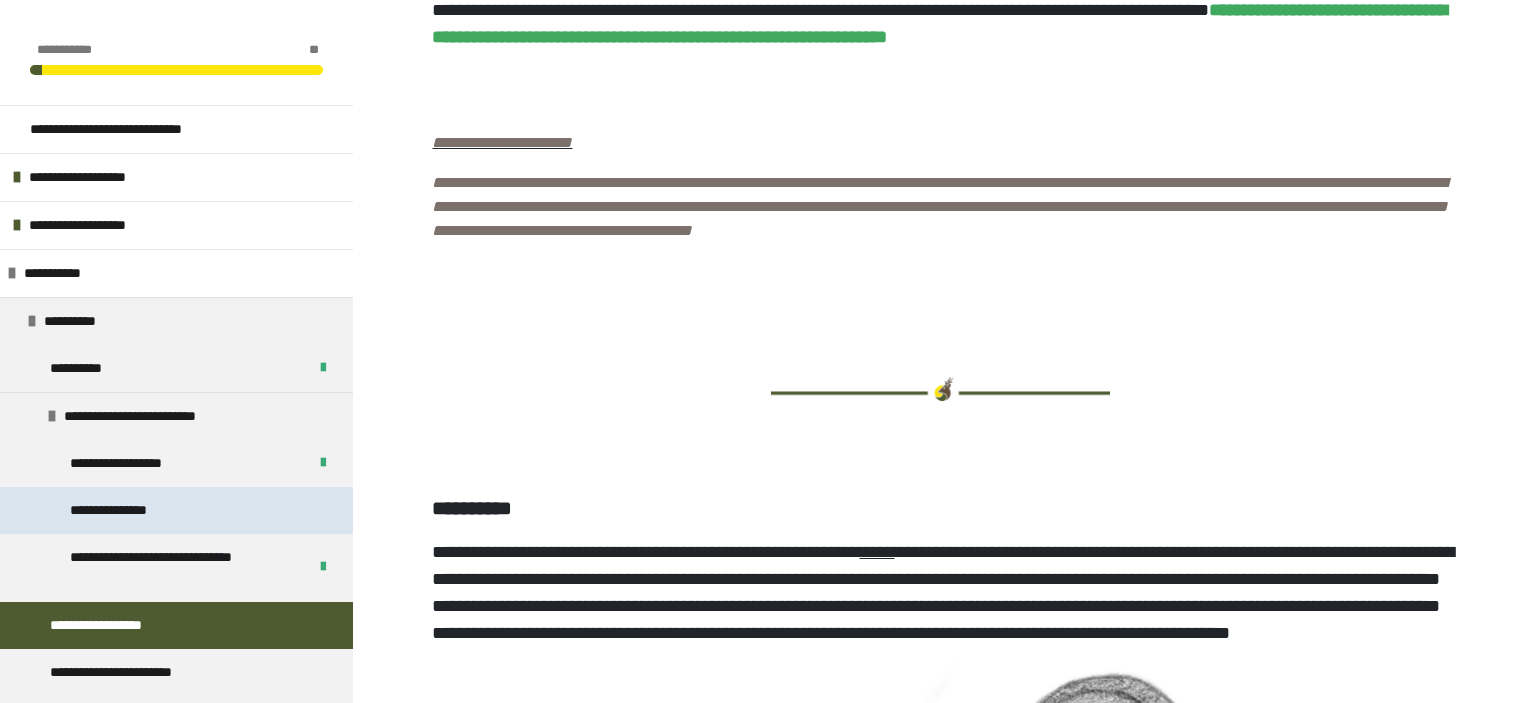 click on "**********" at bounding box center (128, 510) 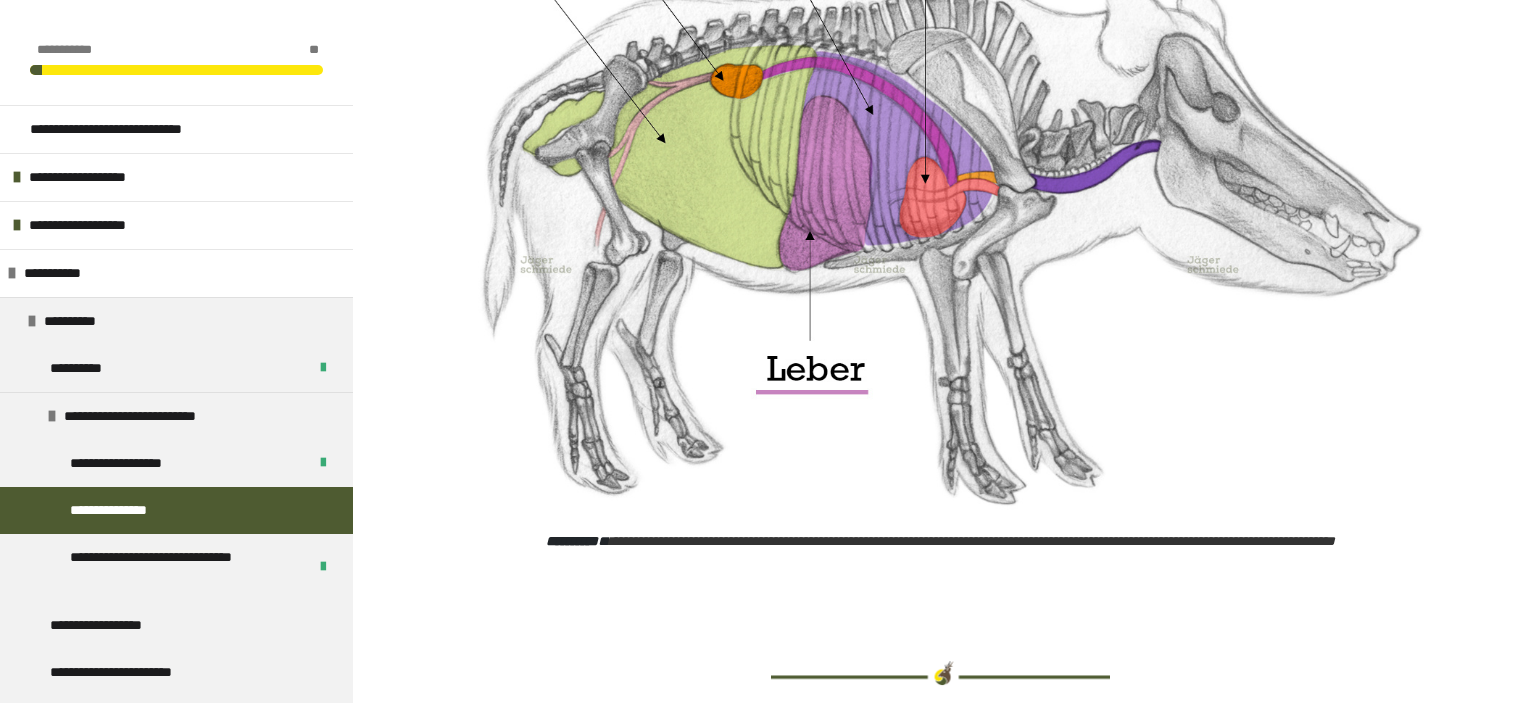 scroll, scrollTop: 5777, scrollLeft: 0, axis: vertical 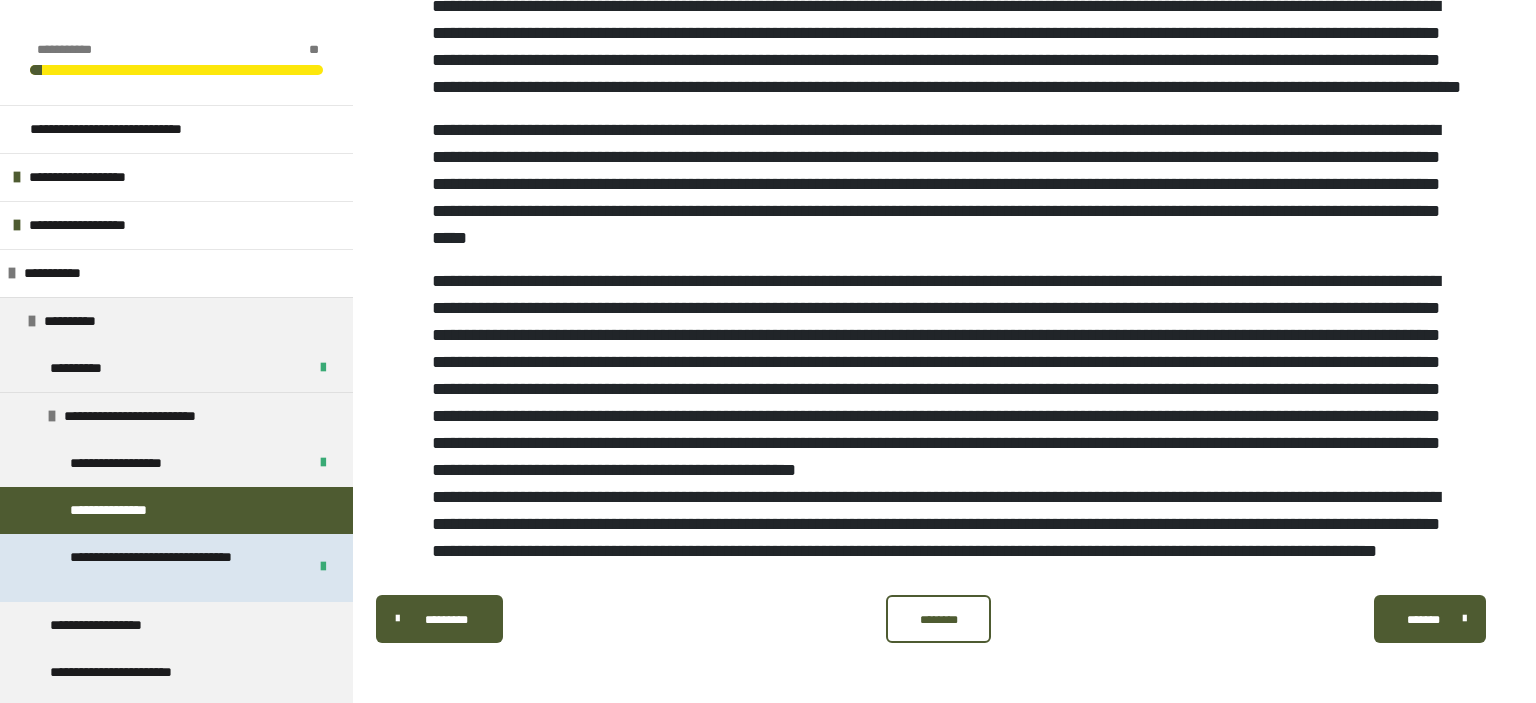click on "**********" at bounding box center (176, 568) 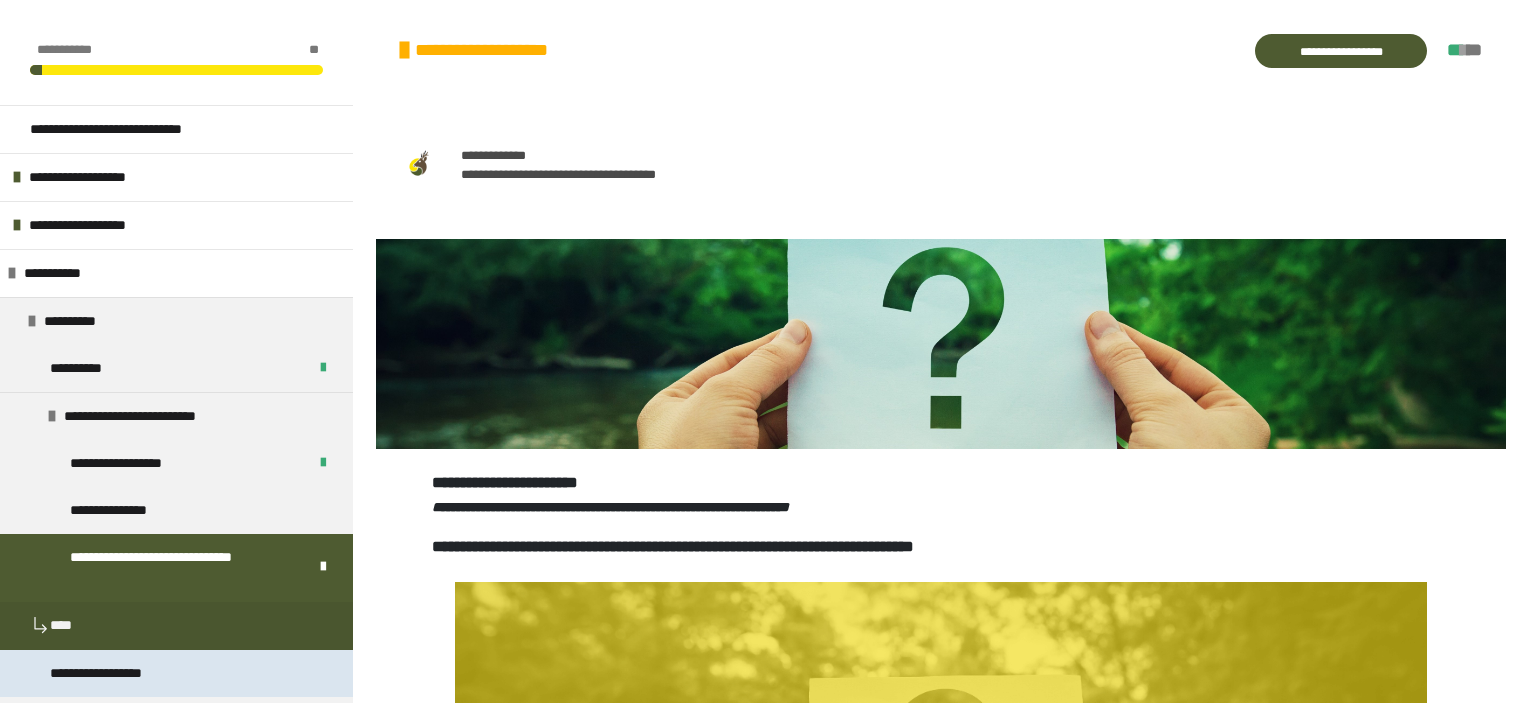 click on "**********" at bounding box center [118, 673] 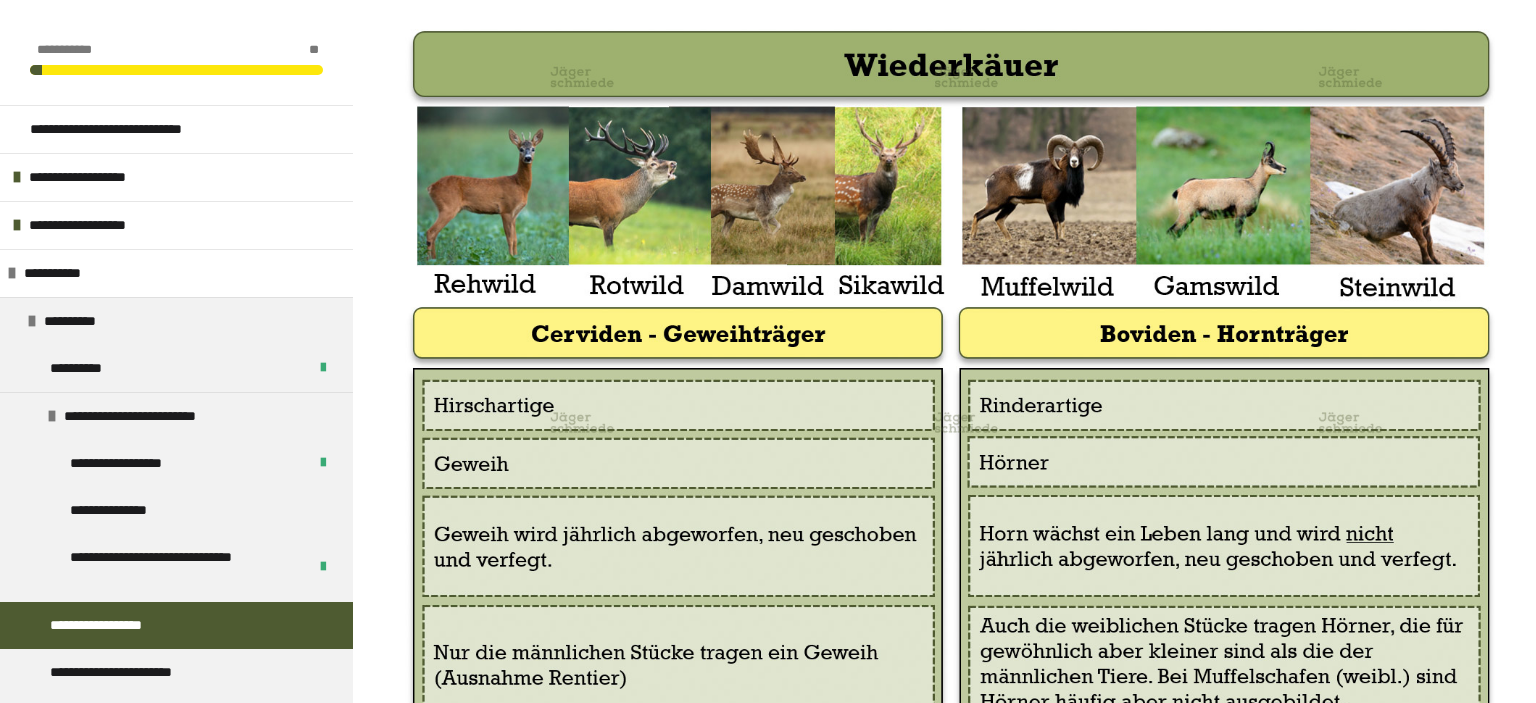 scroll, scrollTop: 5822, scrollLeft: 0, axis: vertical 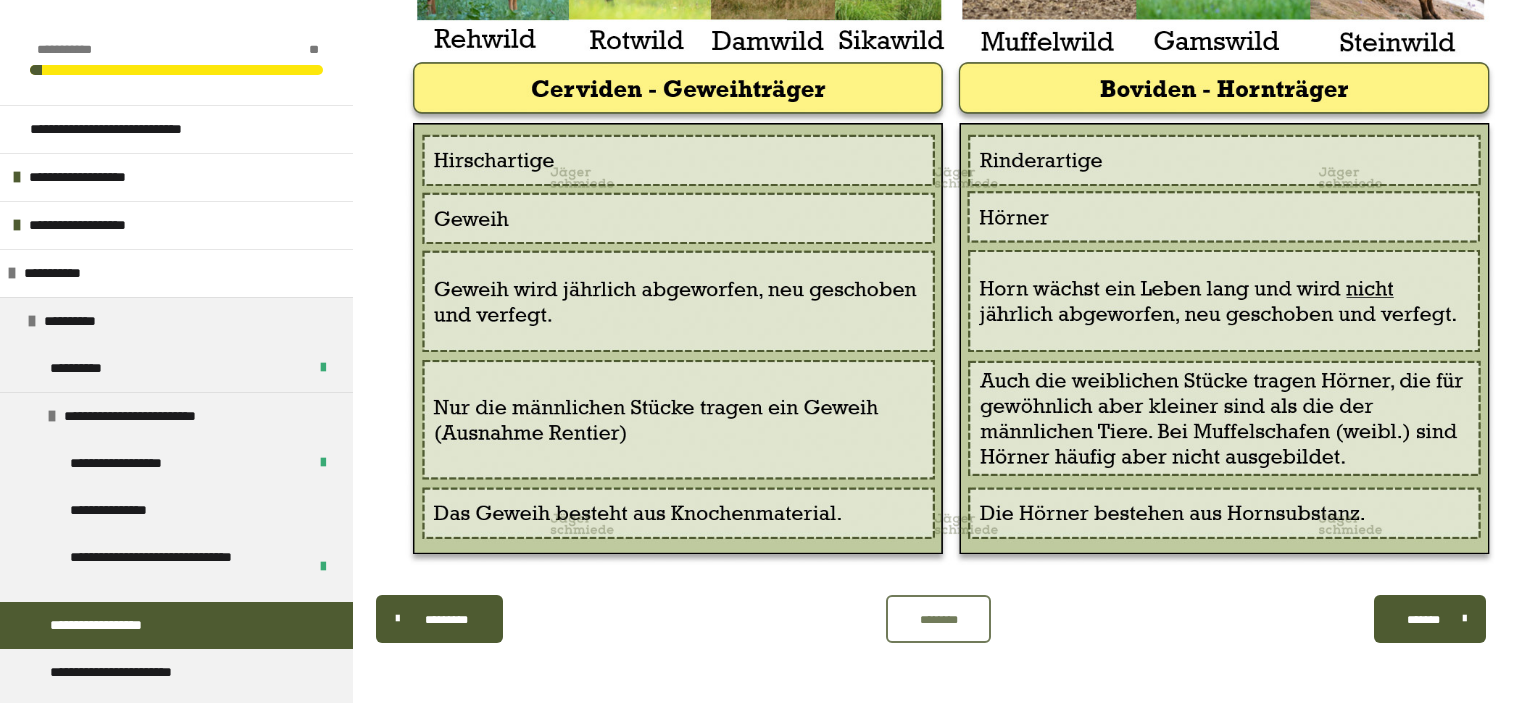 click on "********" at bounding box center [939, 619] 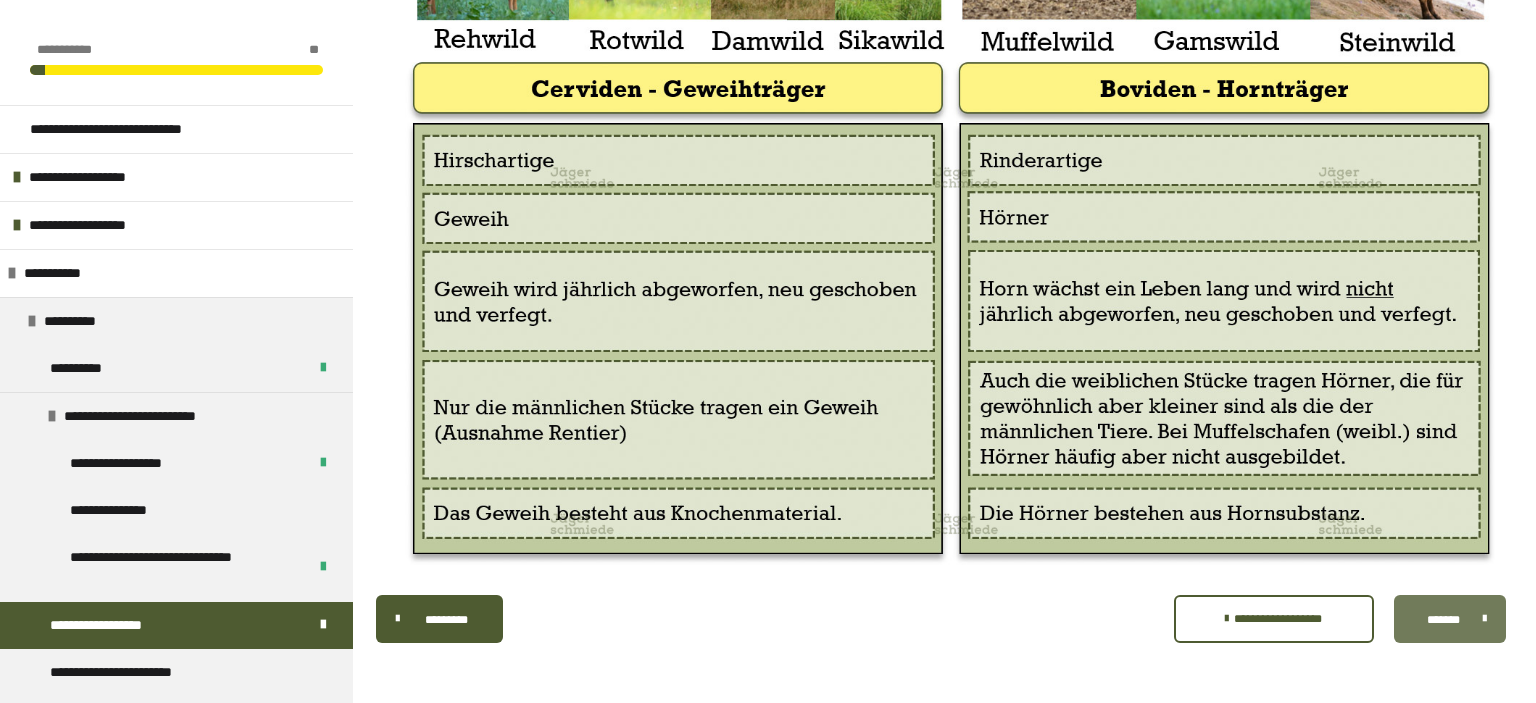 click on "*******" at bounding box center (1450, 619) 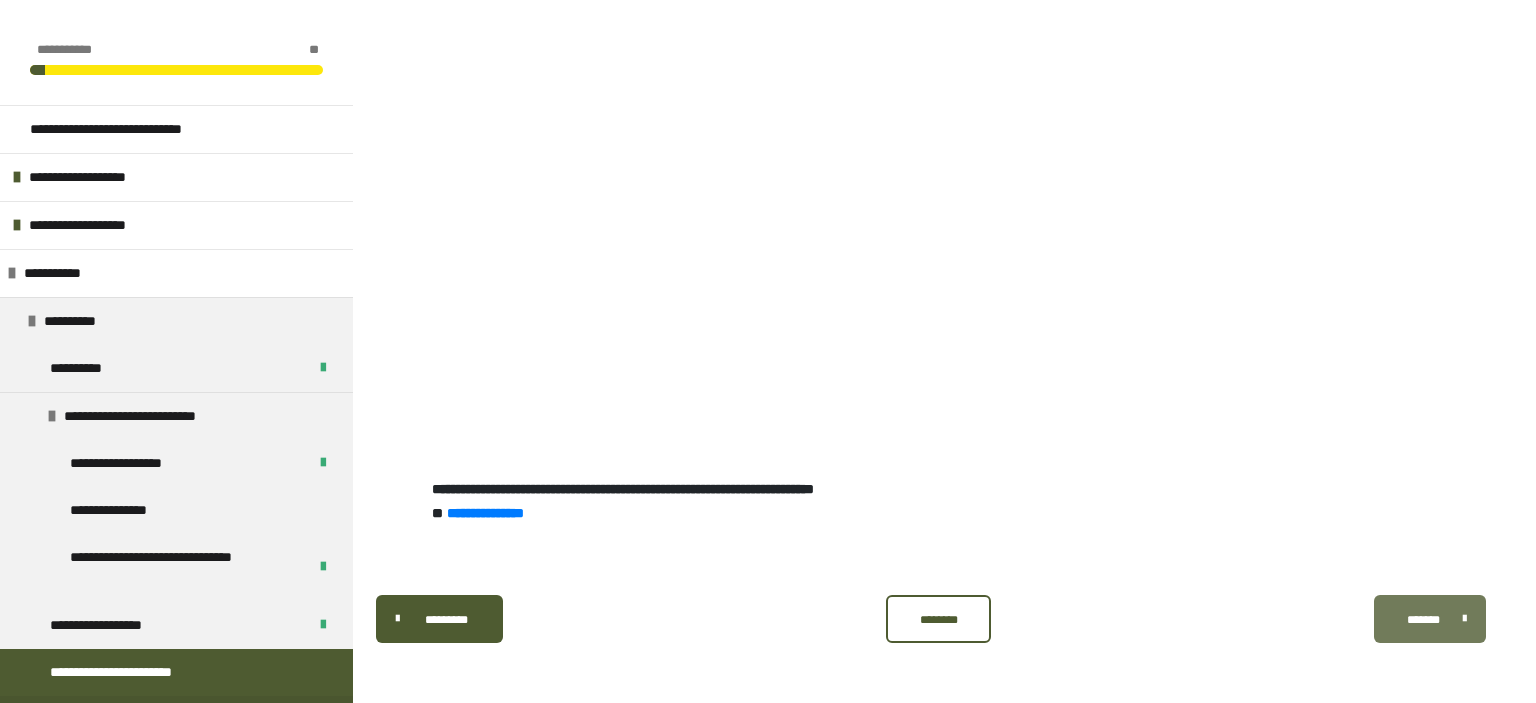 scroll, scrollTop: 418, scrollLeft: 0, axis: vertical 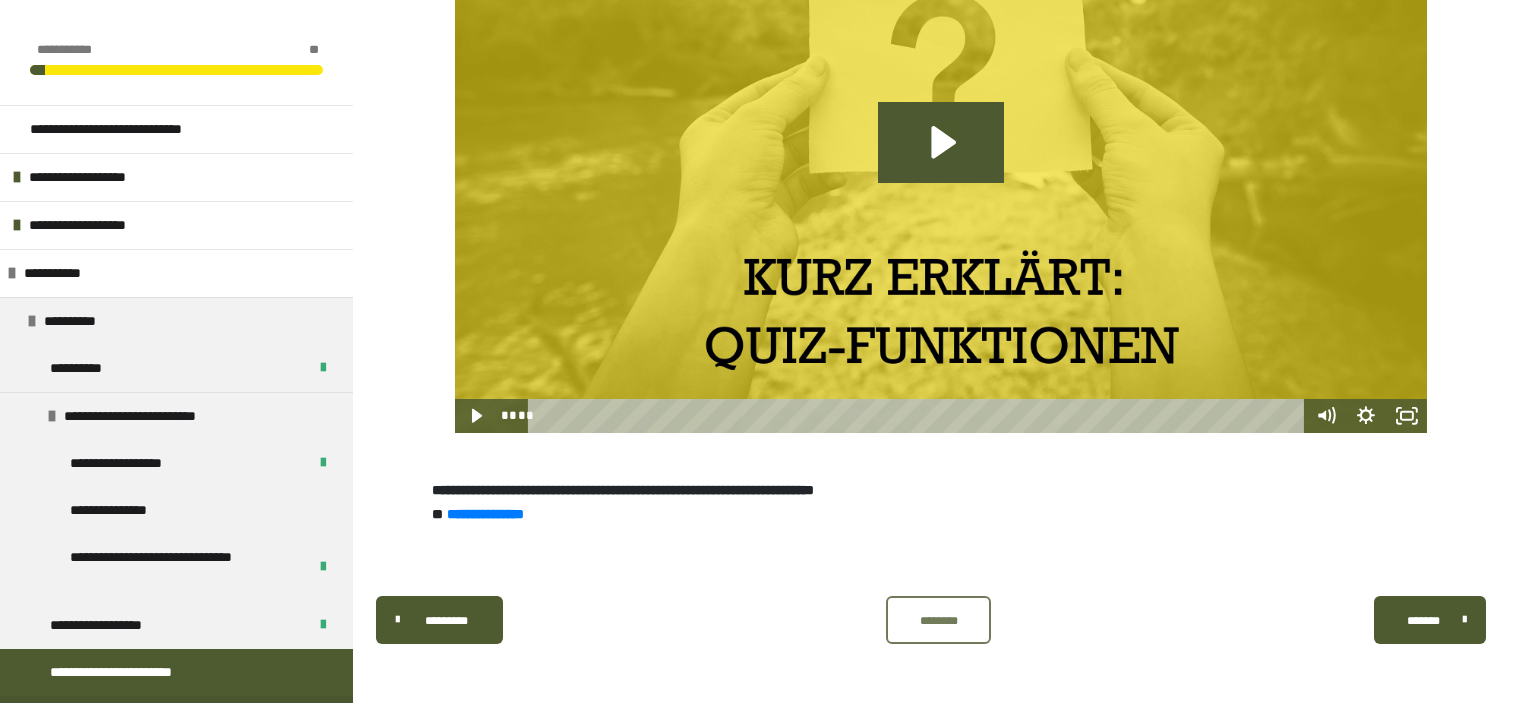 click on "********" at bounding box center (939, 620) 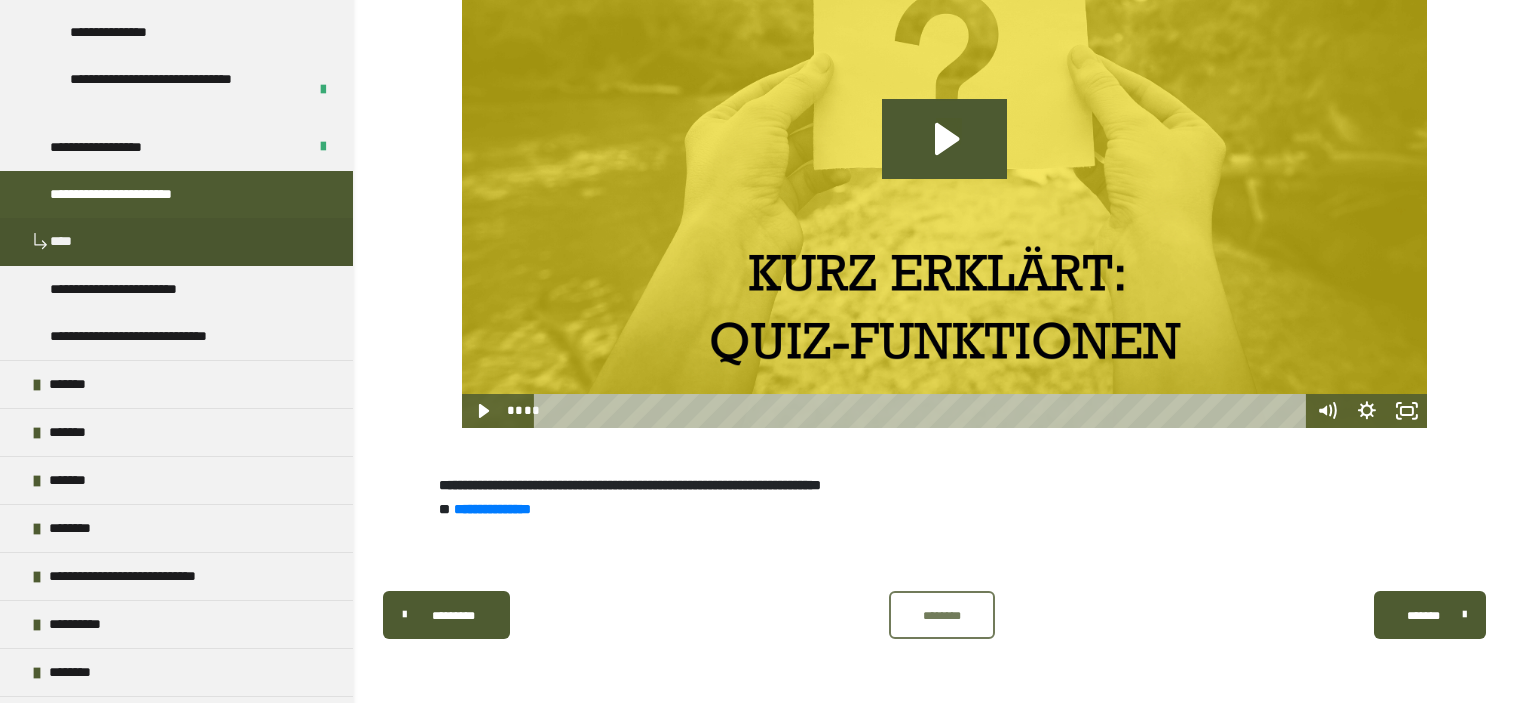 scroll, scrollTop: 0, scrollLeft: 0, axis: both 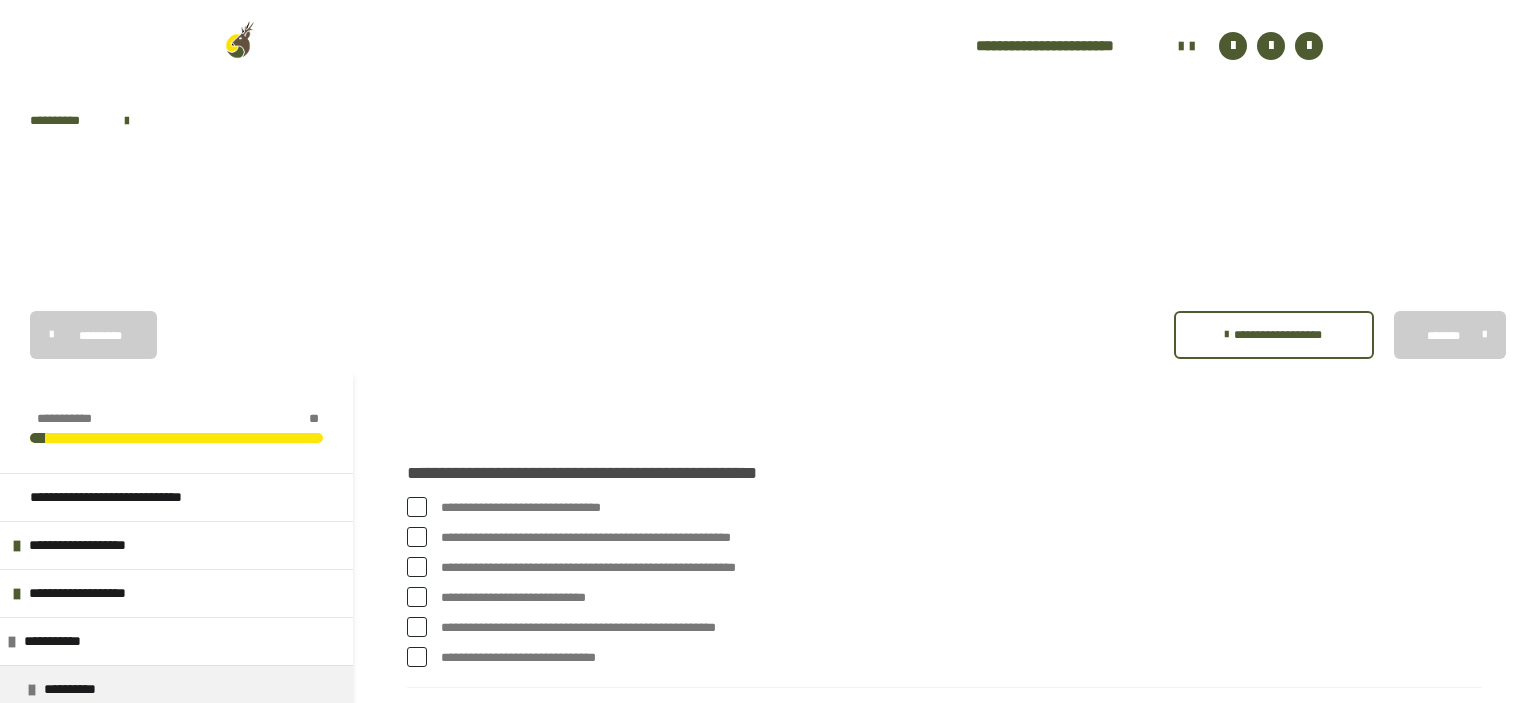 click on "**********" at bounding box center (944, 658) 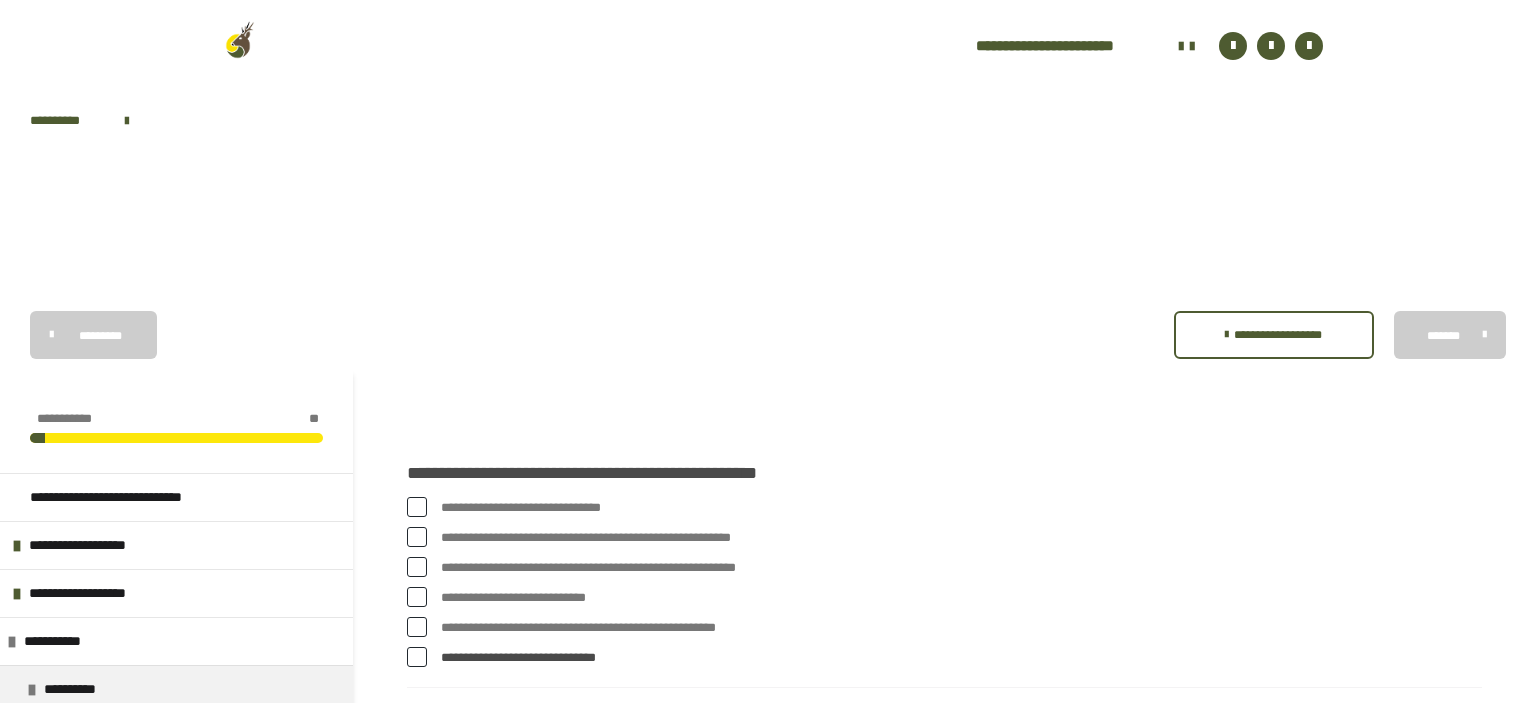 click on "**********" at bounding box center (944, 658) 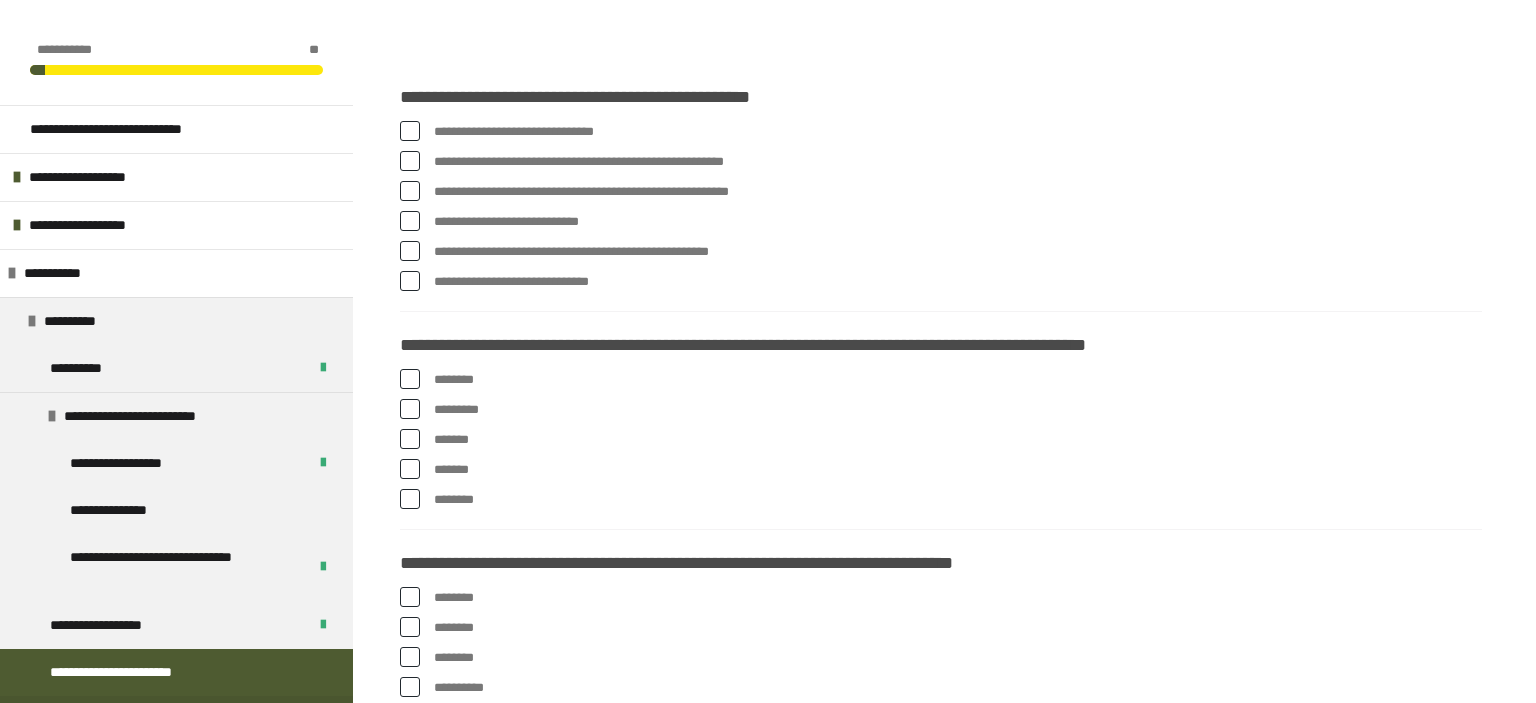 scroll, scrollTop: 380, scrollLeft: 0, axis: vertical 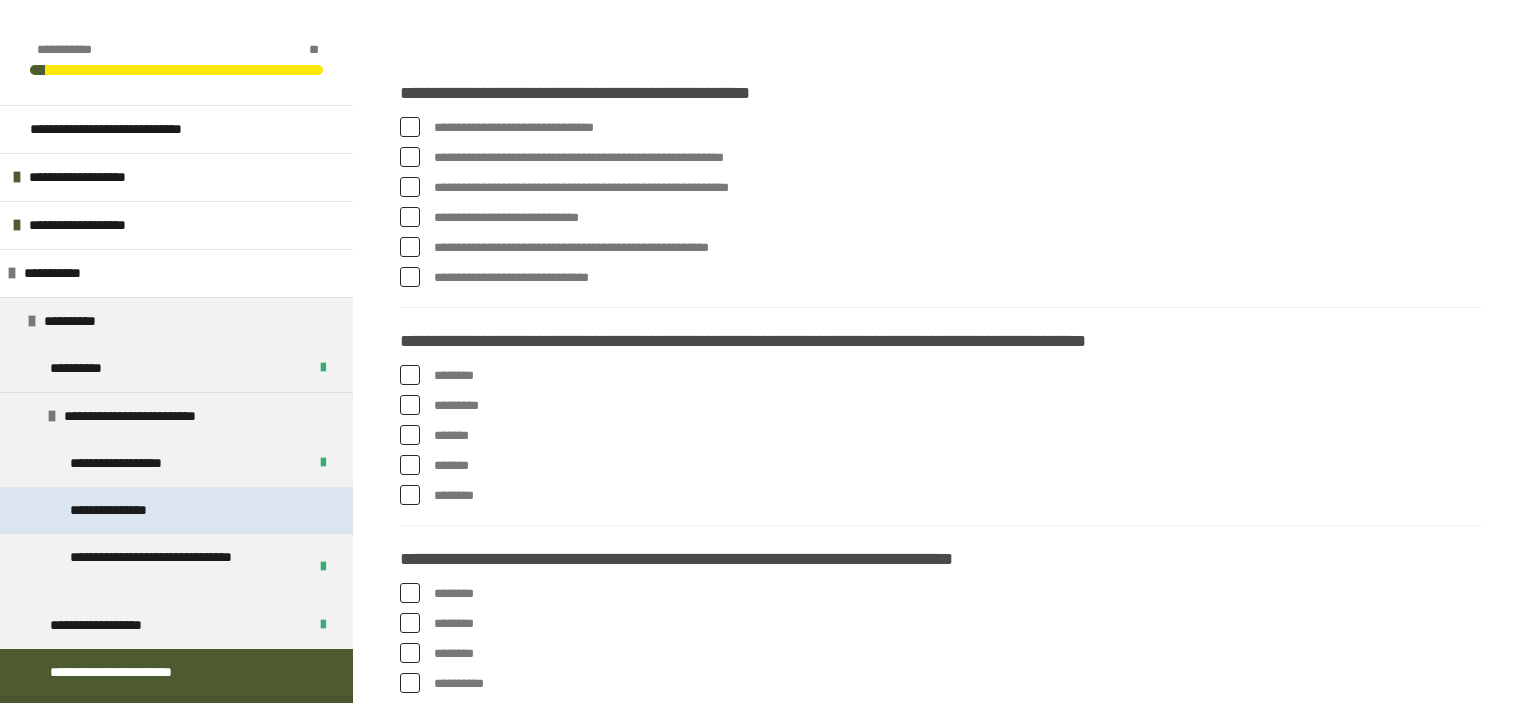 click on "**********" at bounding box center (128, 510) 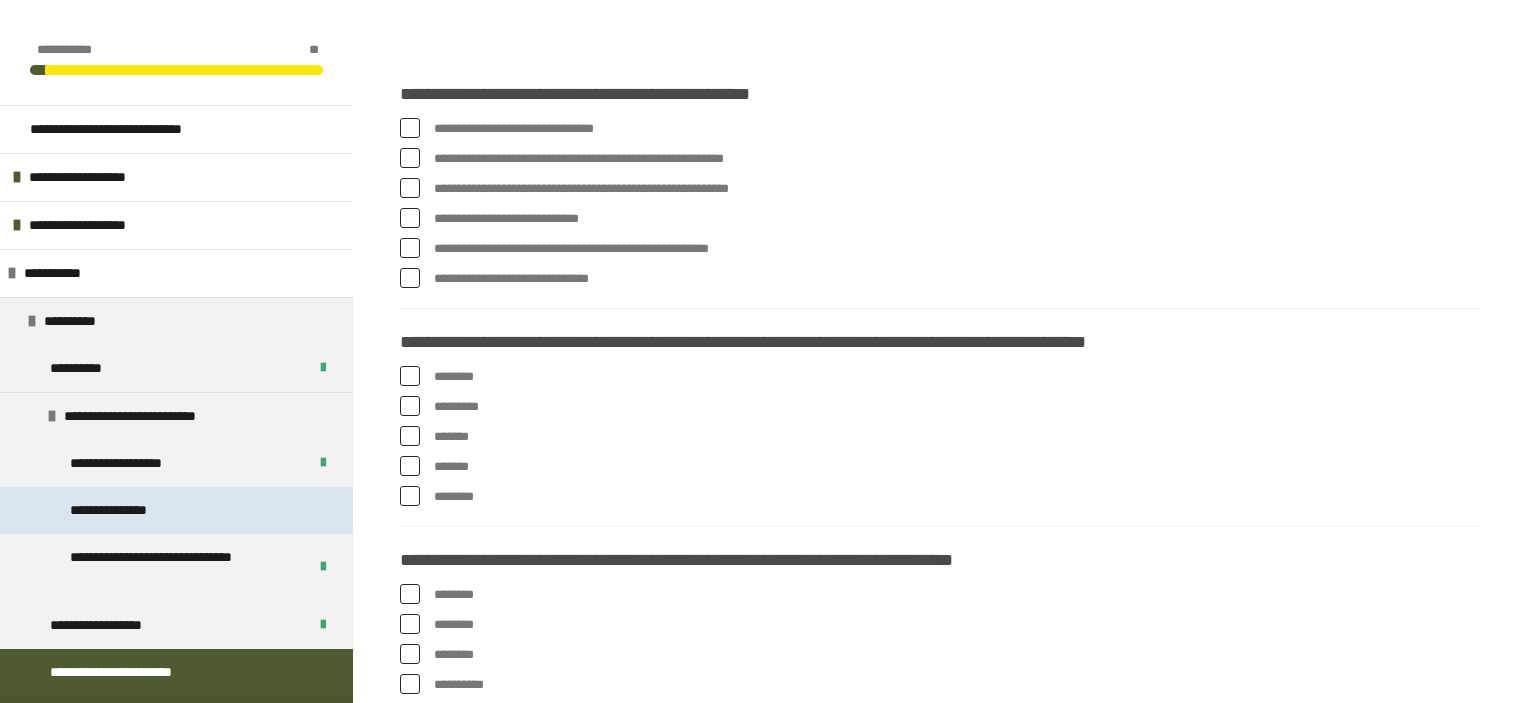 click on "**********" at bounding box center (128, 510) 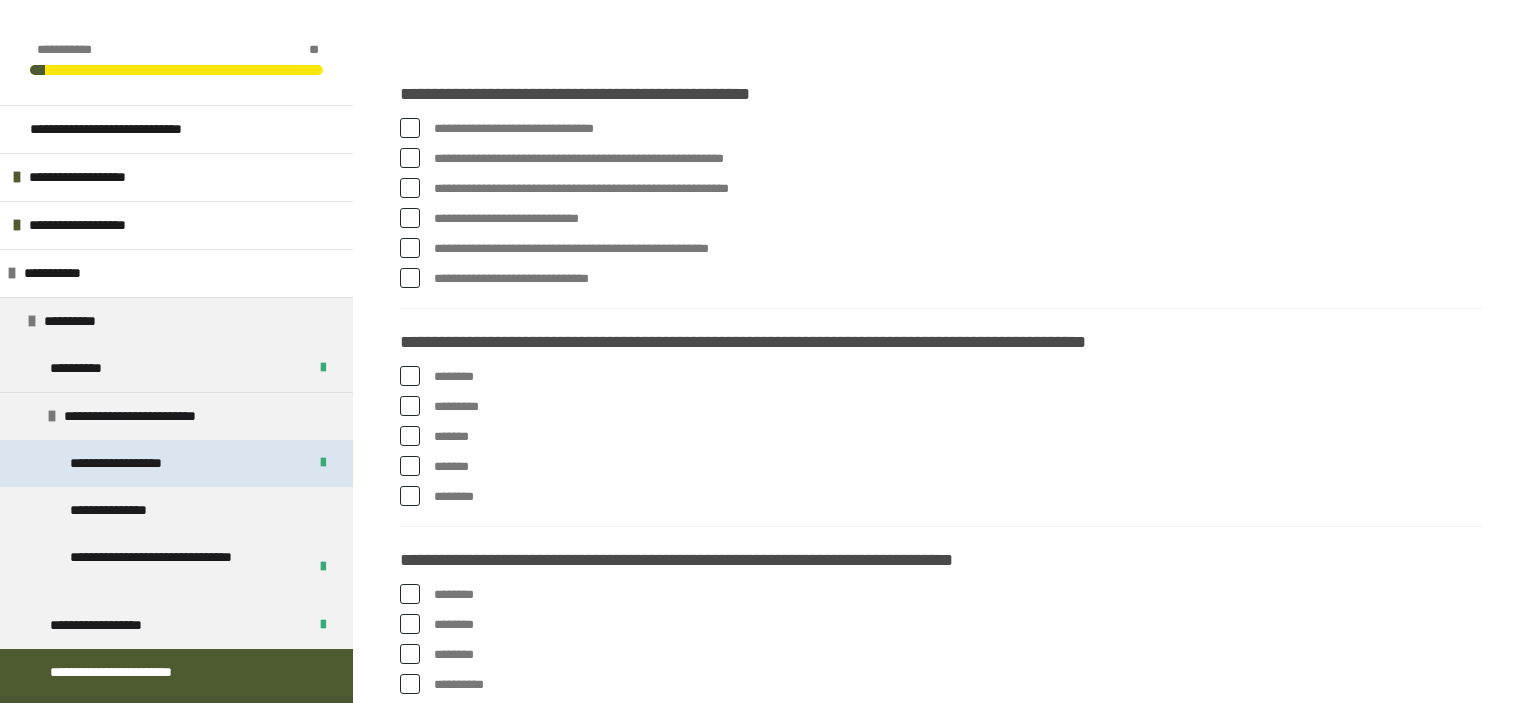 click on "**********" at bounding box center (146, 463) 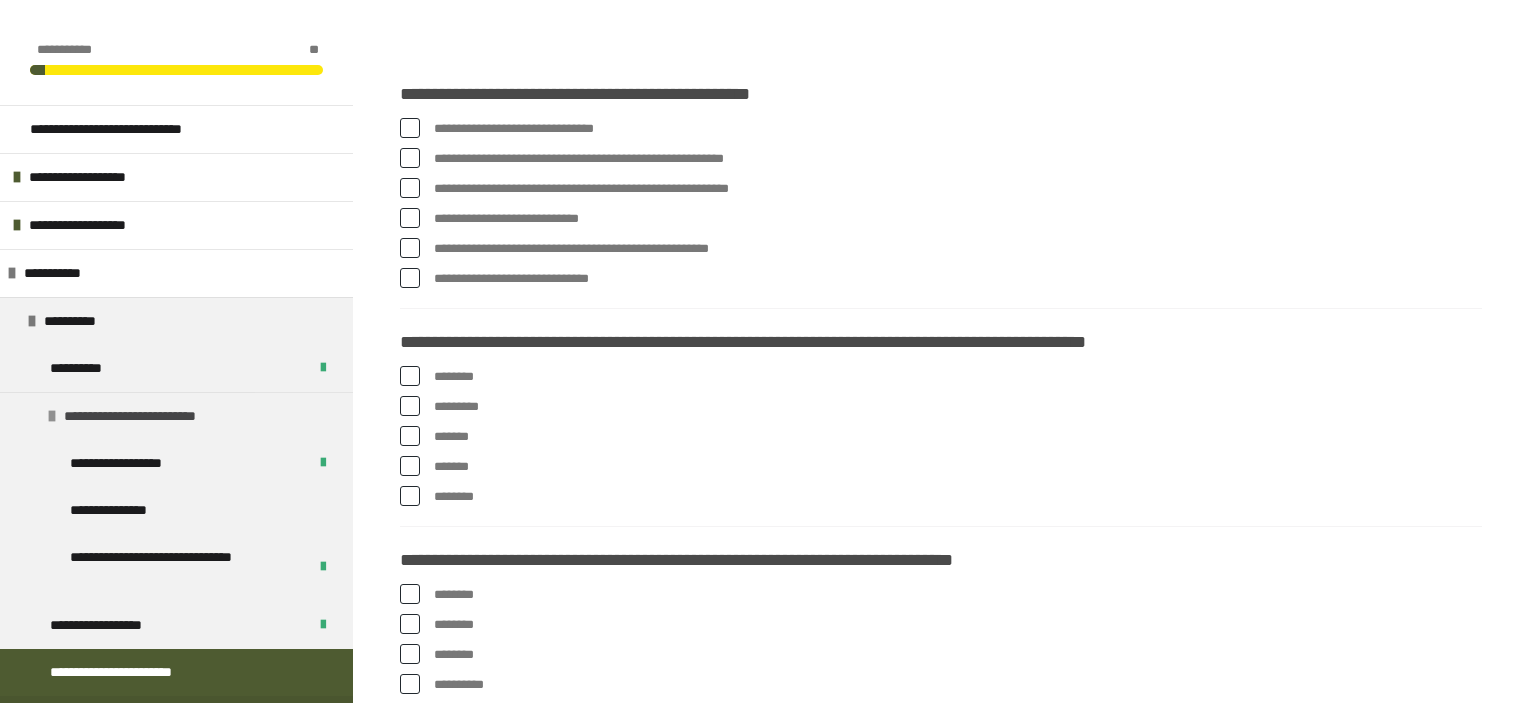 click on "**********" at bounding box center [157, 416] 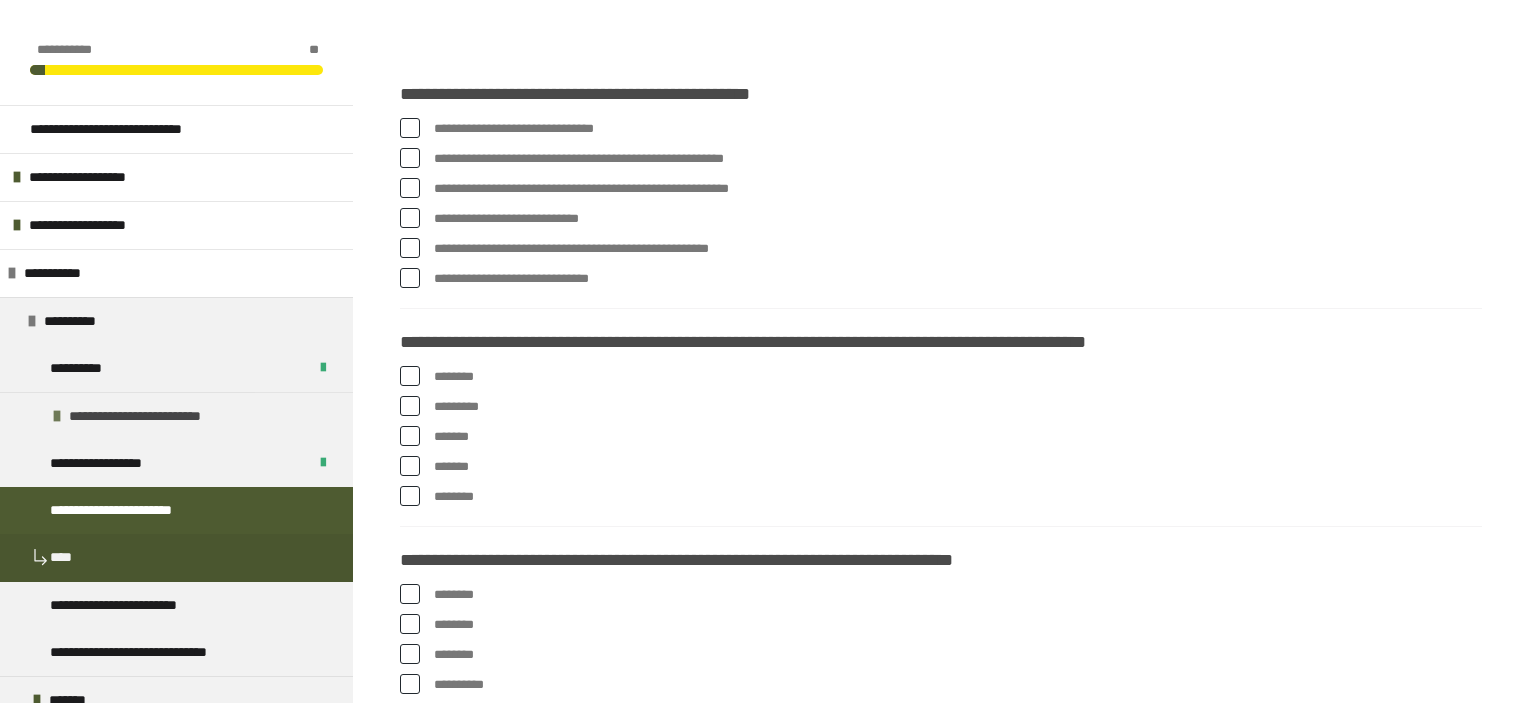 click on "**********" at bounding box center [162, 416] 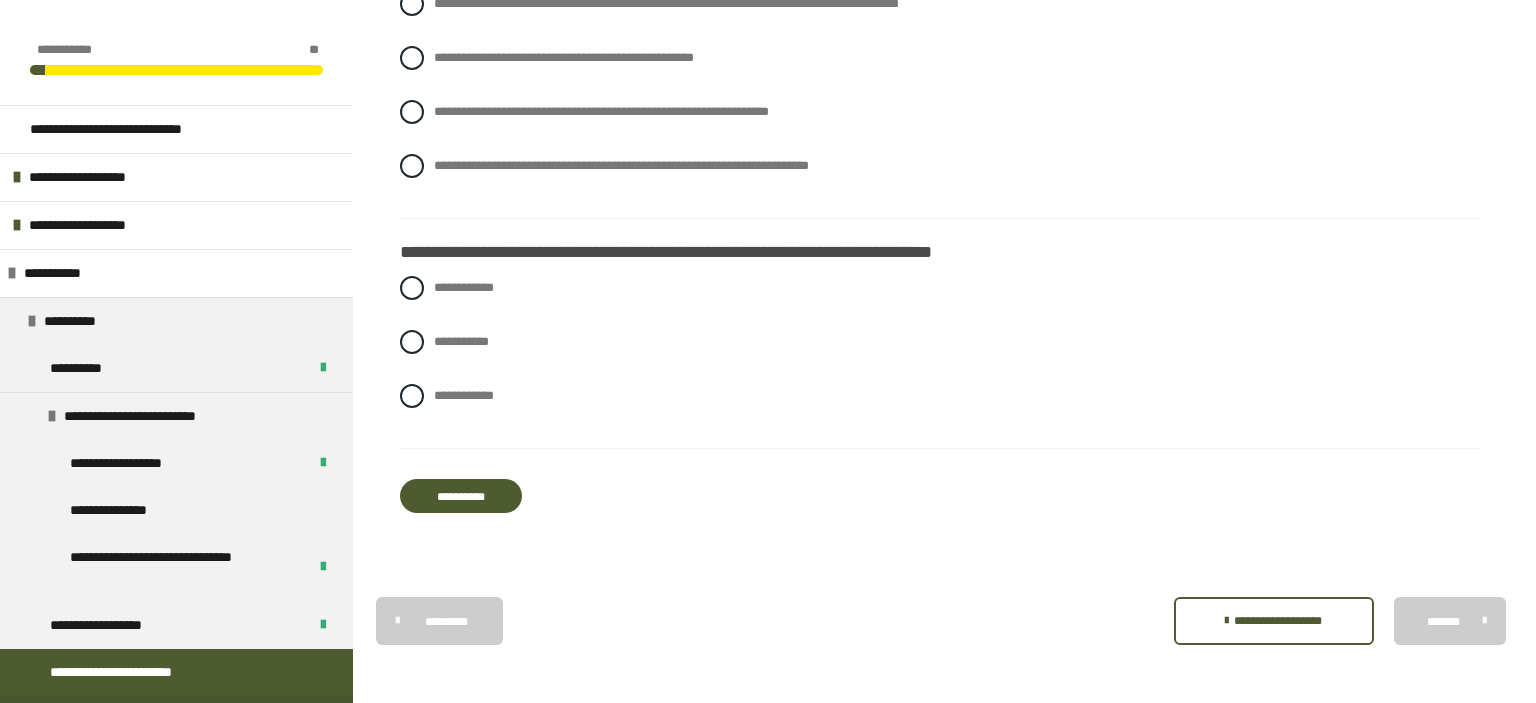 scroll, scrollTop: 1300, scrollLeft: 0, axis: vertical 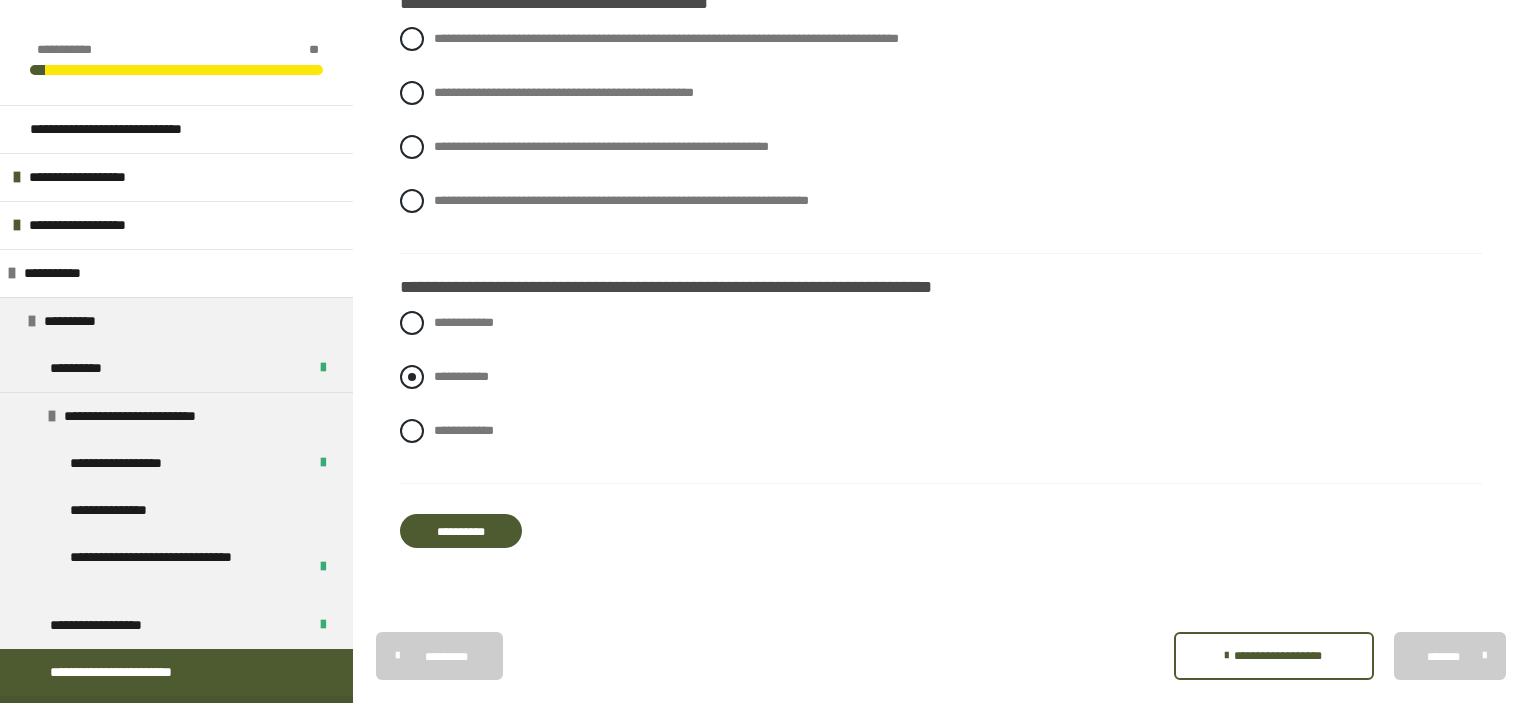 click on "**********" at bounding box center (440, 371) 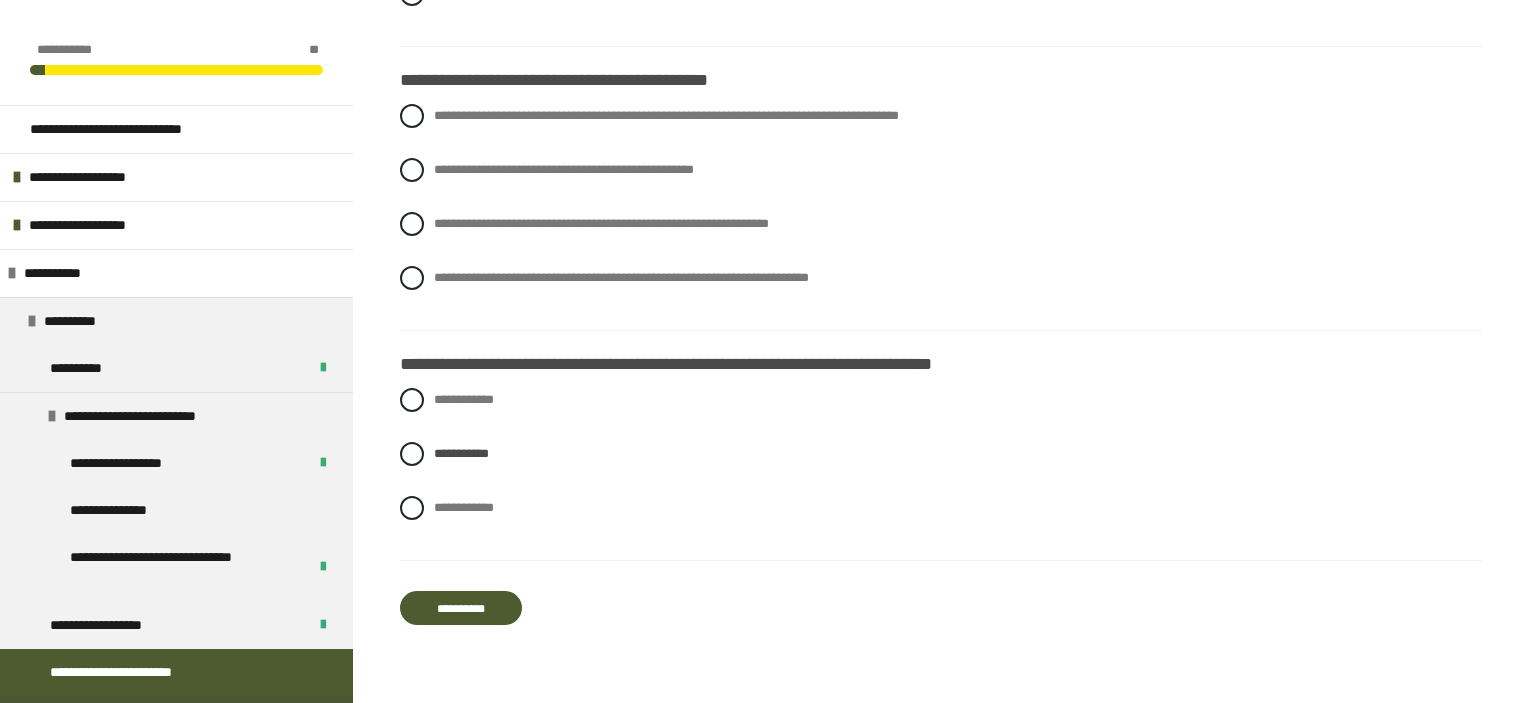 scroll, scrollTop: 1199, scrollLeft: 0, axis: vertical 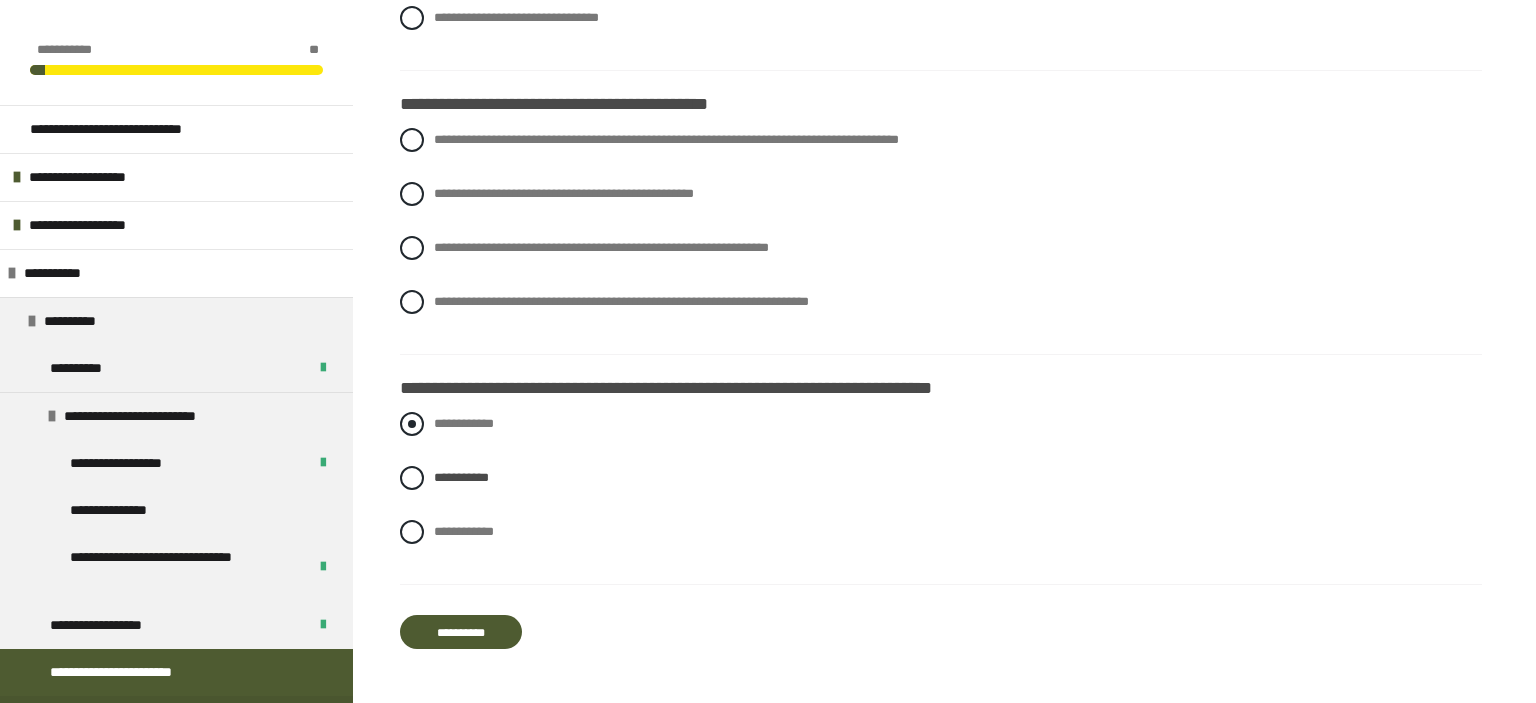 click on "**********" at bounding box center (941, 424) 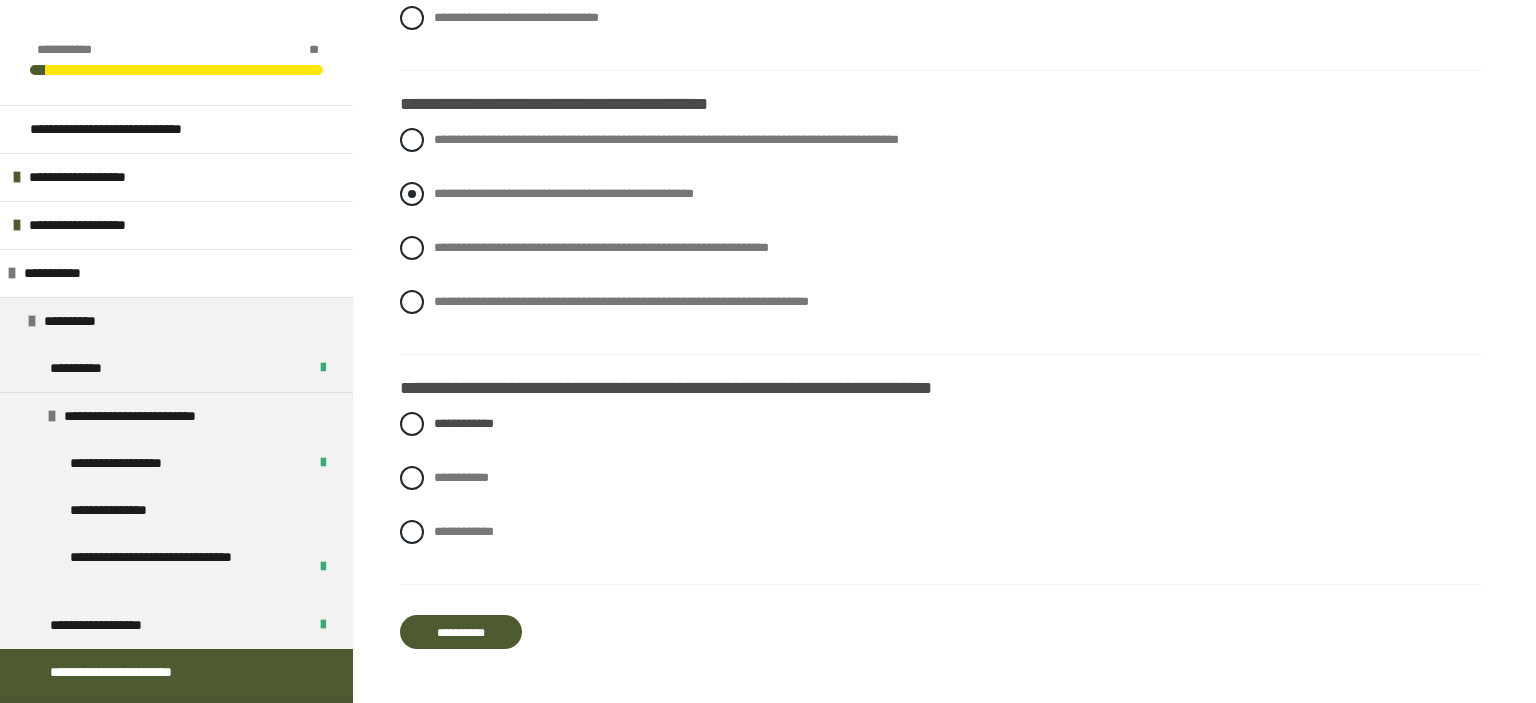 click on "**********" at bounding box center [564, 193] 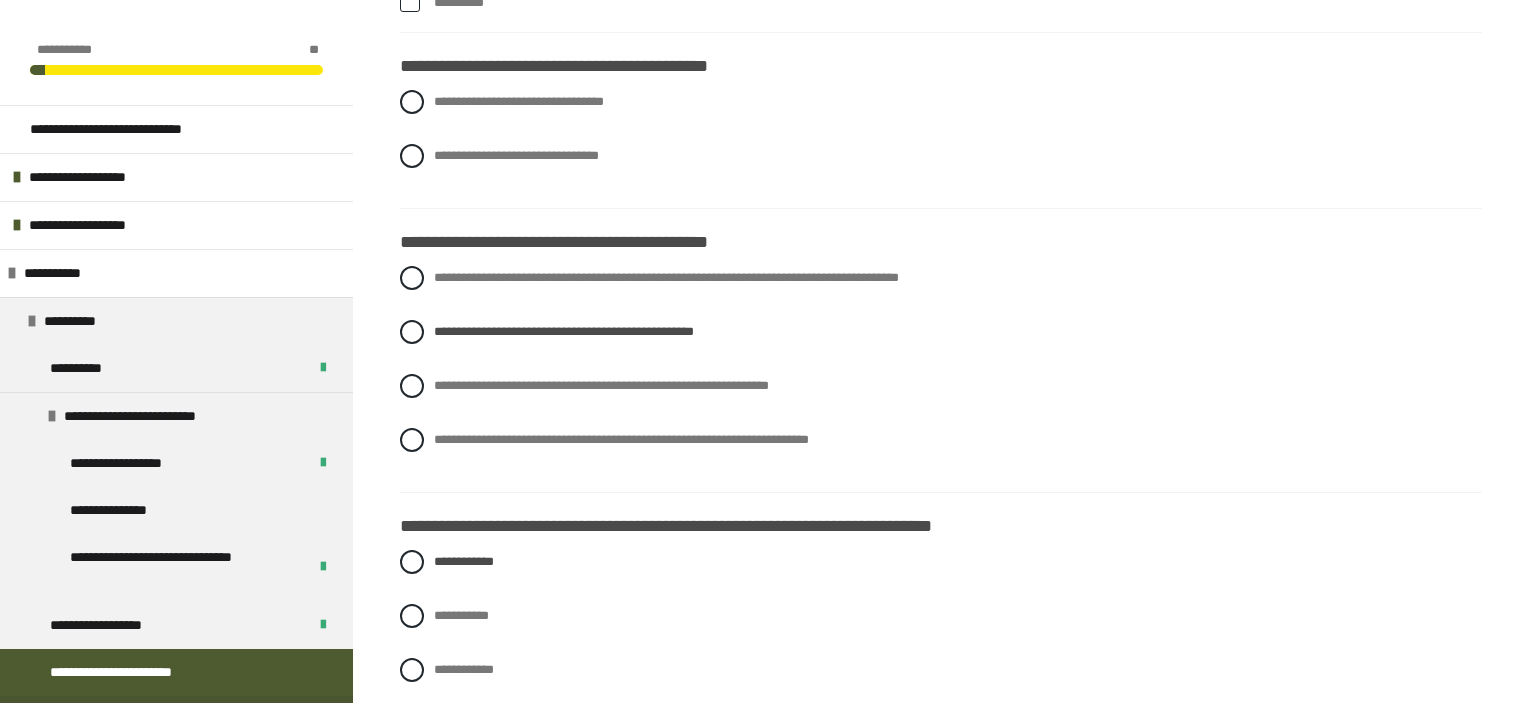 scroll, scrollTop: 1056, scrollLeft: 0, axis: vertical 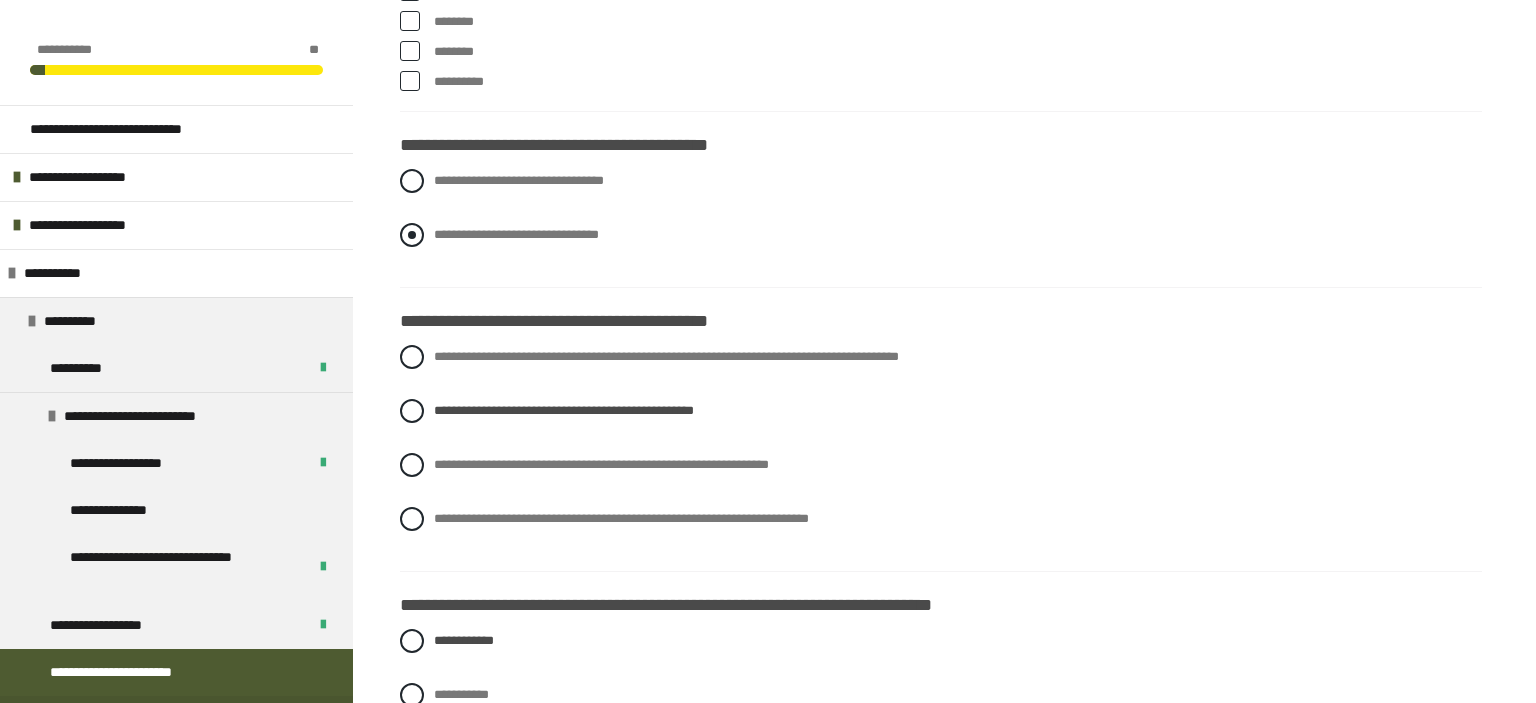 click on "**********" at bounding box center (516, 234) 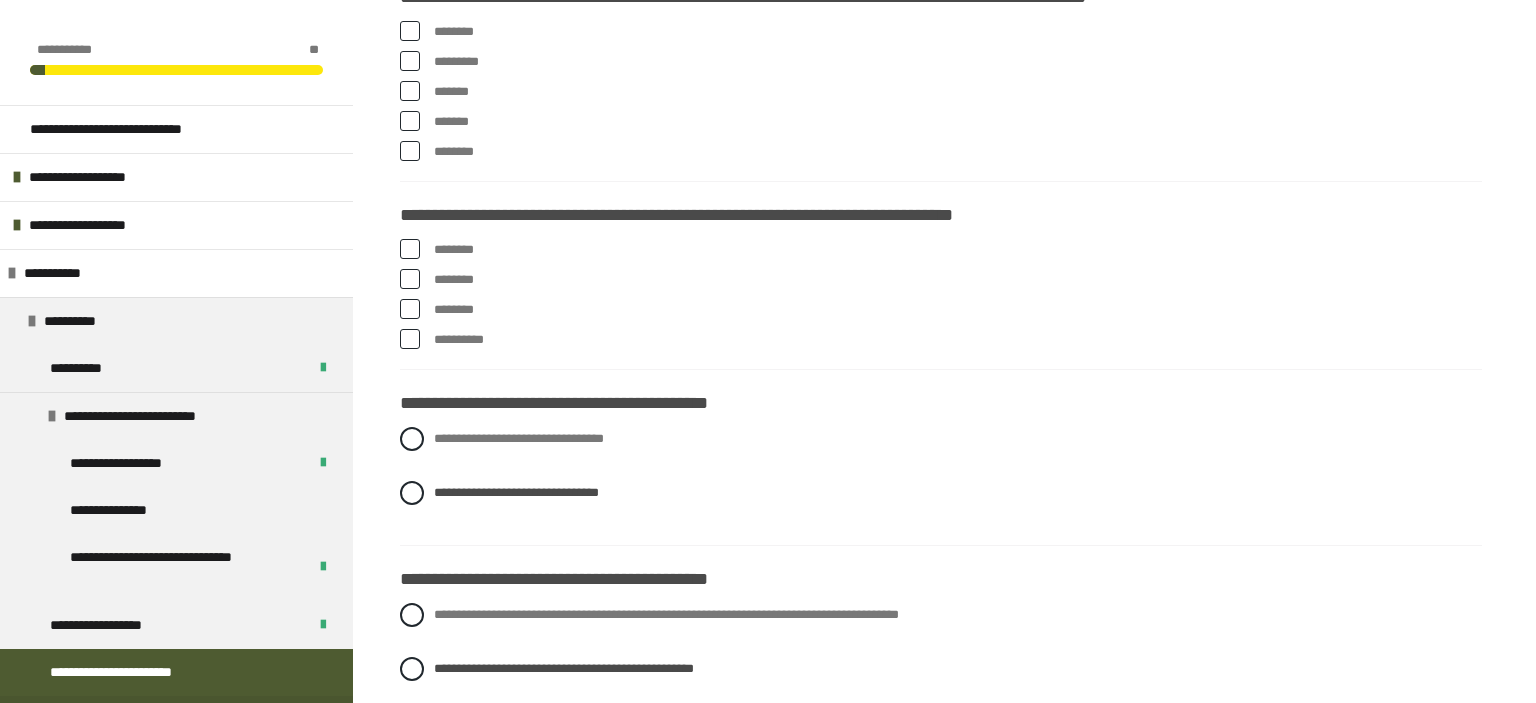 scroll, scrollTop: 722, scrollLeft: 0, axis: vertical 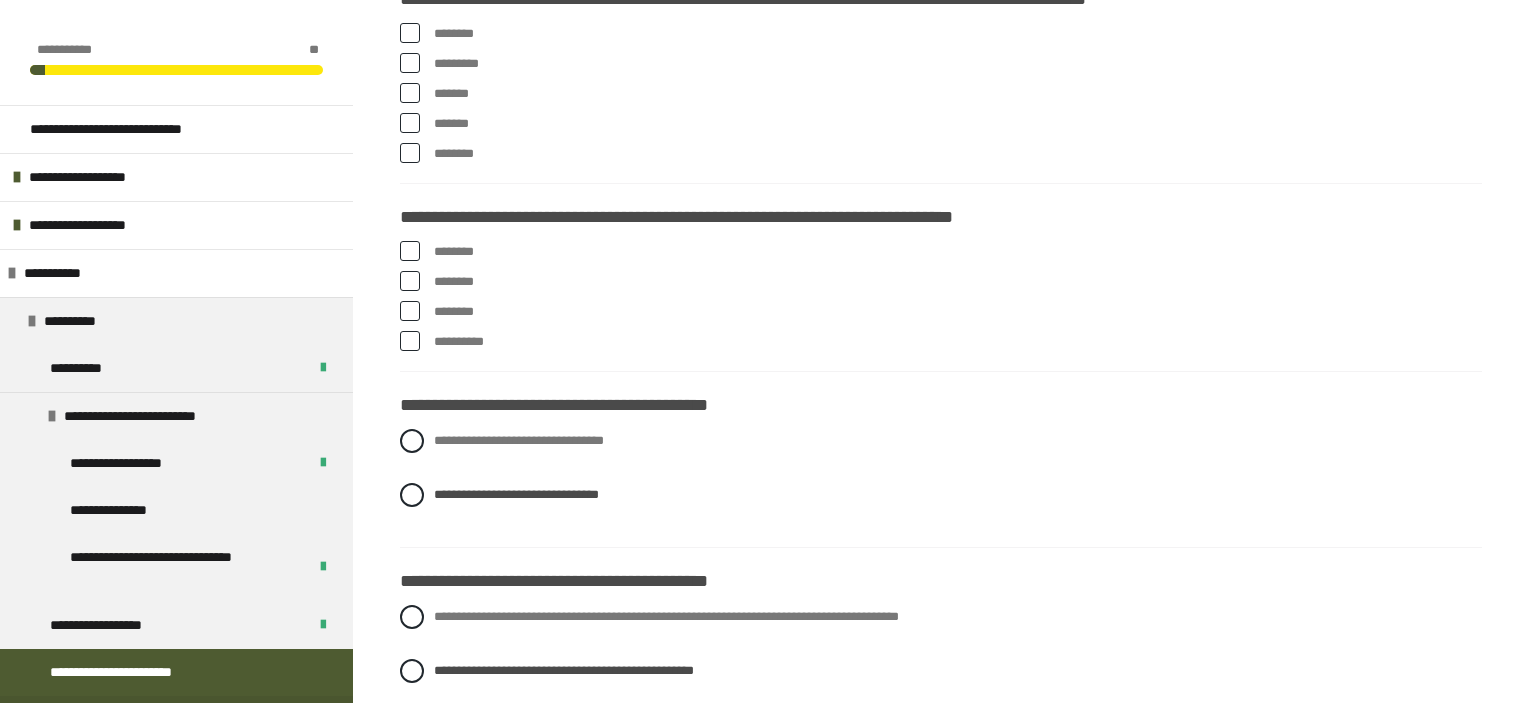 click at bounding box center (410, 341) 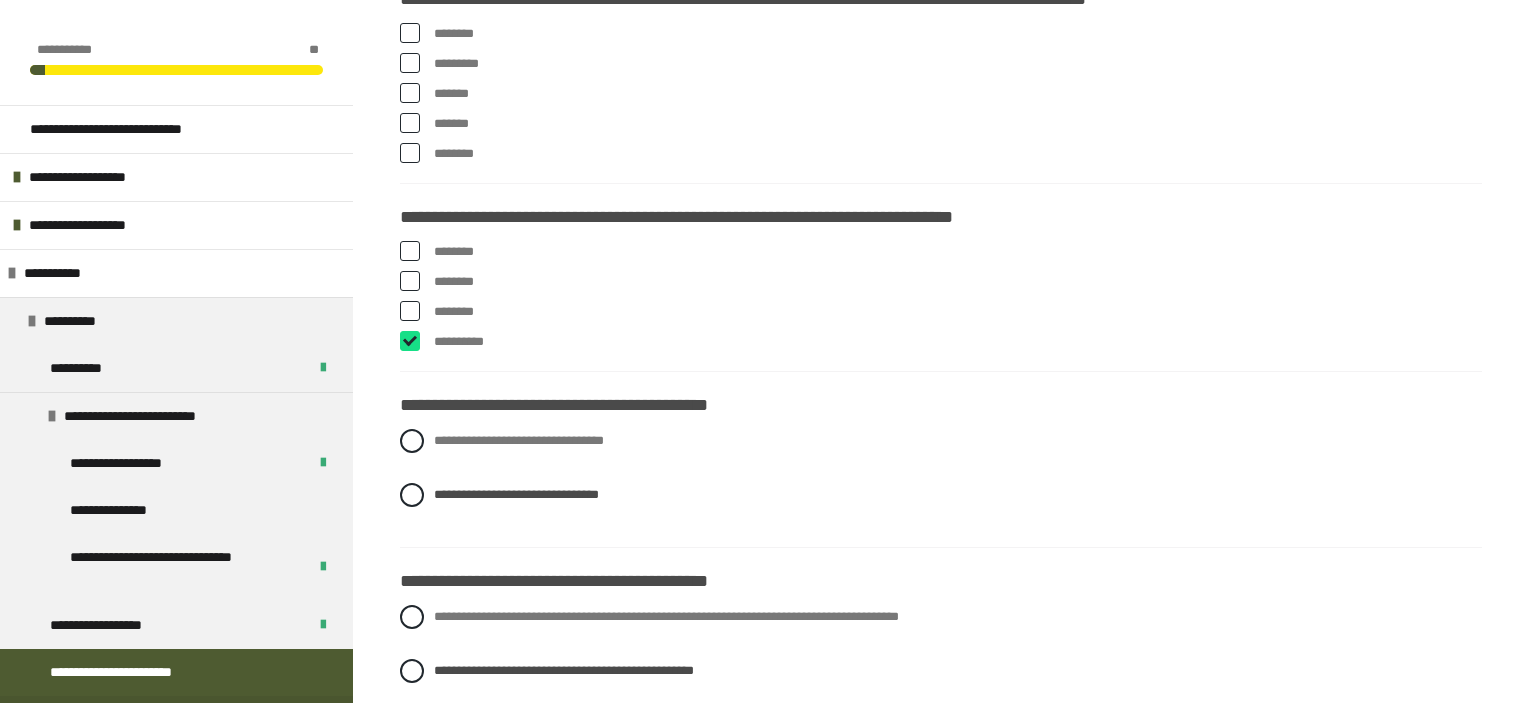 checkbox on "****" 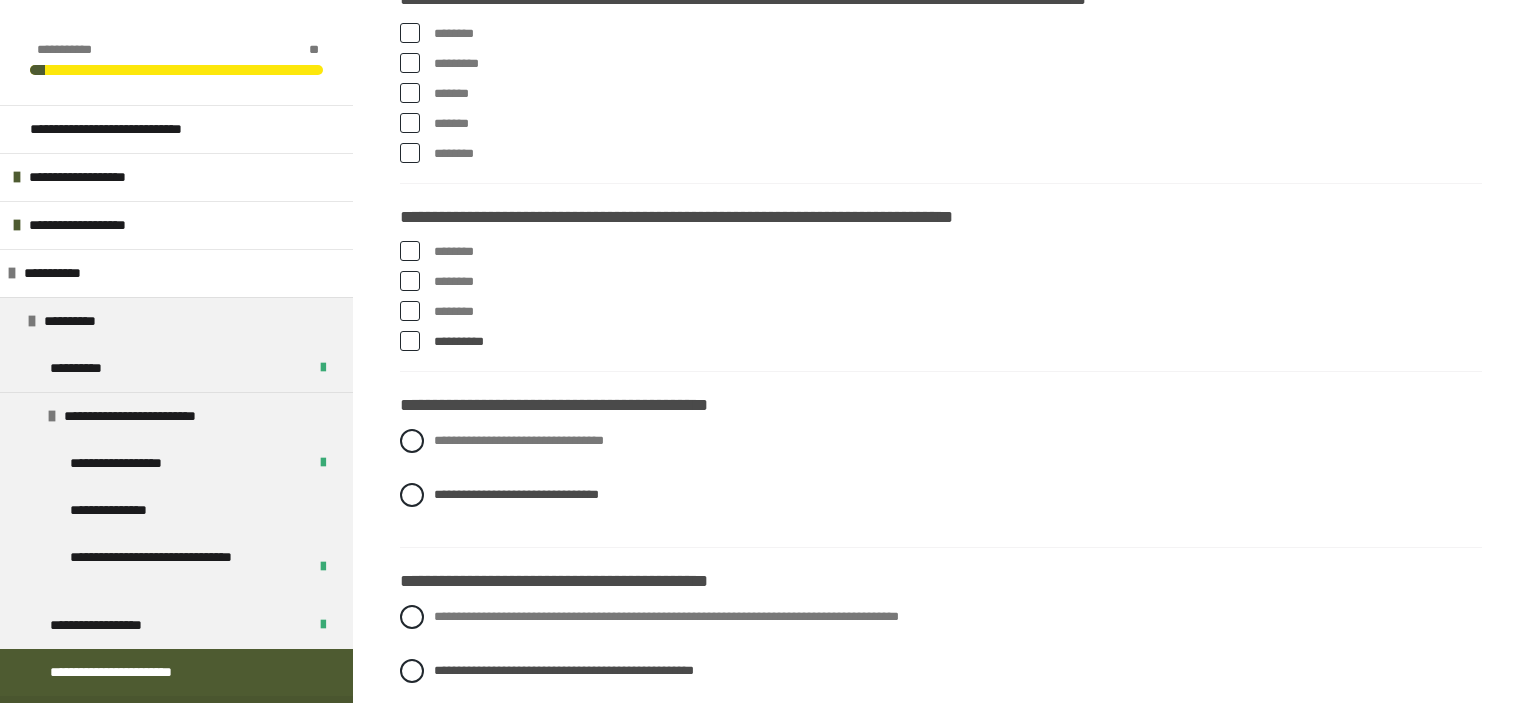 click at bounding box center (410, 251) 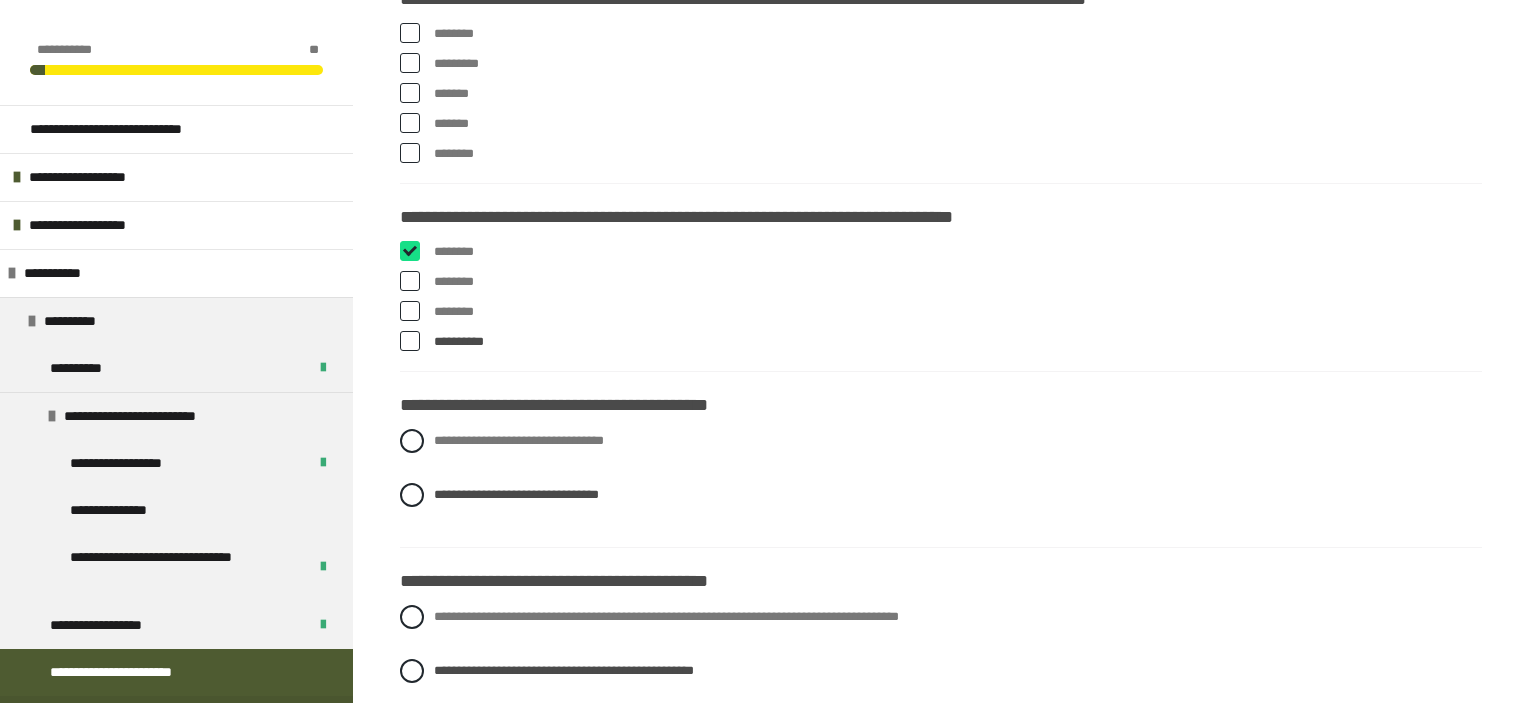 checkbox on "****" 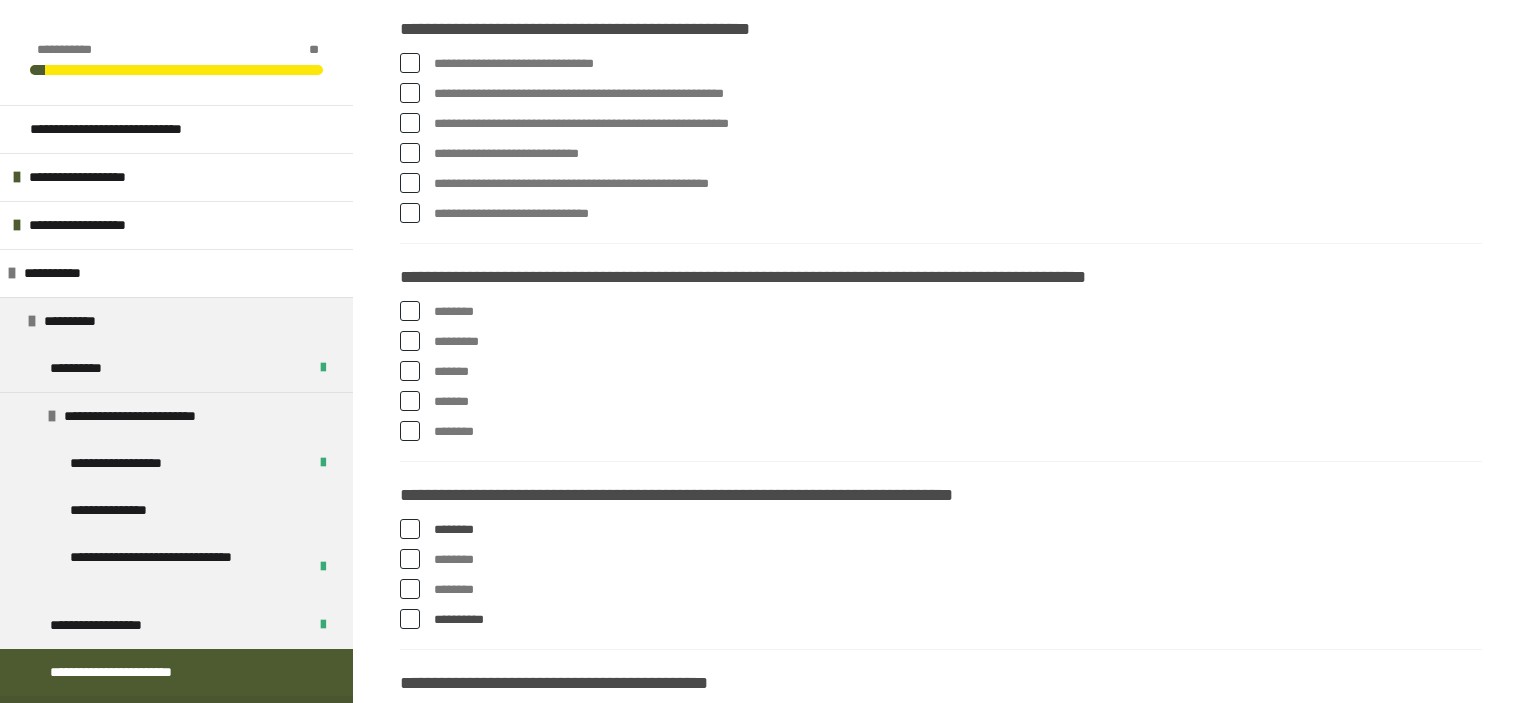 scroll, scrollTop: 440, scrollLeft: 0, axis: vertical 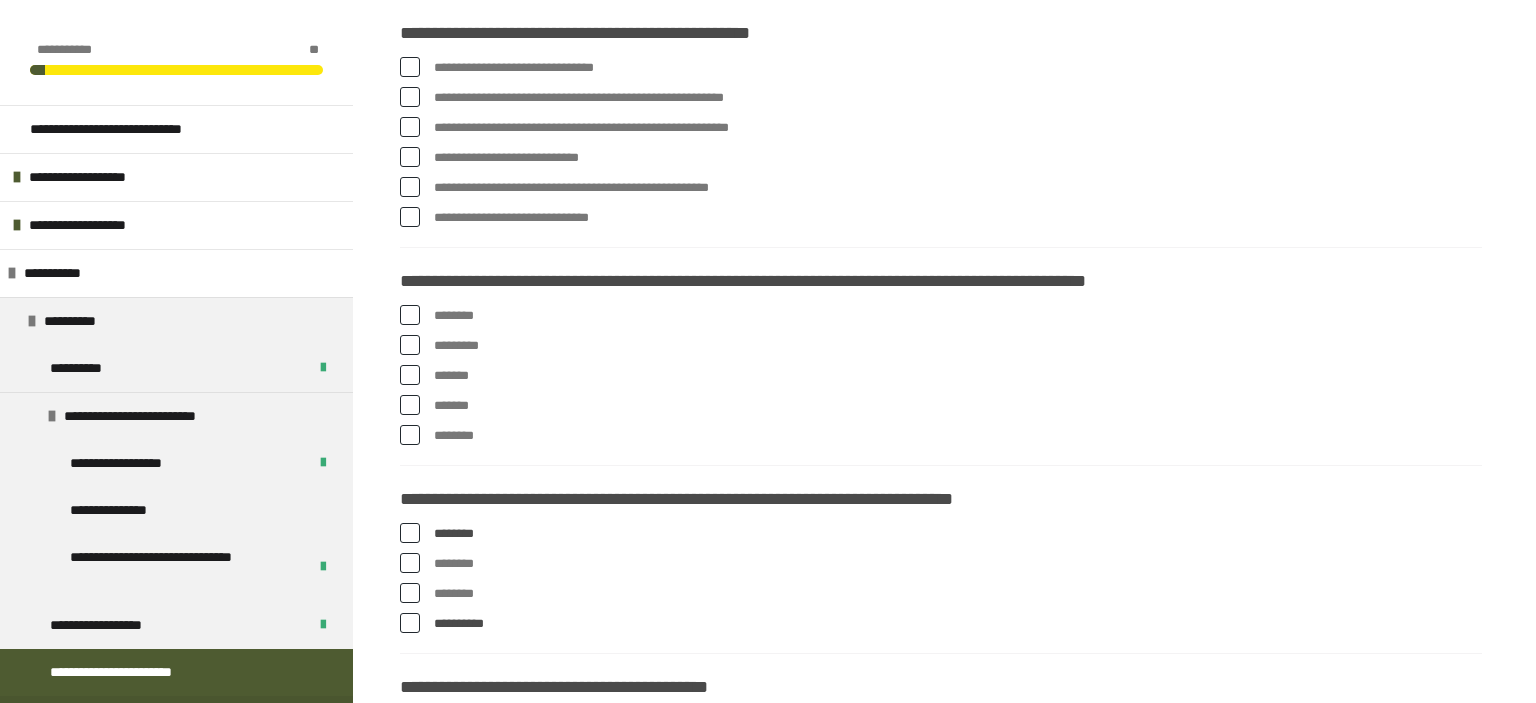 click at bounding box center [410, 345] 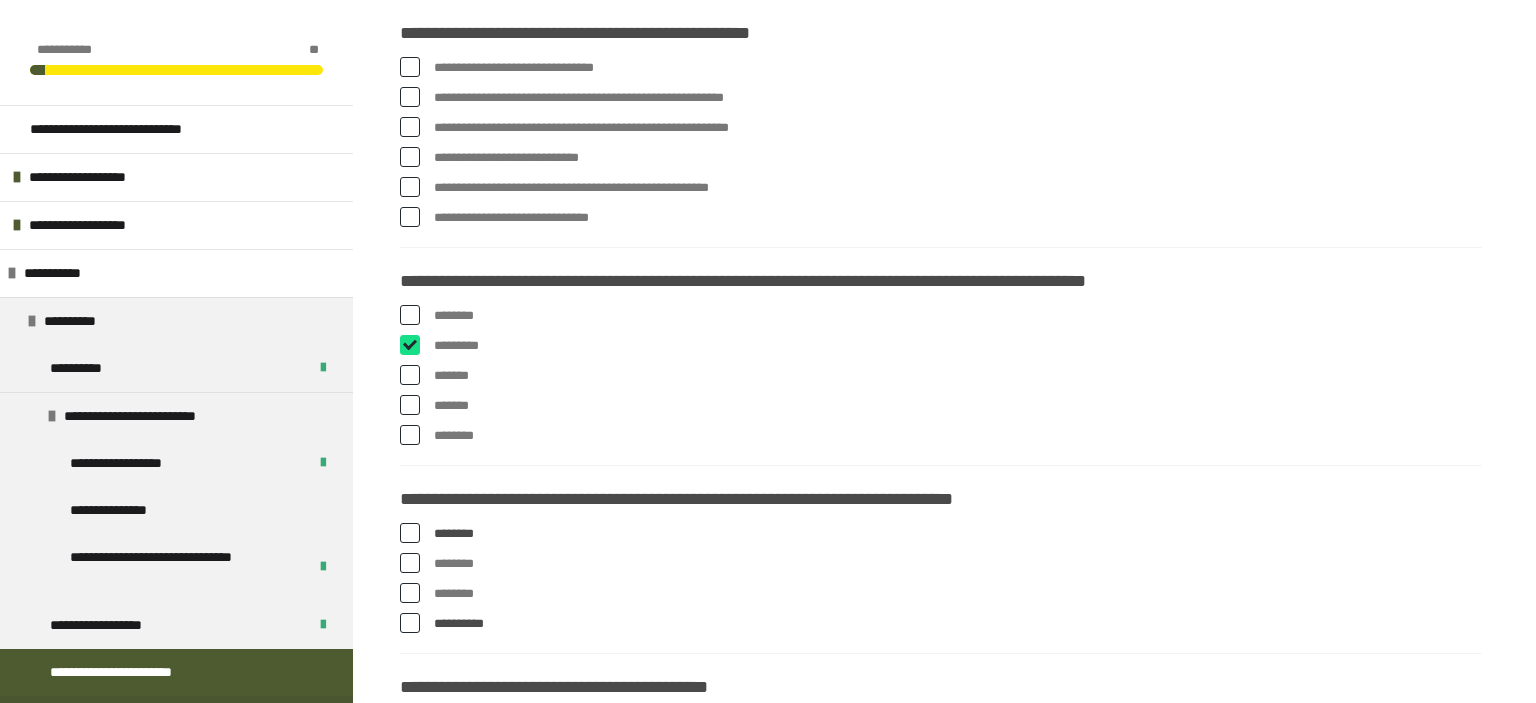 checkbox on "****" 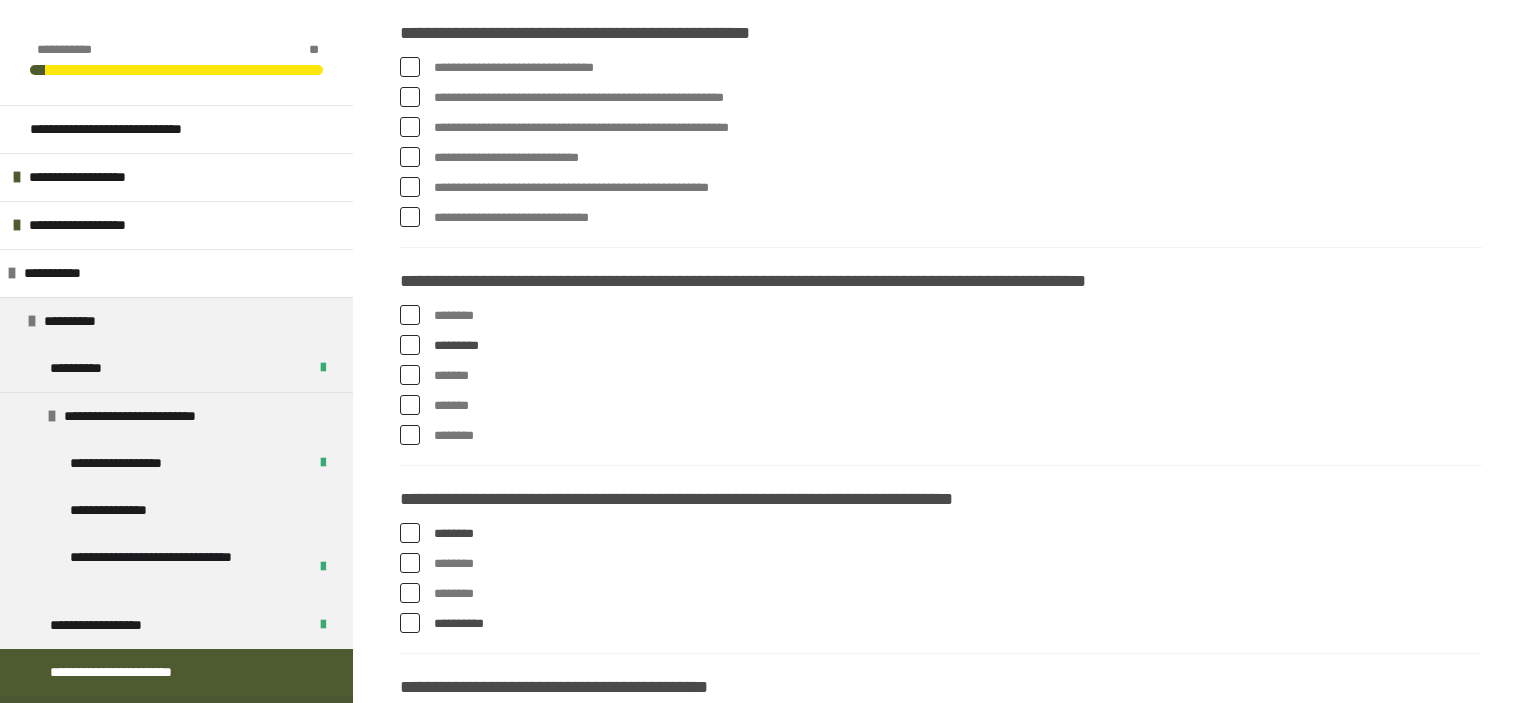 click at bounding box center [410, 217] 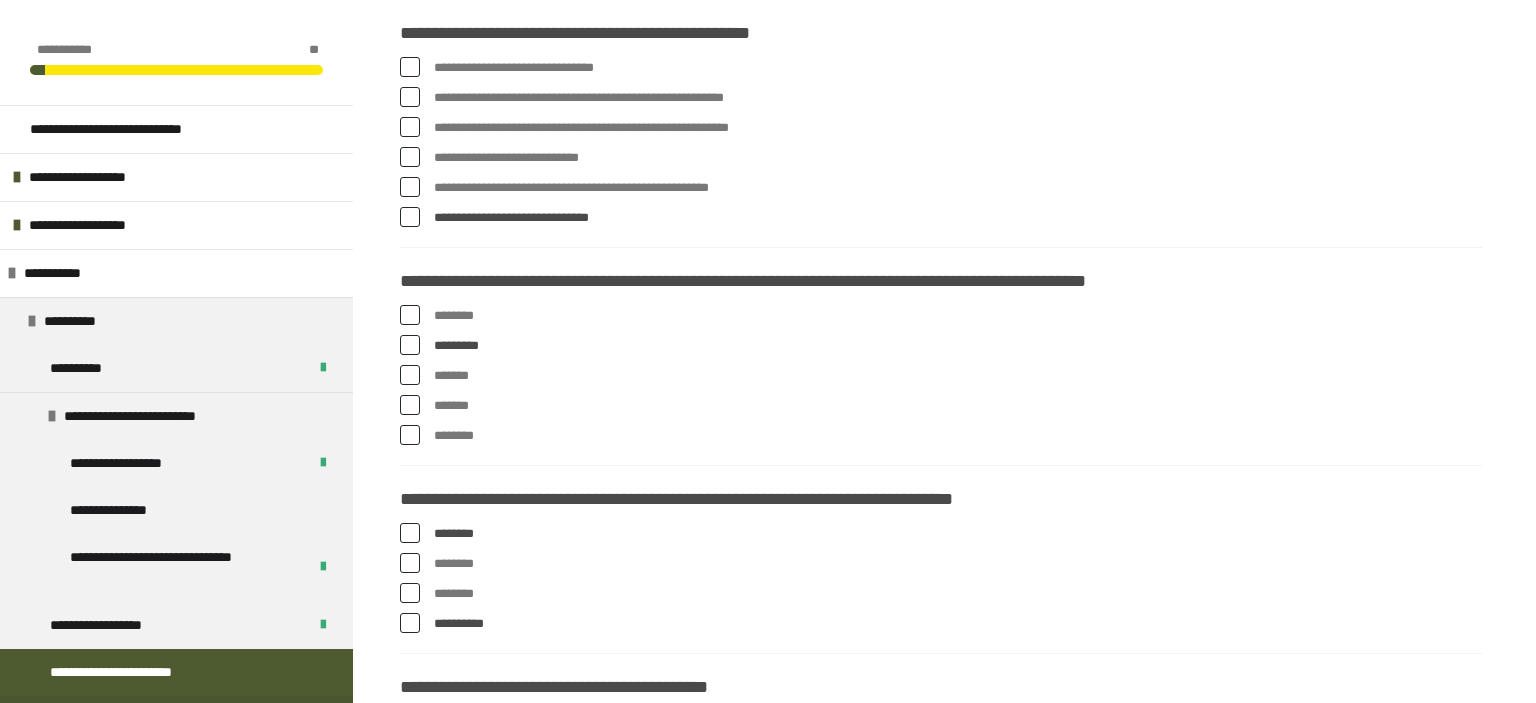 click at bounding box center [410, 97] 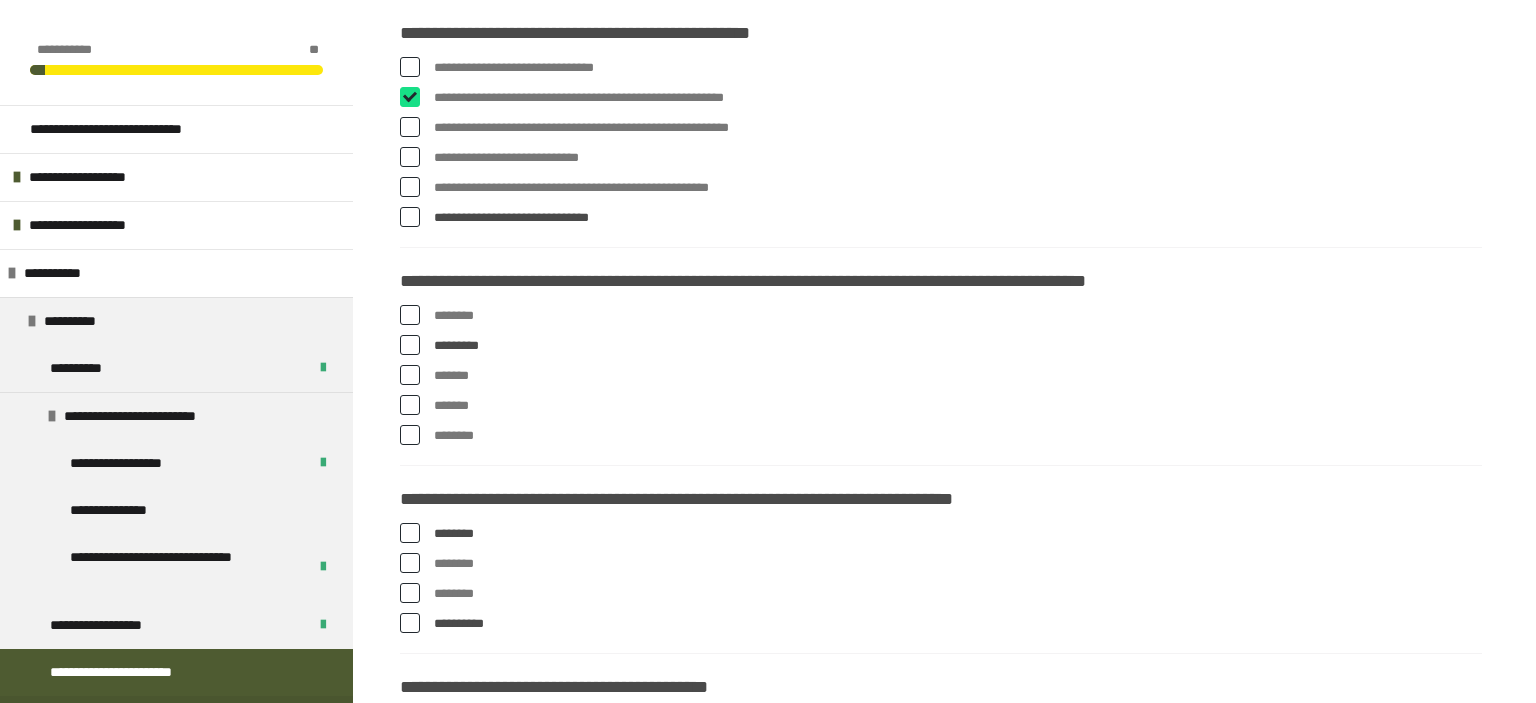 checkbox on "****" 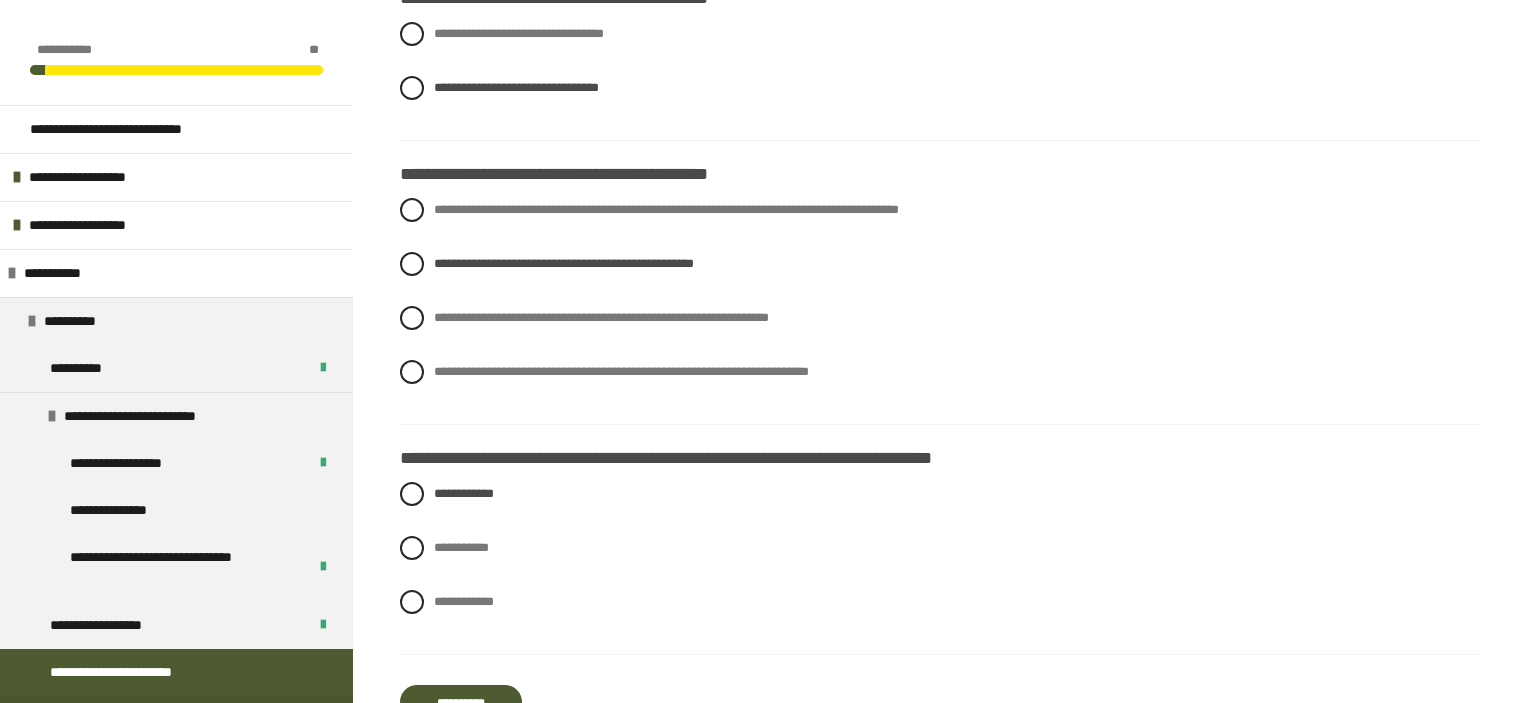 scroll, scrollTop: 1335, scrollLeft: 0, axis: vertical 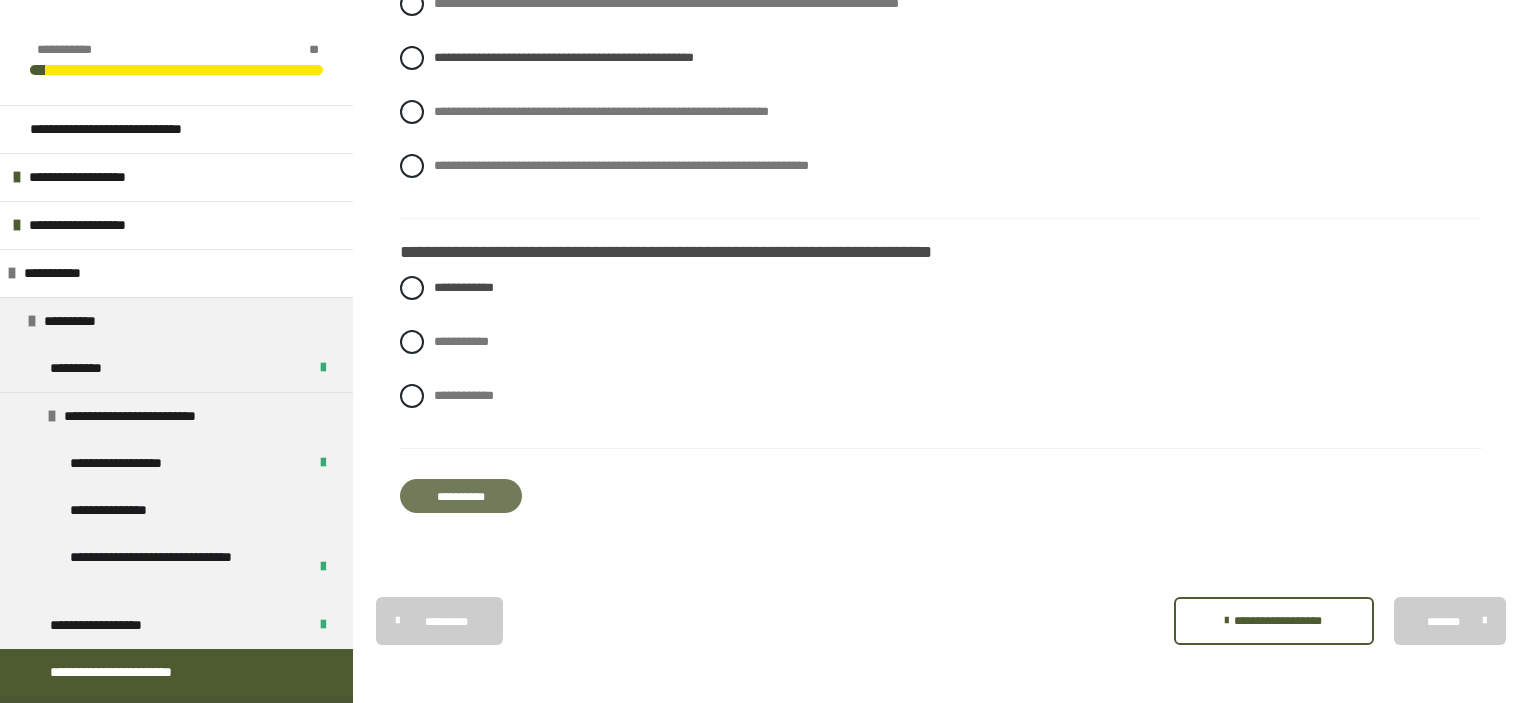 click on "**********" at bounding box center [461, 496] 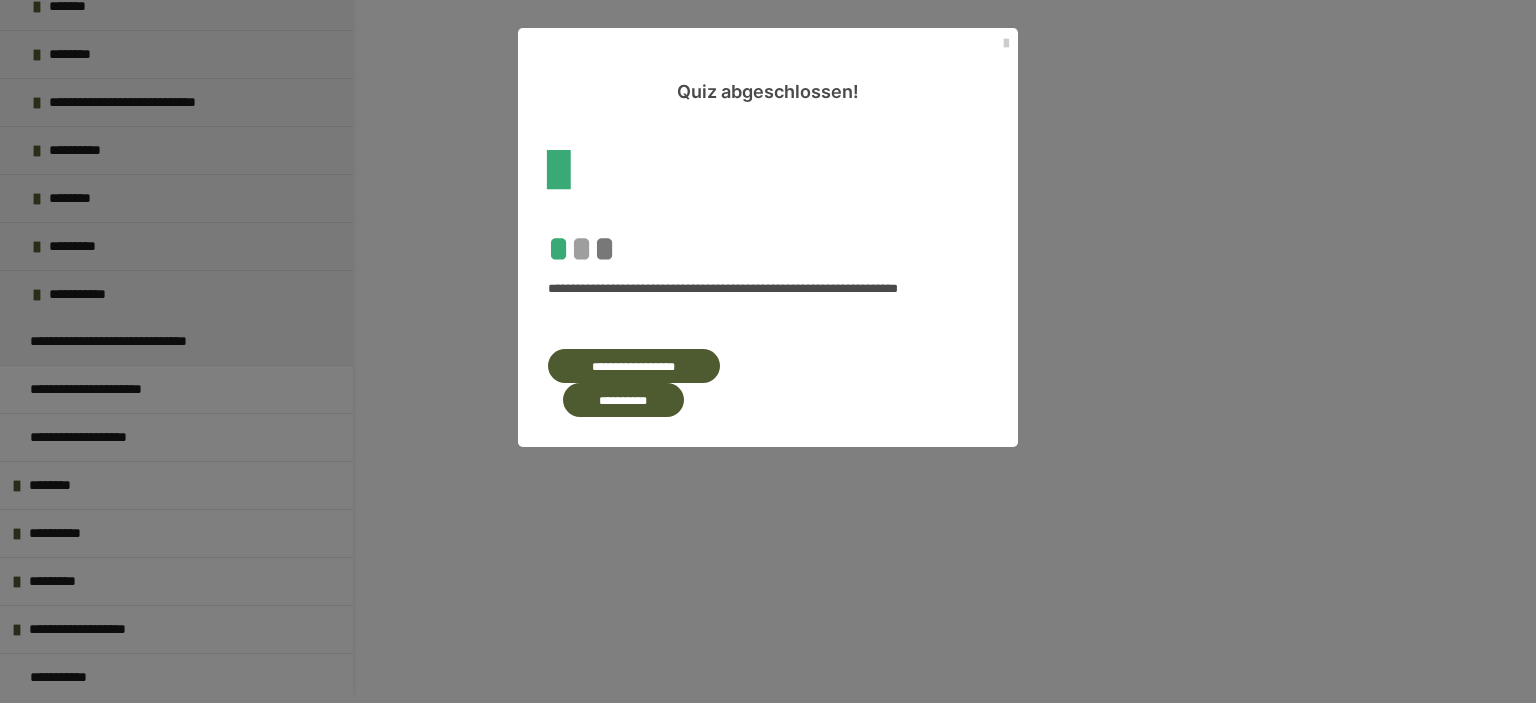 scroll, scrollTop: 551, scrollLeft: 0, axis: vertical 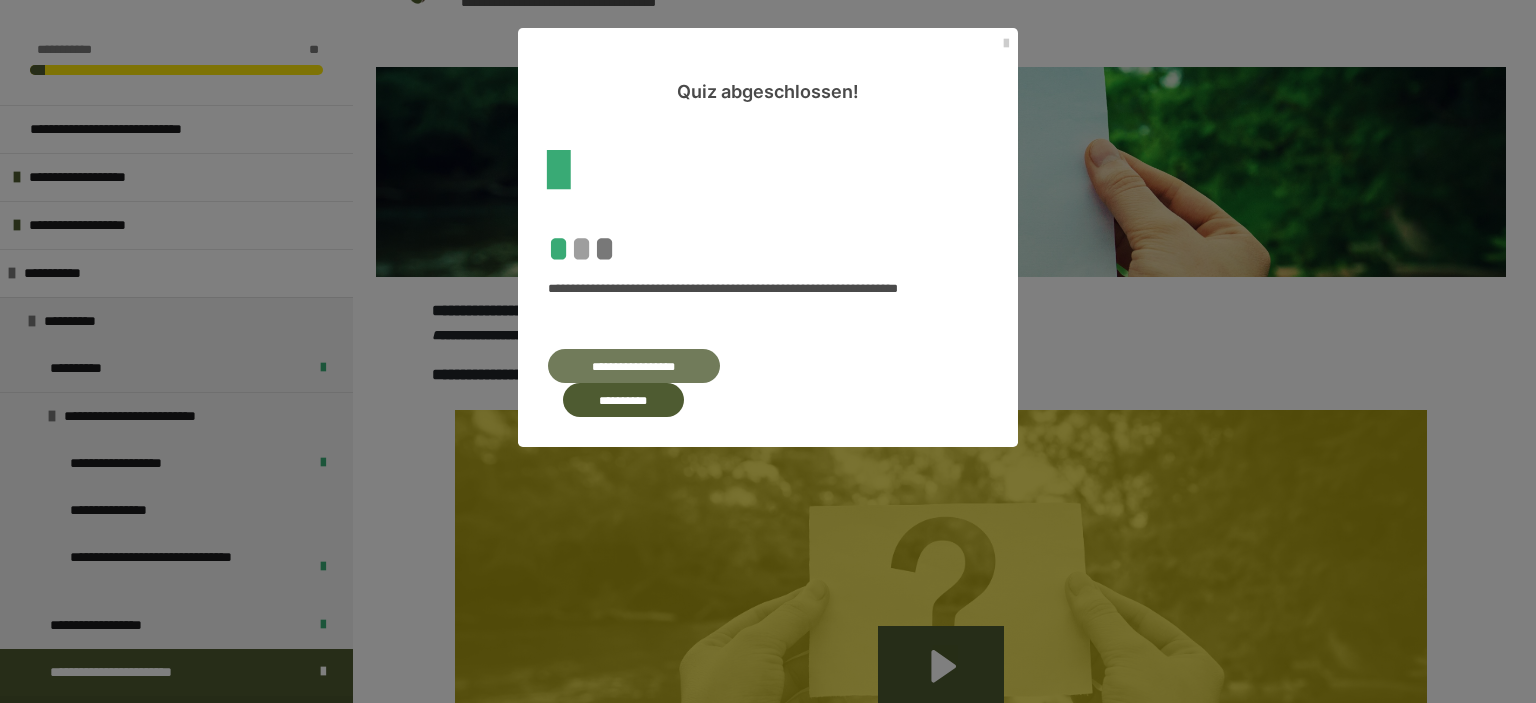 click on "**********" at bounding box center [634, 366] 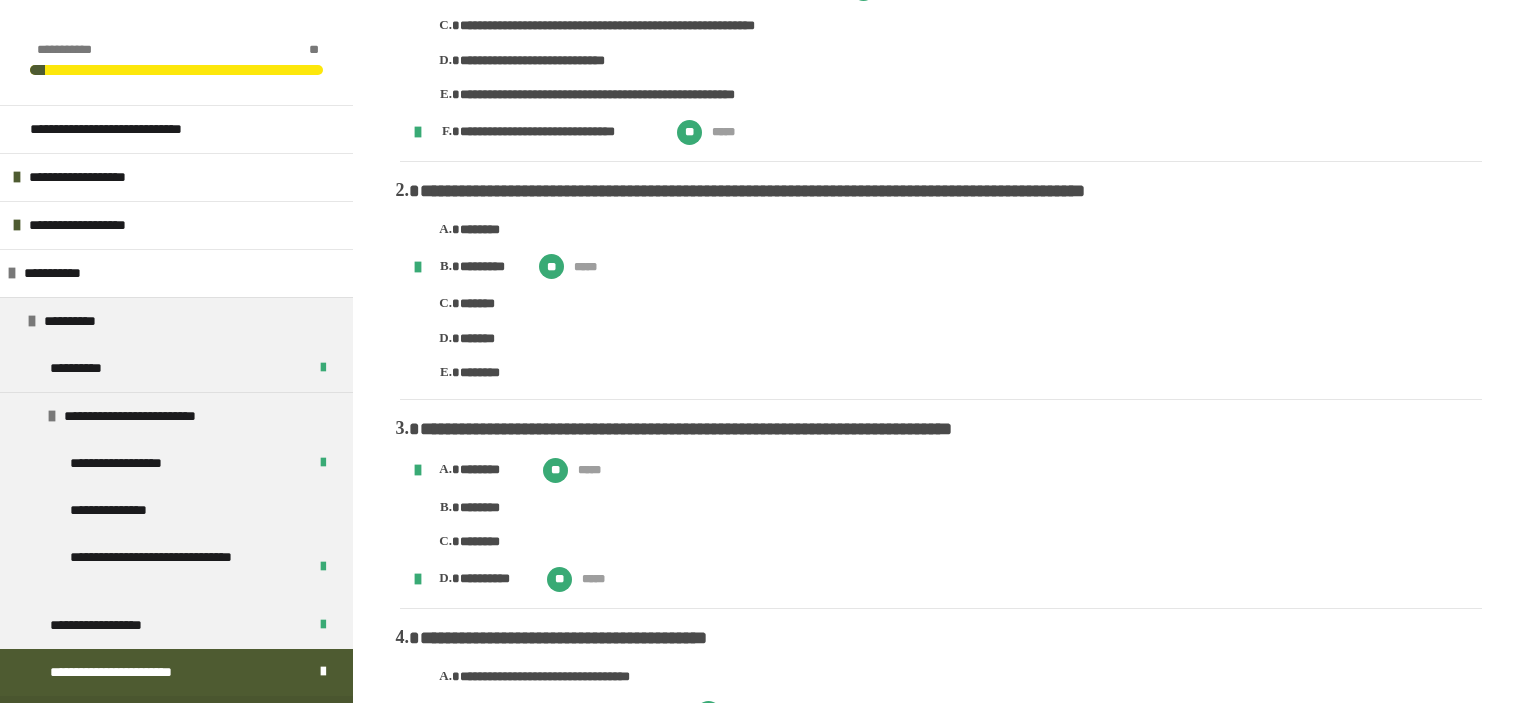 scroll, scrollTop: 1702, scrollLeft: 0, axis: vertical 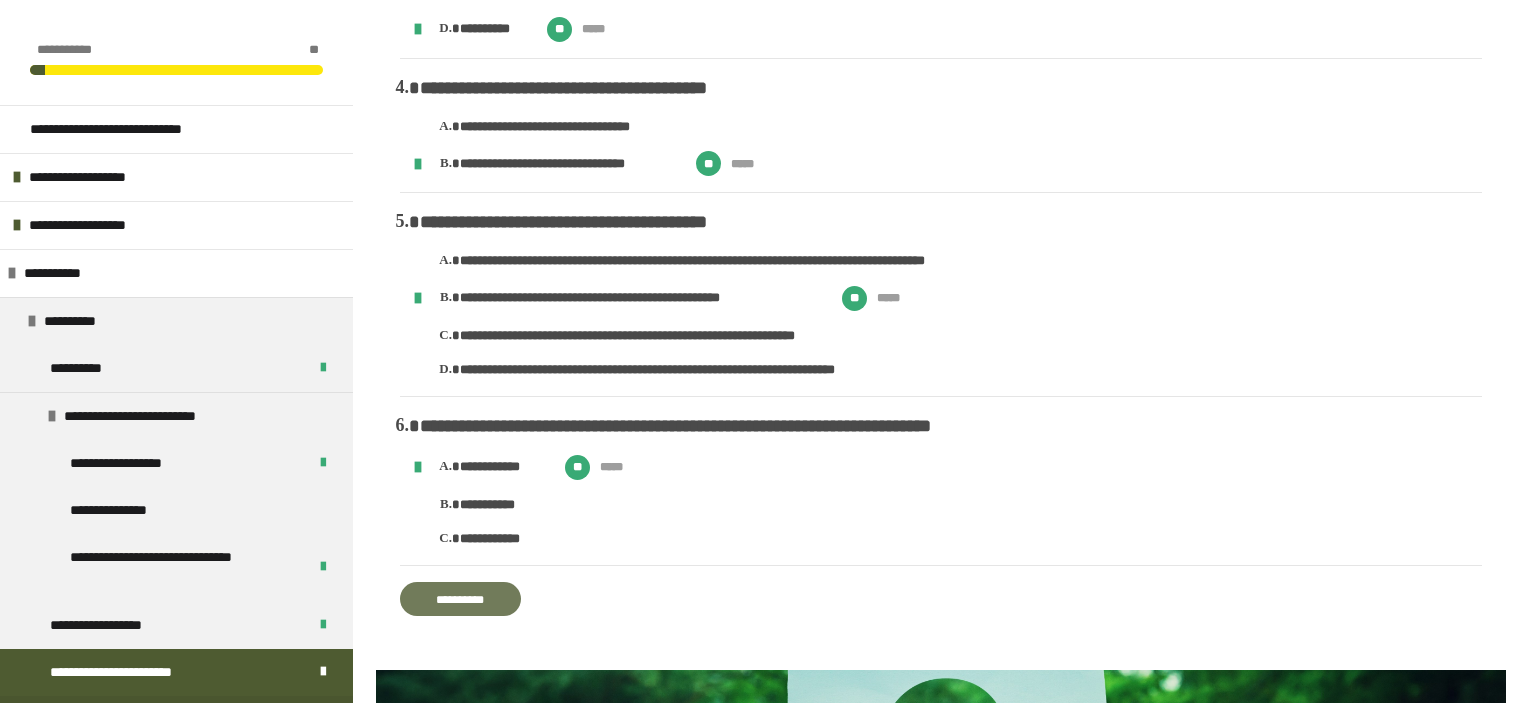 click on "**********" at bounding box center (460, 599) 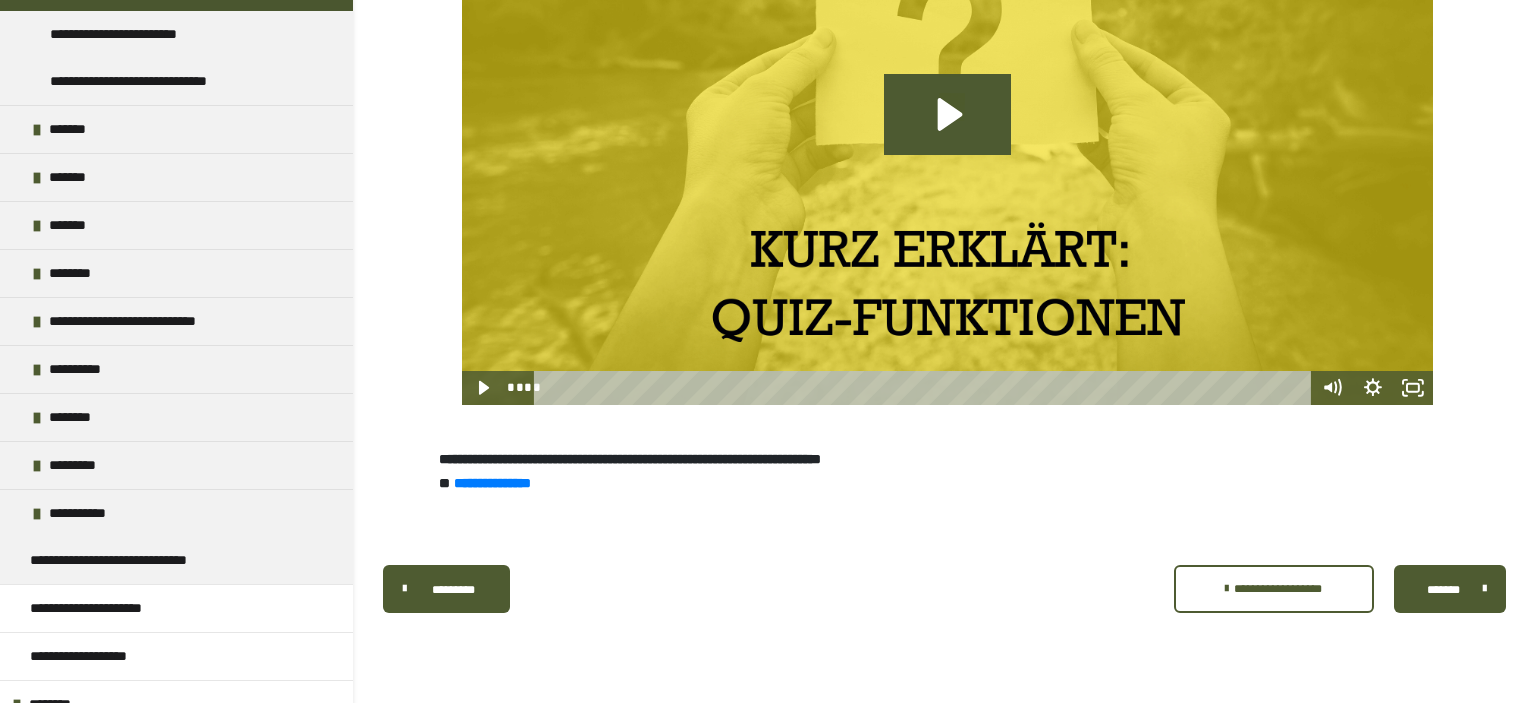 scroll, scrollTop: 0, scrollLeft: 0, axis: both 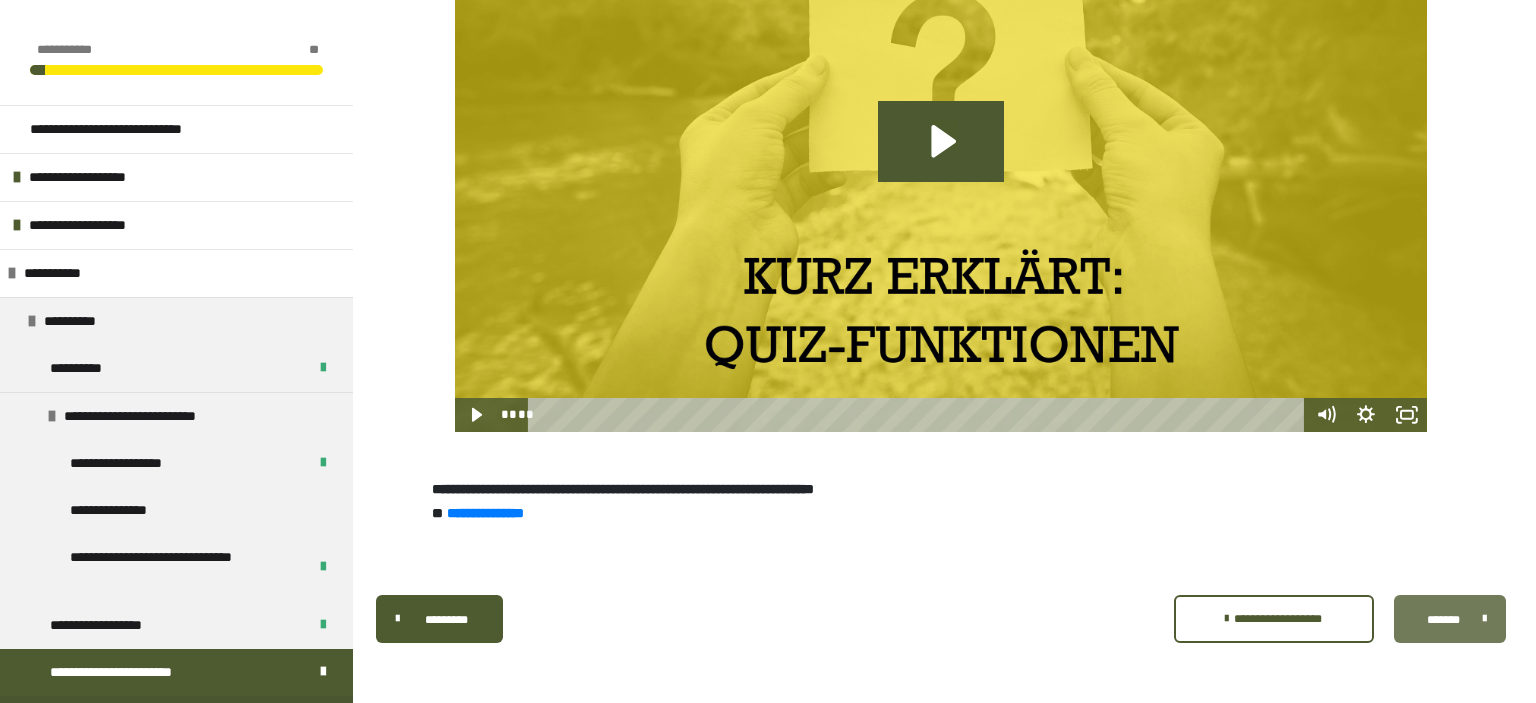 click on "*******" at bounding box center (1443, 620) 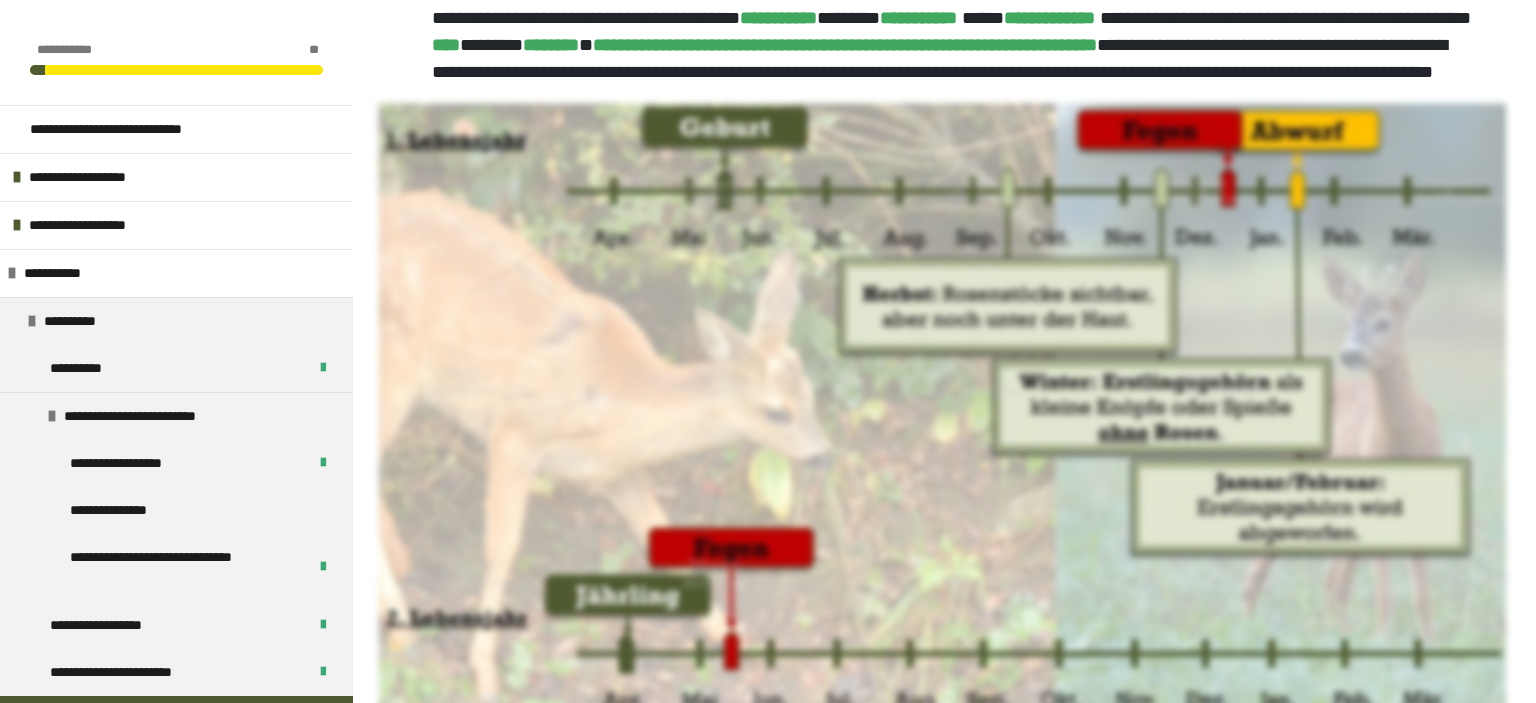 scroll, scrollTop: 1778, scrollLeft: 0, axis: vertical 